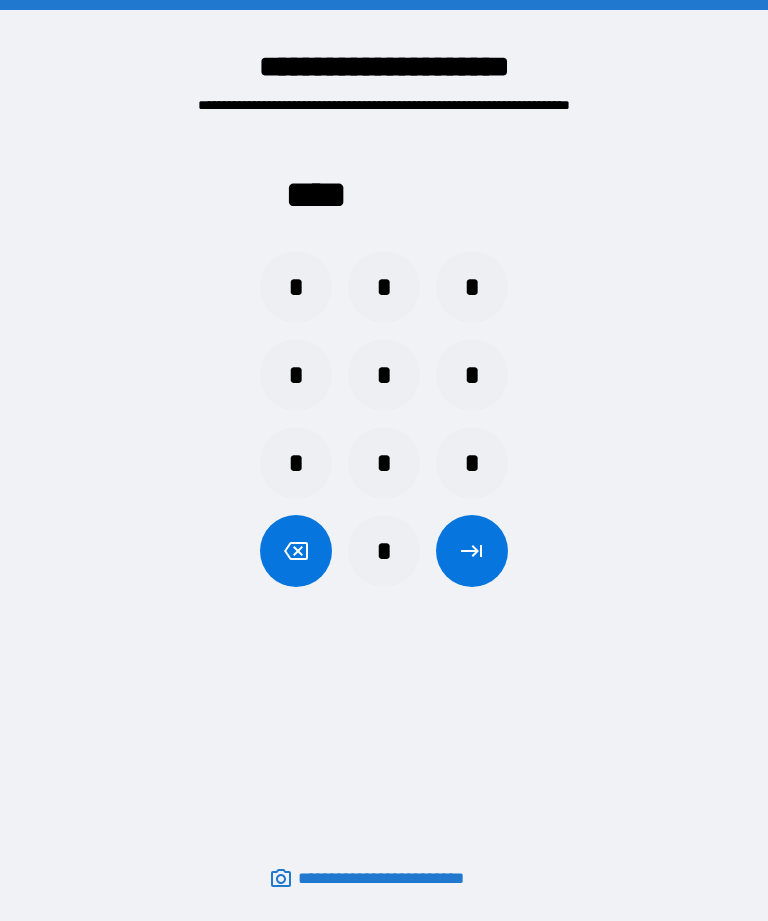 scroll, scrollTop: 0, scrollLeft: 0, axis: both 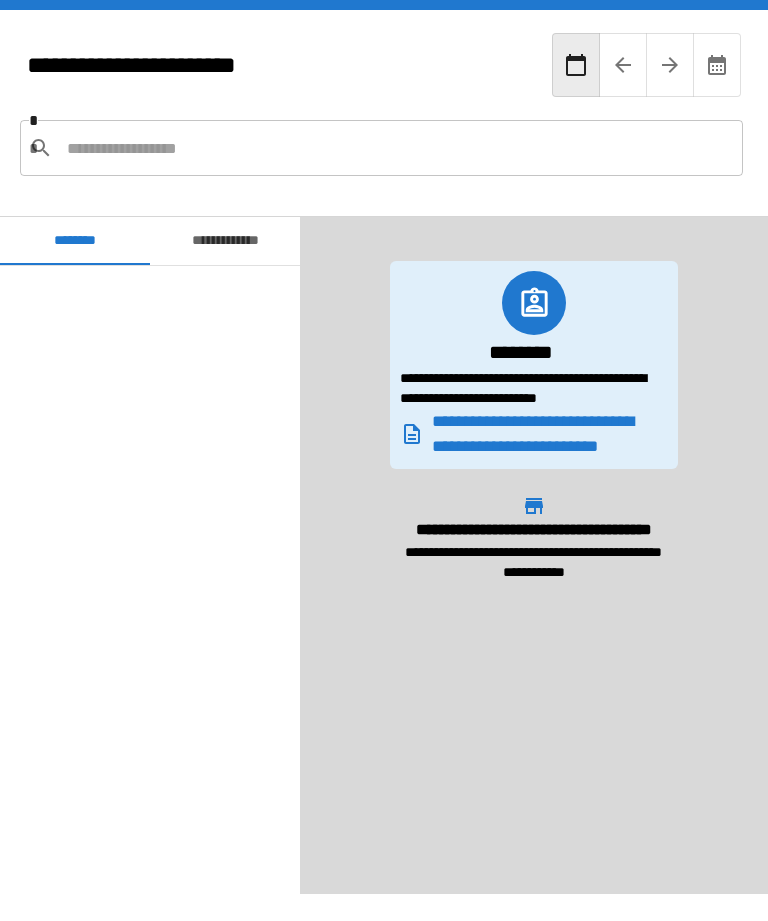 click at bounding box center (397, 148) 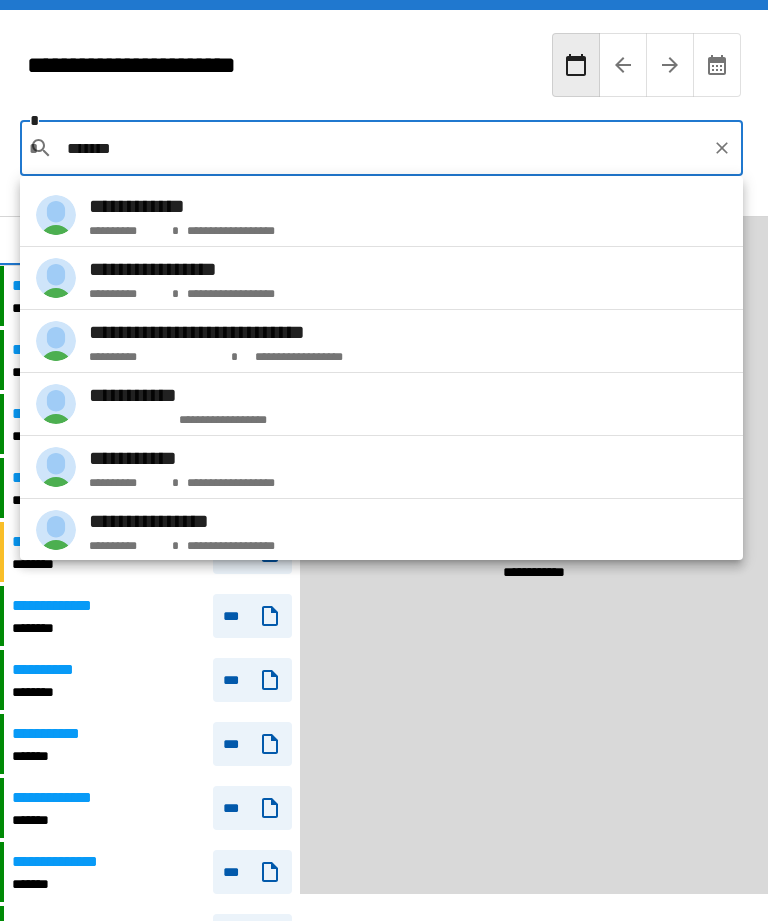 click on "**********" at bounding box center [381, 215] 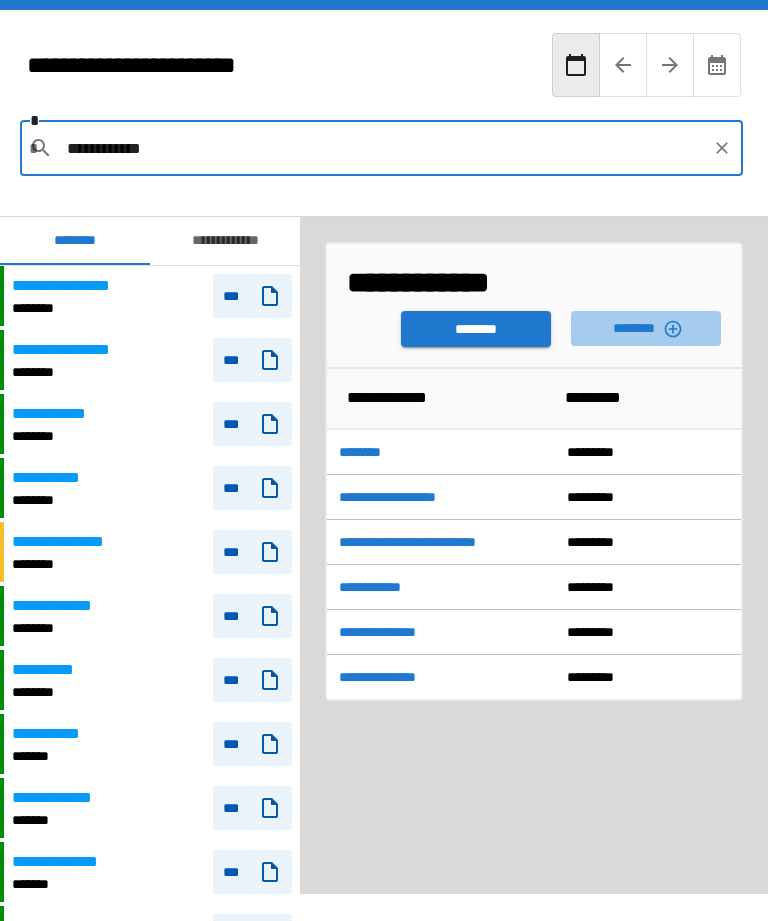 click on "********" at bounding box center (646, 328) 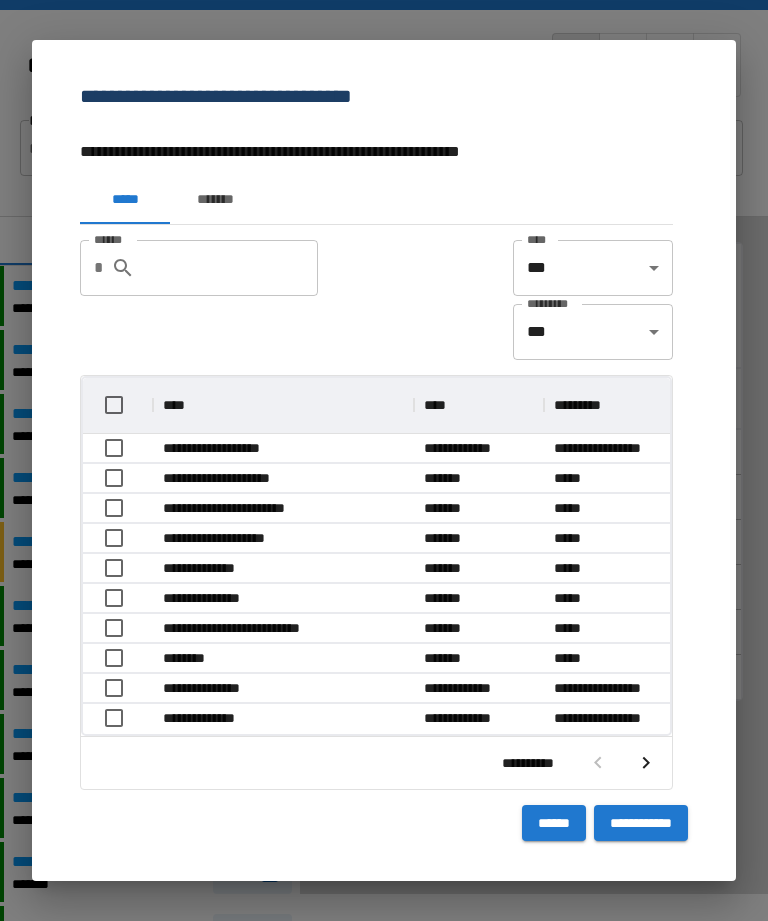 scroll, scrollTop: 356, scrollLeft: 587, axis: both 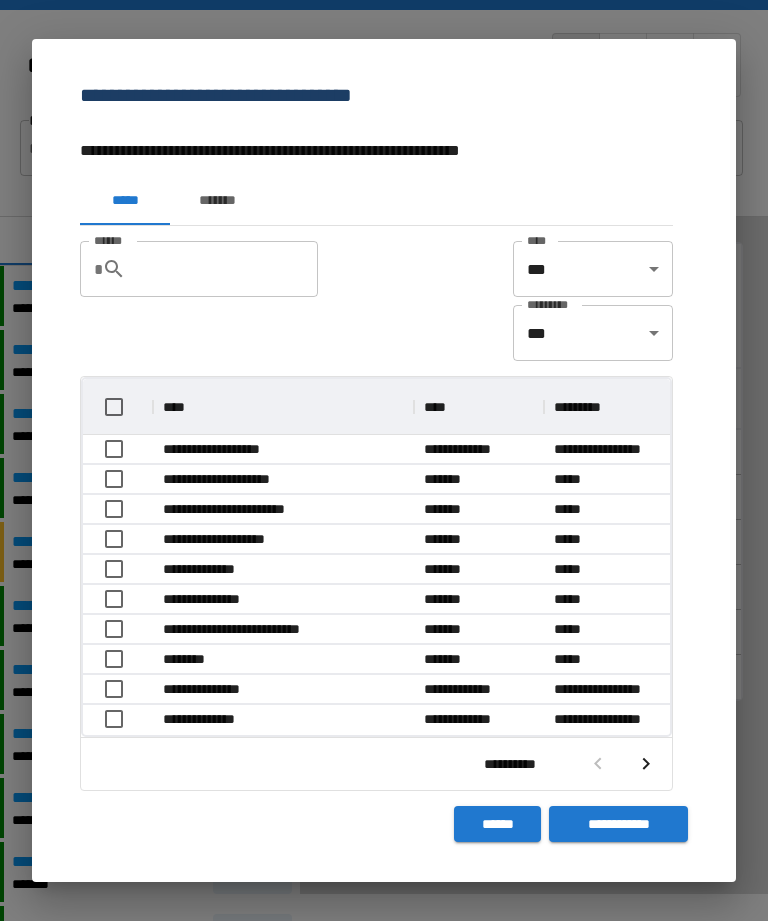 click at bounding box center [646, 764] 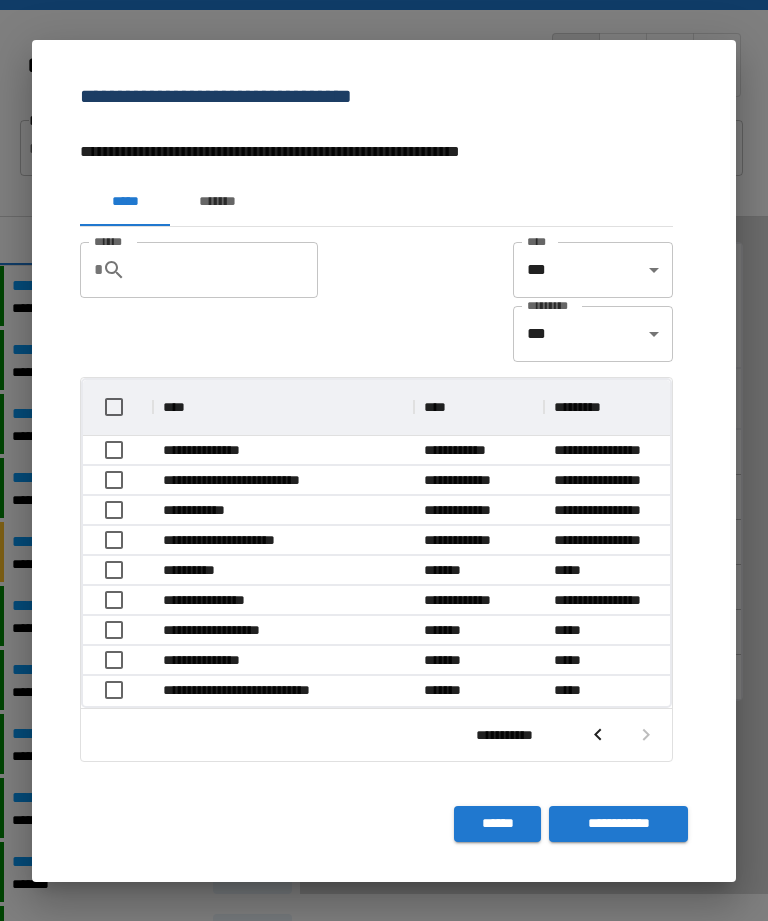 scroll, scrollTop: 326, scrollLeft: 587, axis: both 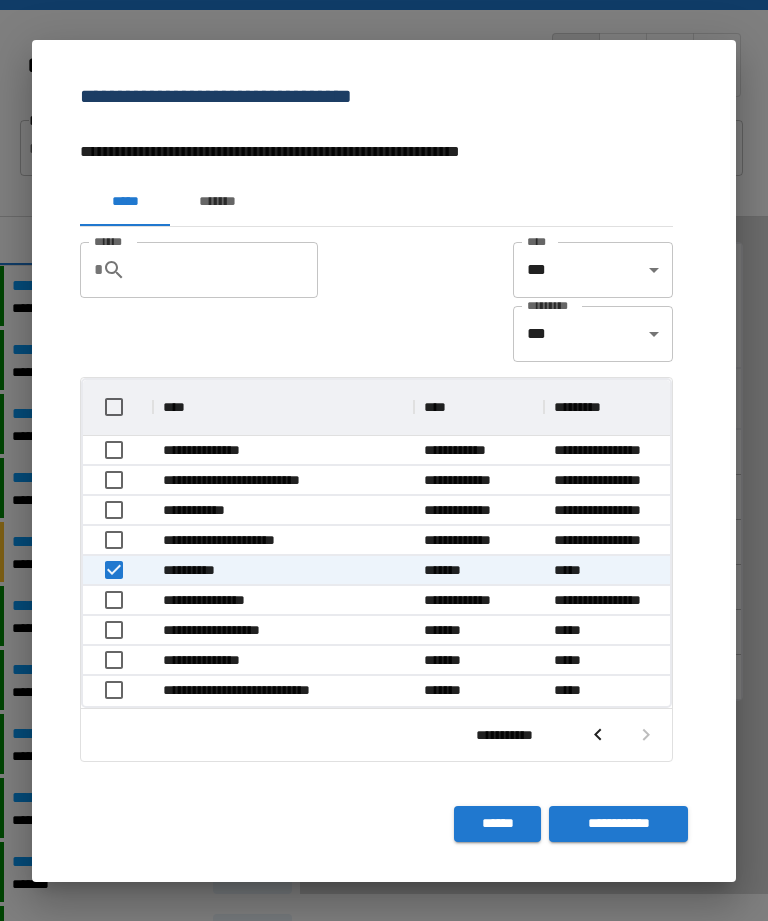 click on "**********" at bounding box center (618, 824) 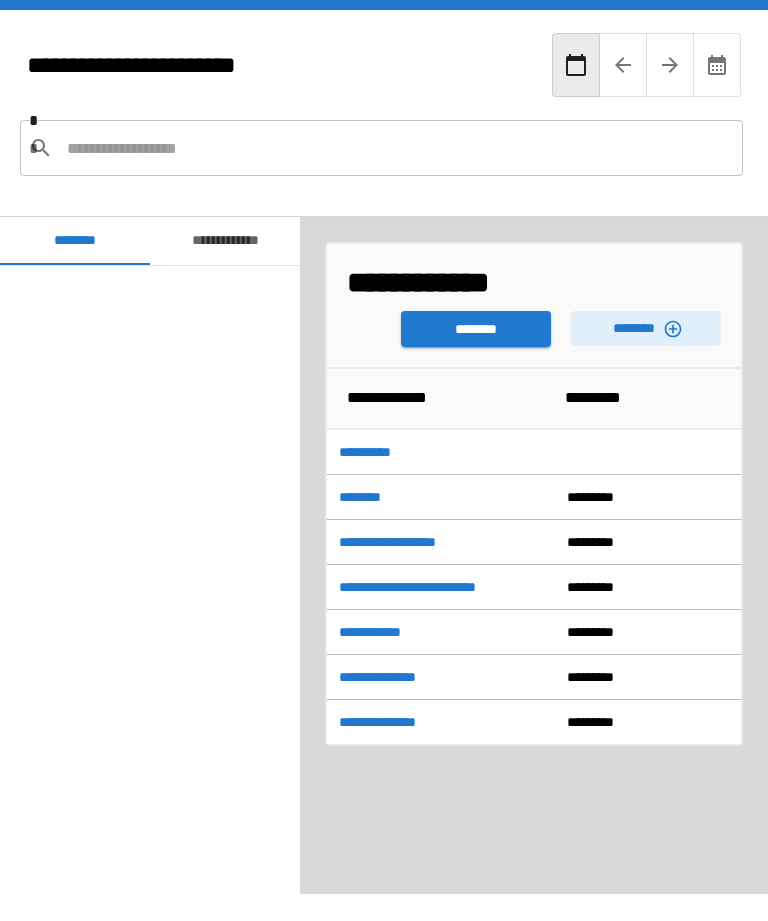 scroll, scrollTop: 780, scrollLeft: 0, axis: vertical 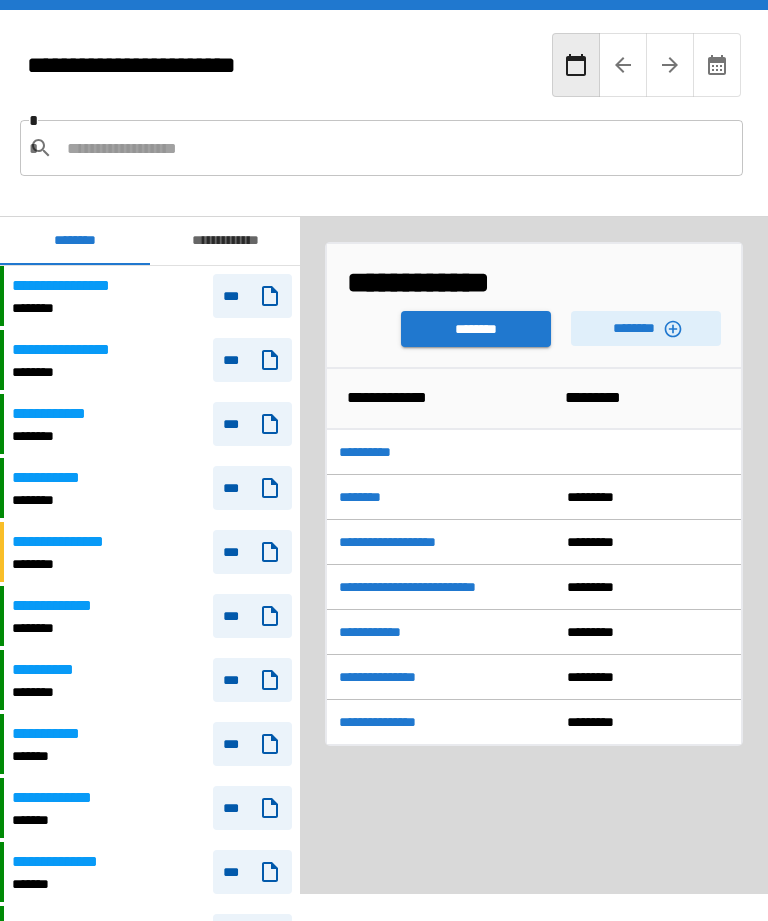 click on "********" at bounding box center (476, 329) 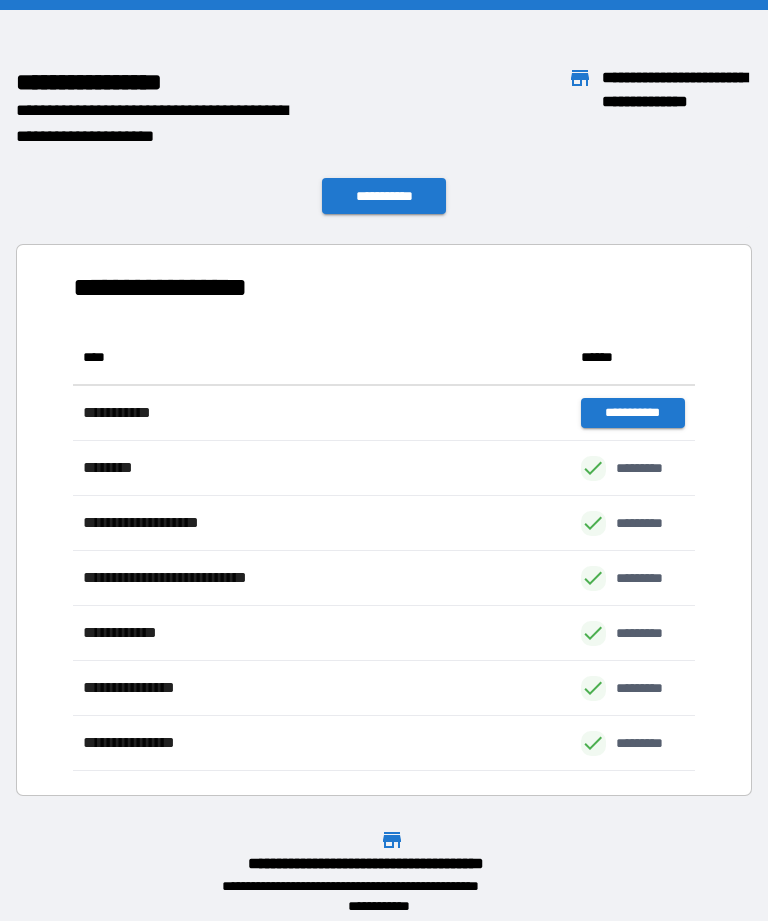 scroll, scrollTop: 441, scrollLeft: 622, axis: both 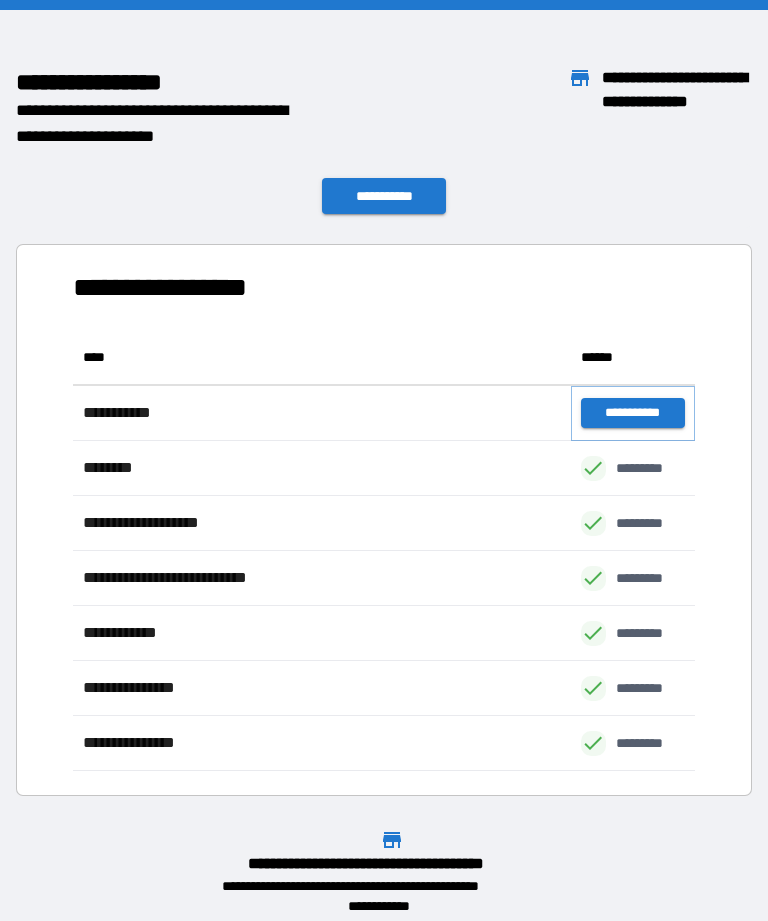 click on "**********" at bounding box center (633, 413) 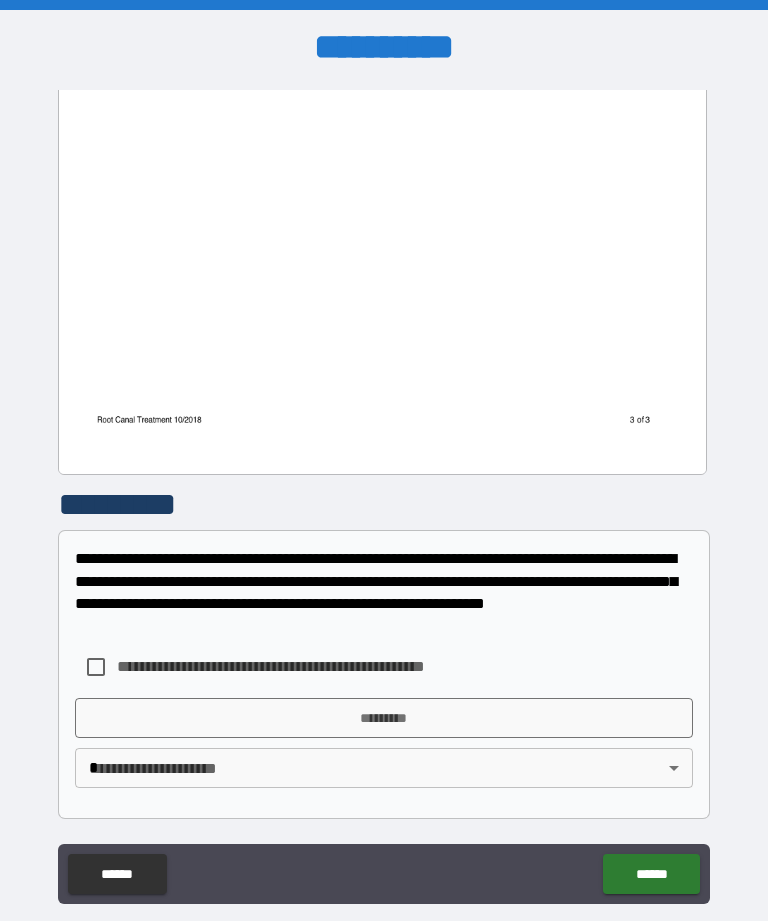 scroll, scrollTop: 2233, scrollLeft: 0, axis: vertical 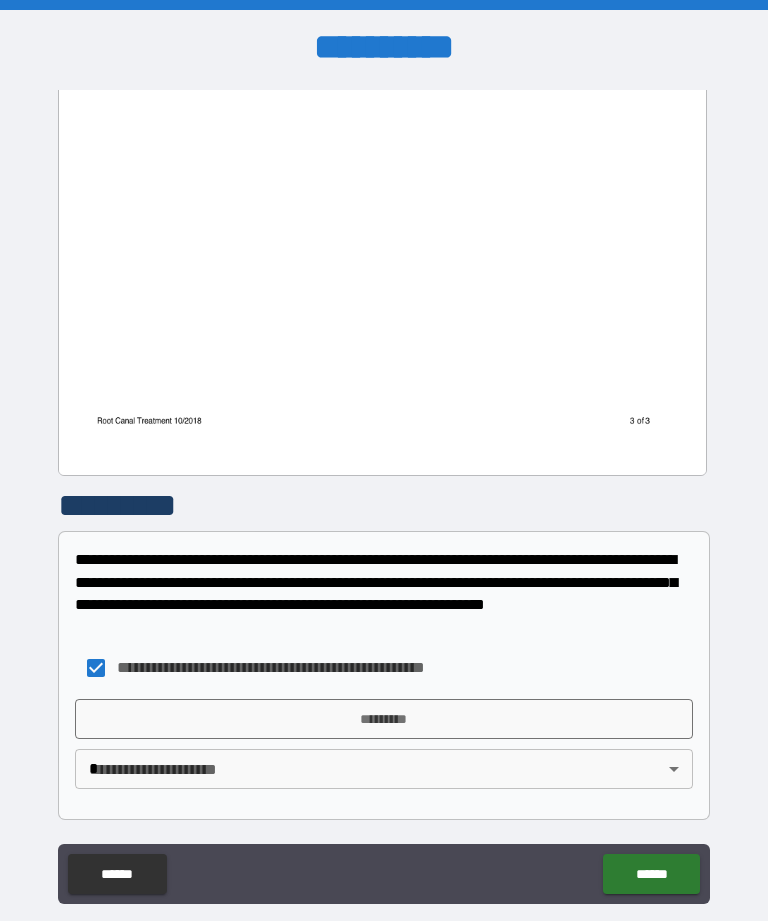 click on "*********" at bounding box center [384, 719] 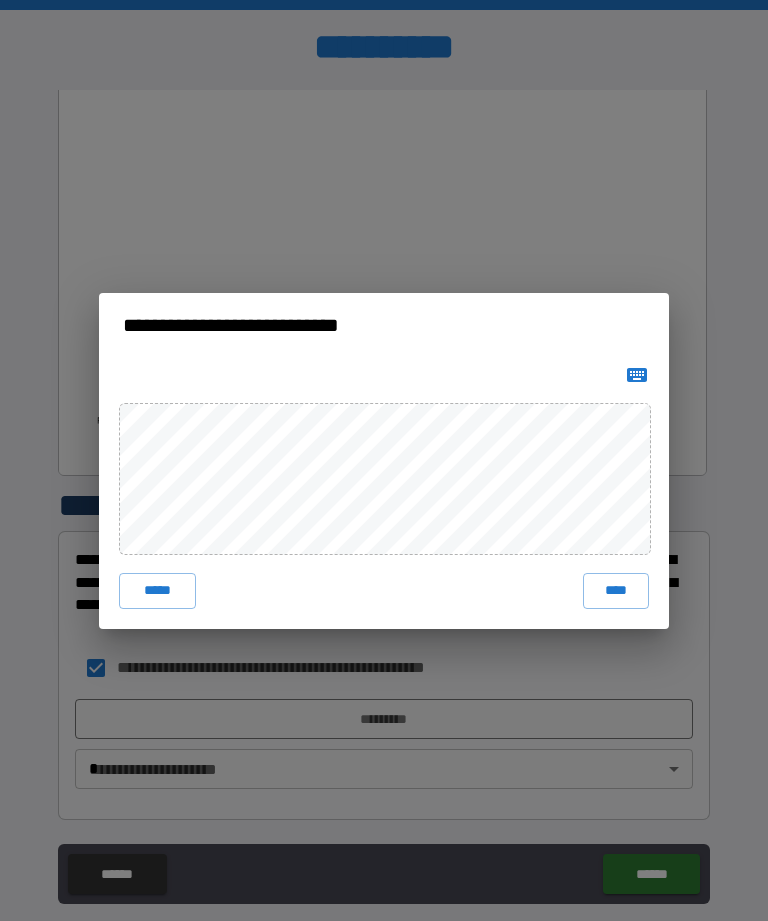 click on "****" at bounding box center (616, 591) 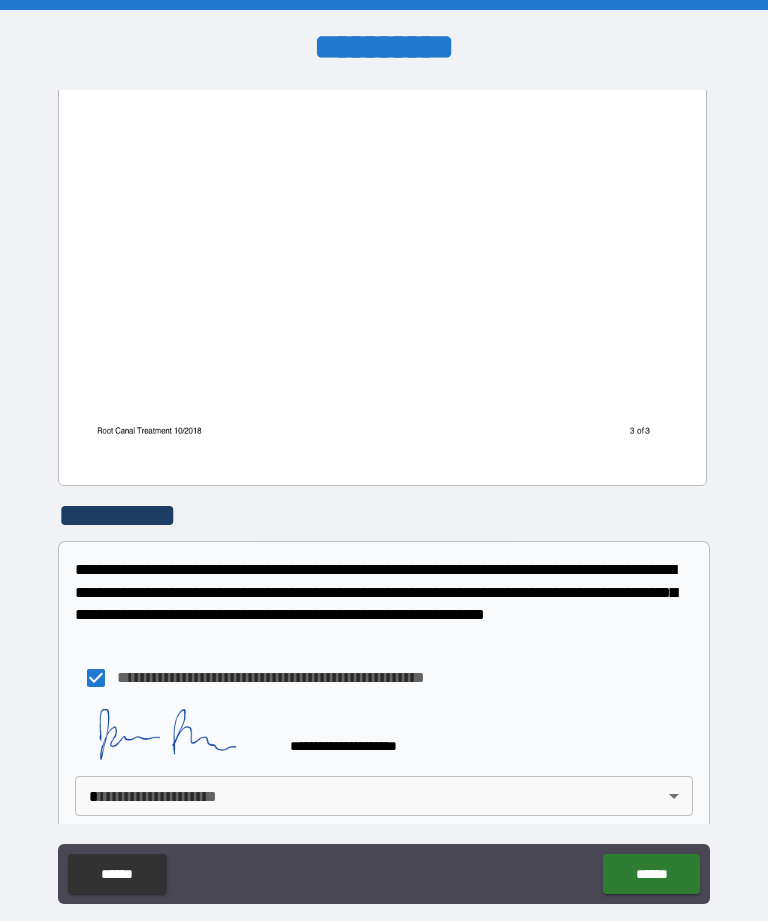 click on "**********" at bounding box center (384, 492) 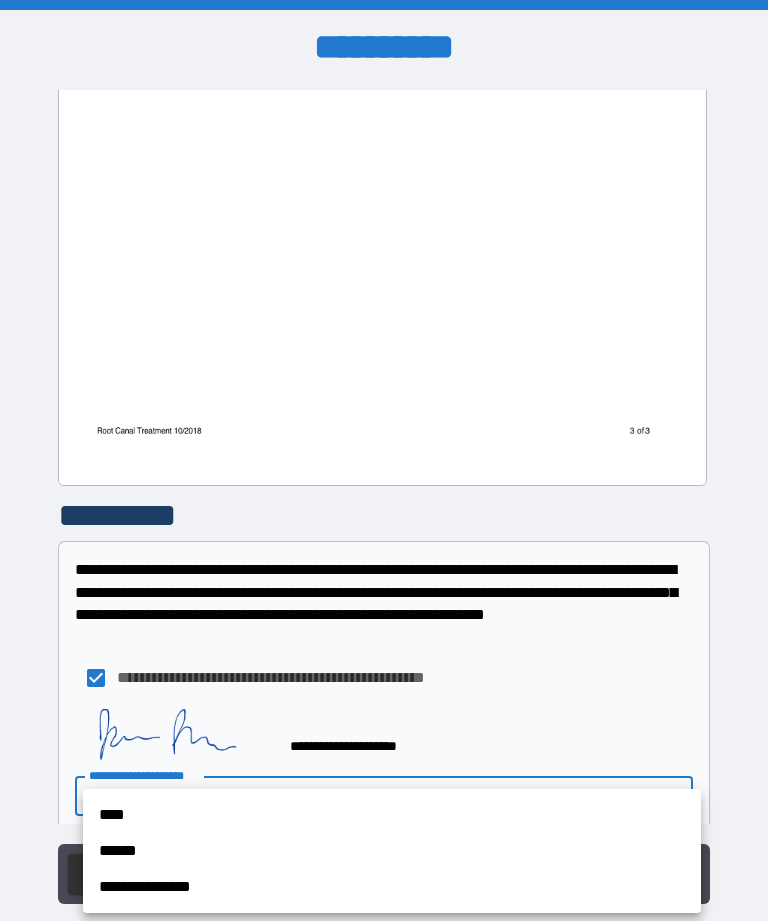 click on "****" at bounding box center [392, 815] 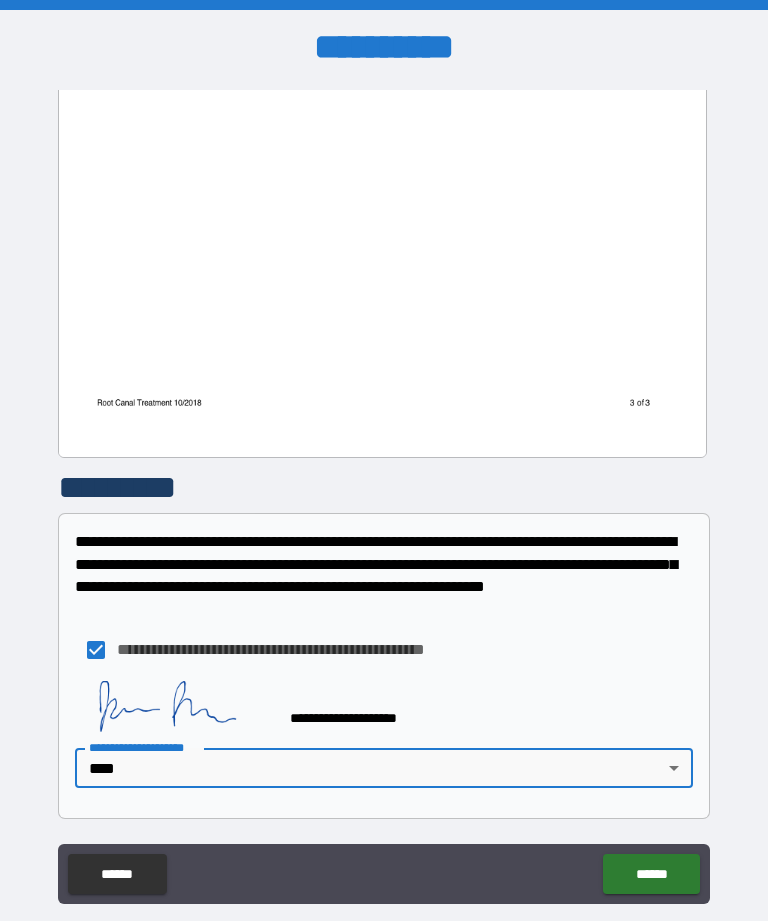 scroll, scrollTop: 2250, scrollLeft: 0, axis: vertical 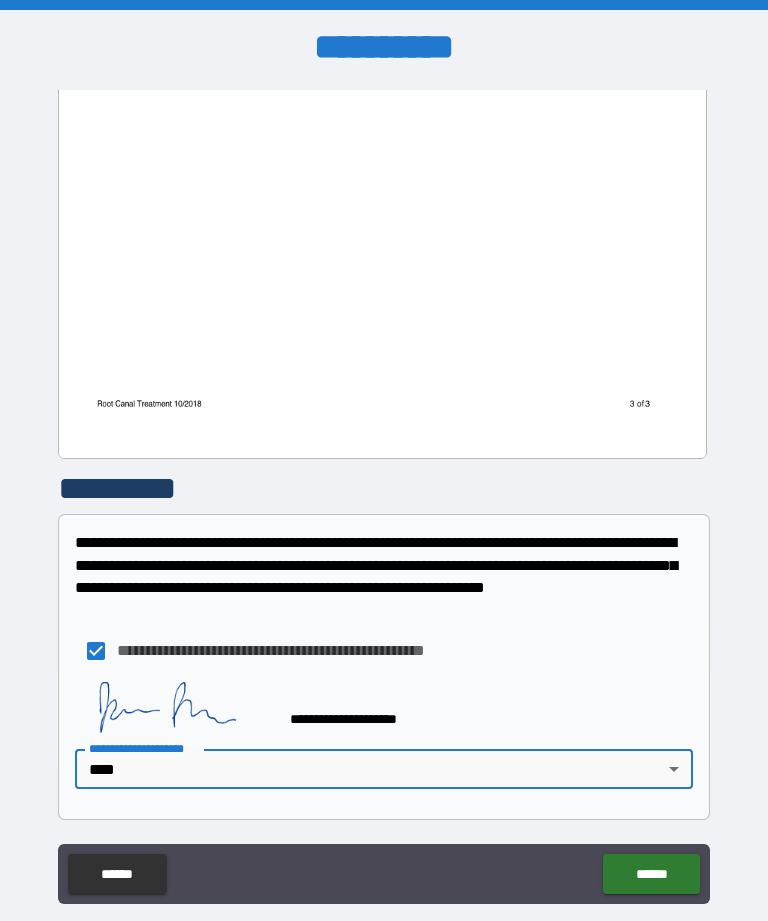 click on "******" at bounding box center [651, 874] 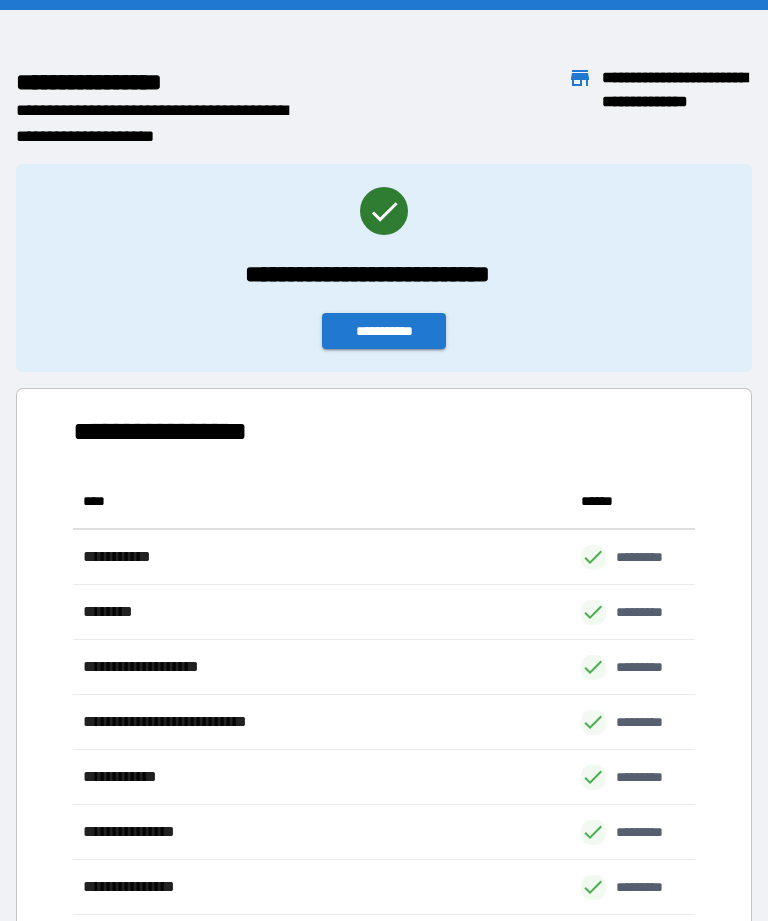 scroll, scrollTop: 441, scrollLeft: 622, axis: both 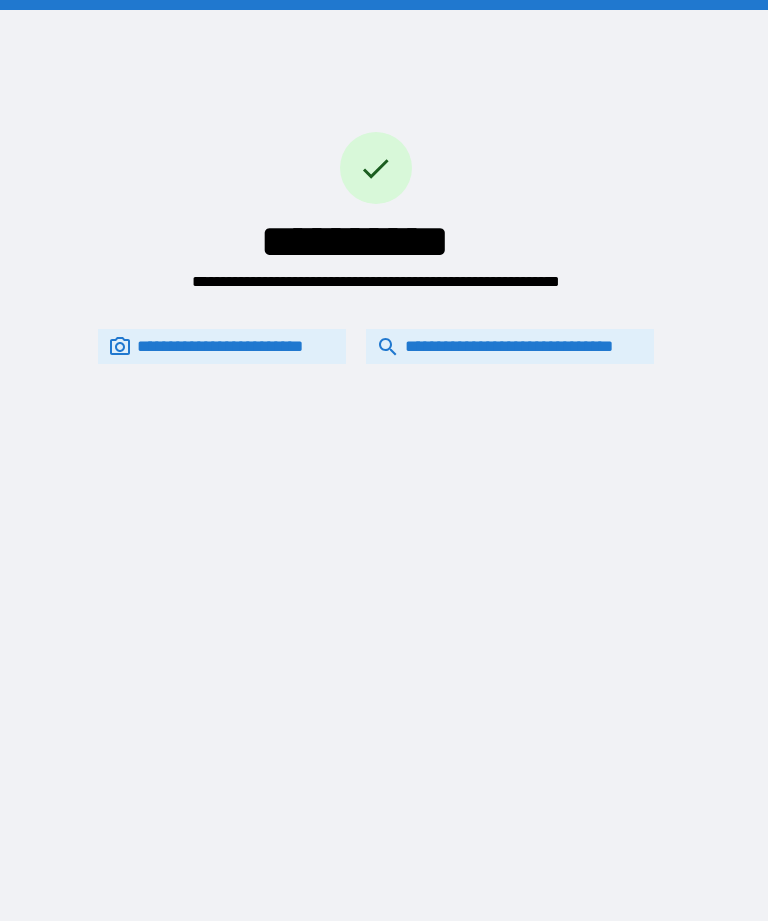 click on "**********" at bounding box center [510, 346] 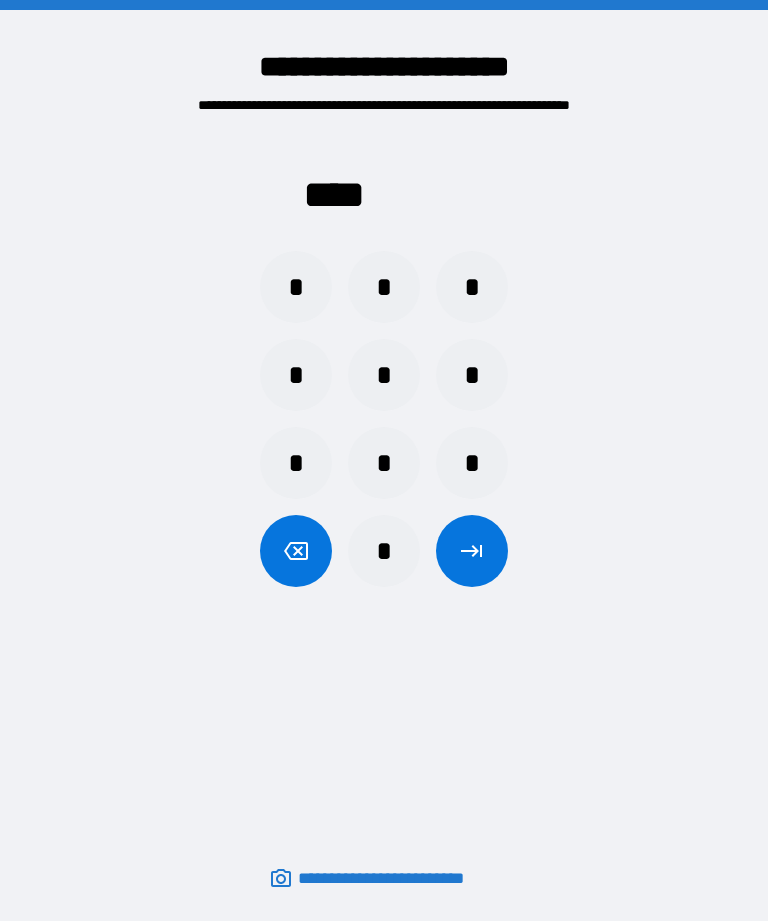 click on "*" at bounding box center [384, 287] 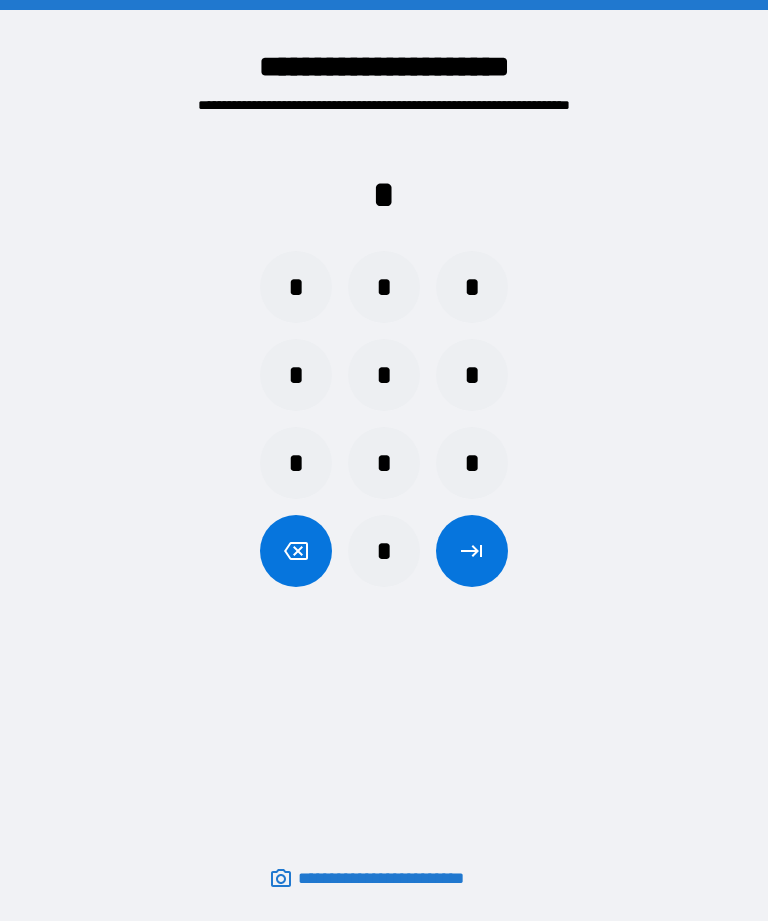 click on "*" at bounding box center [296, 287] 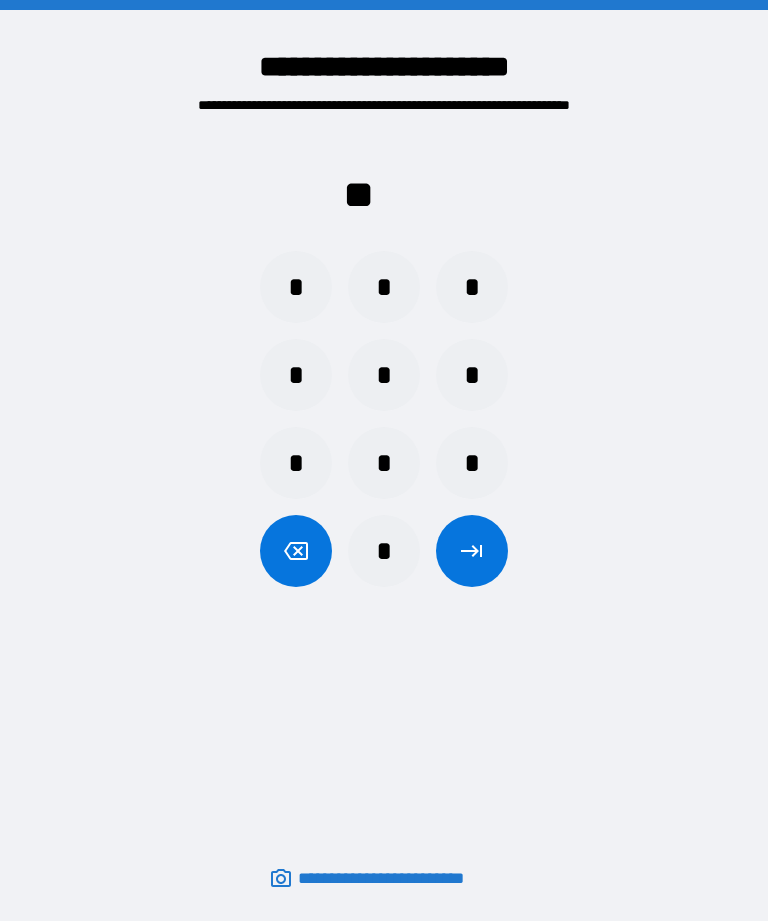 click on "*" at bounding box center (472, 287) 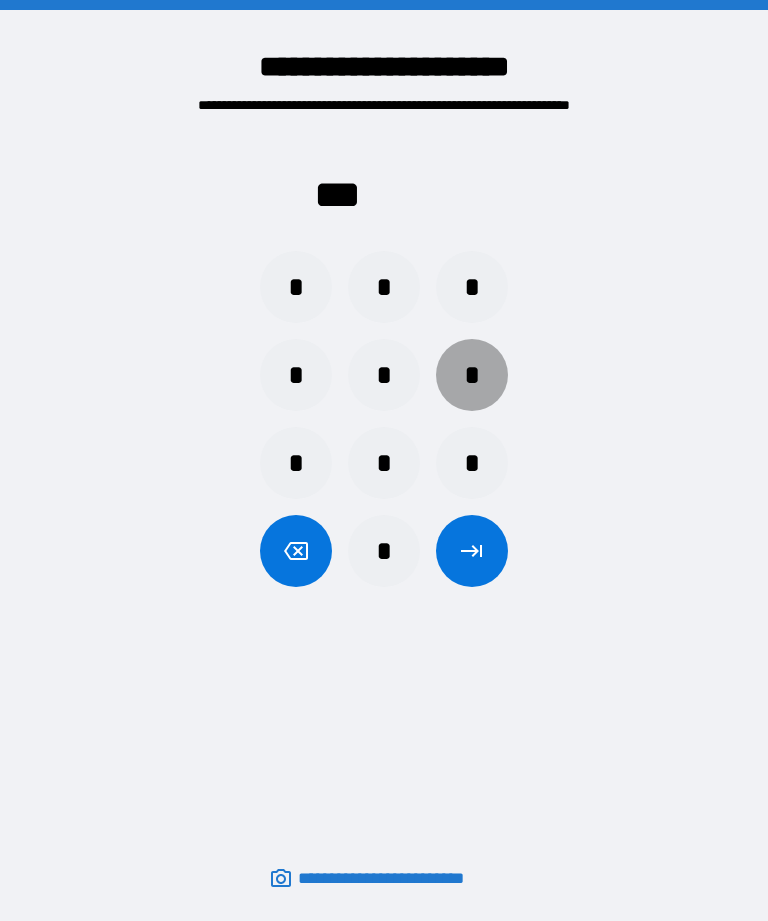 click on "*" at bounding box center [472, 375] 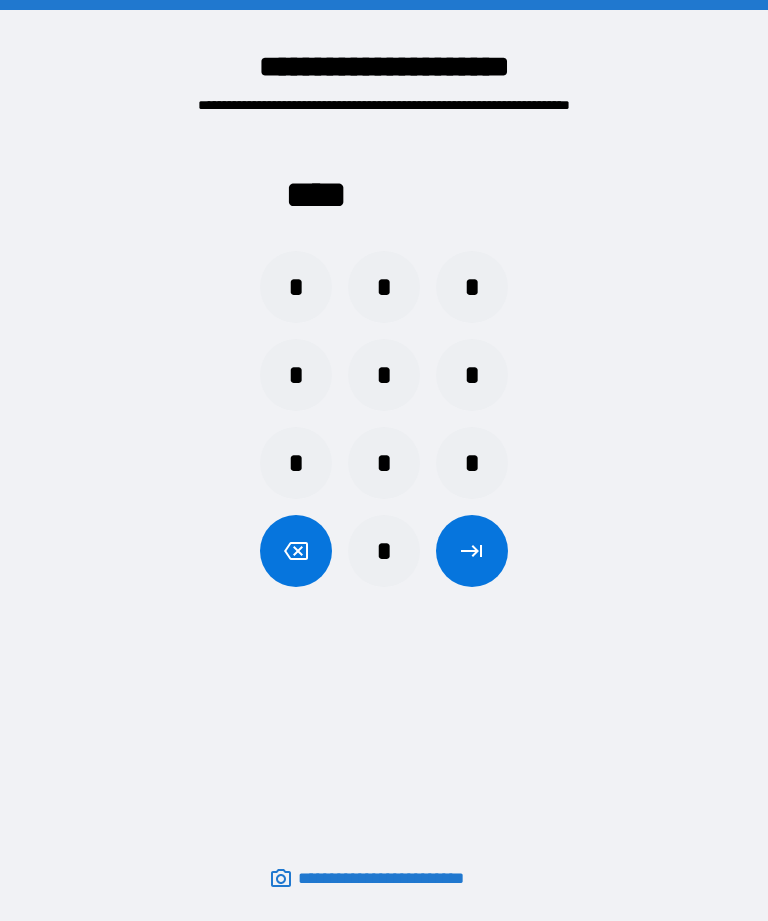 click at bounding box center (472, 551) 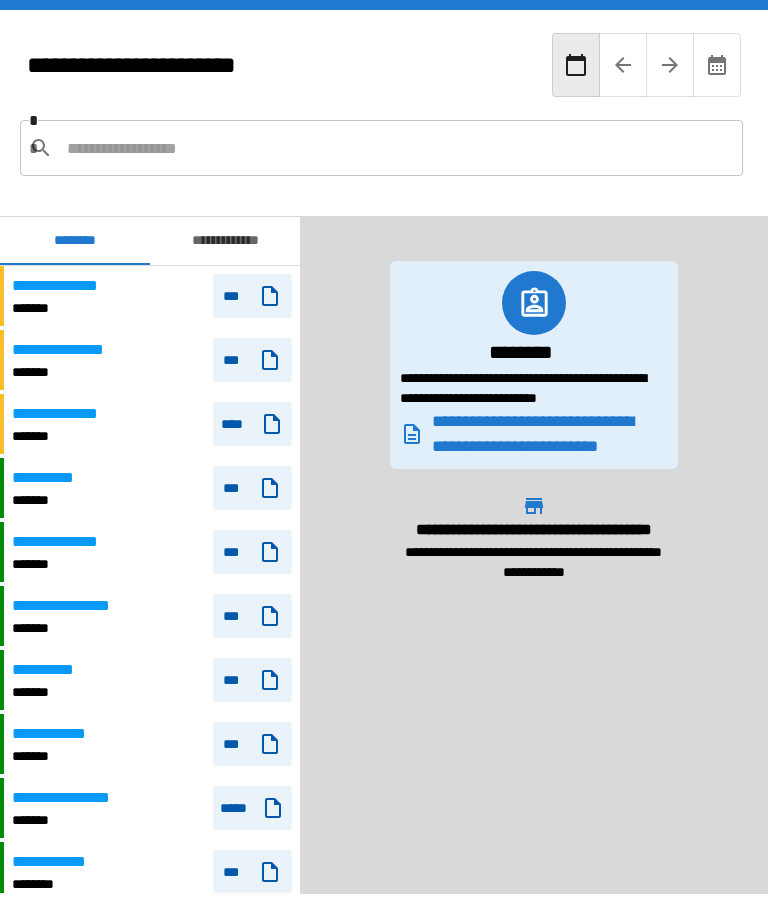 scroll, scrollTop: 780, scrollLeft: 0, axis: vertical 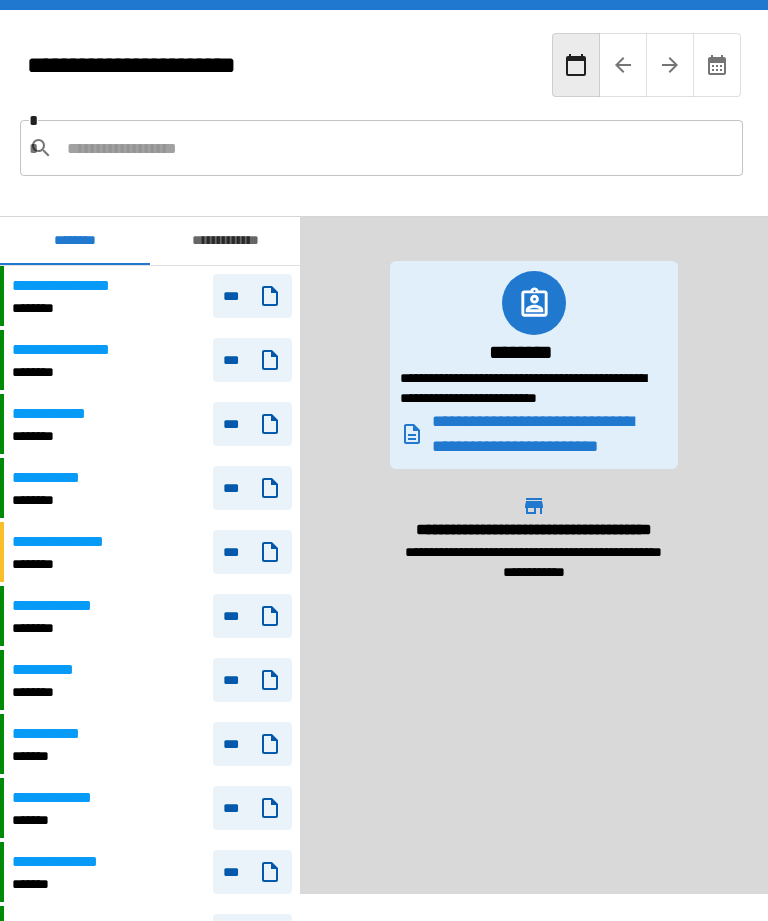 click at bounding box center (397, 148) 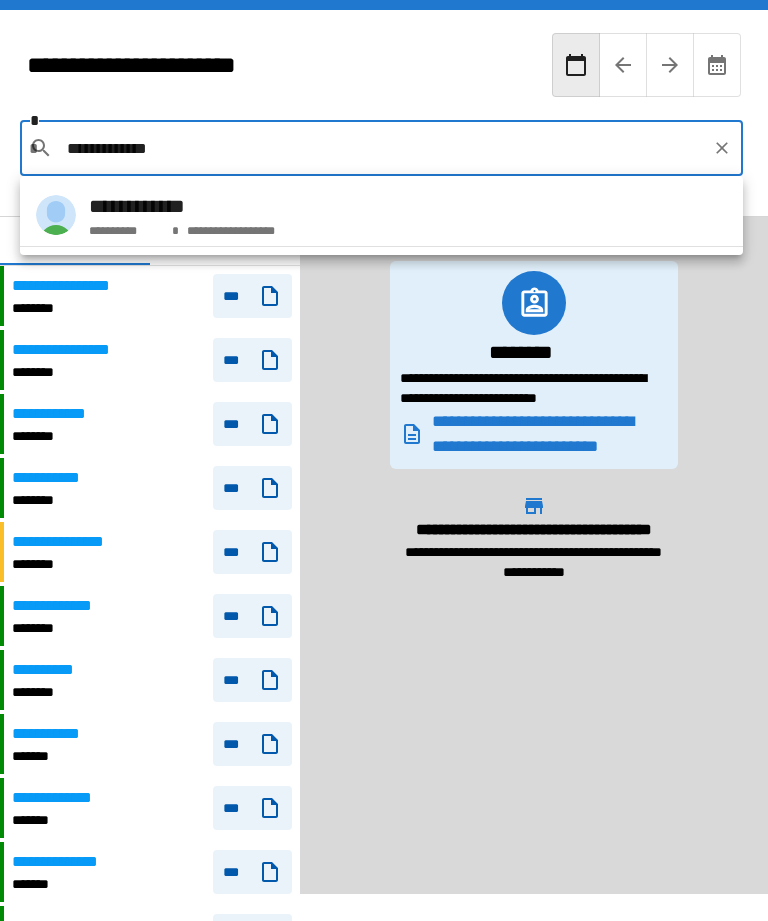 click on "**********" at bounding box center [381, 215] 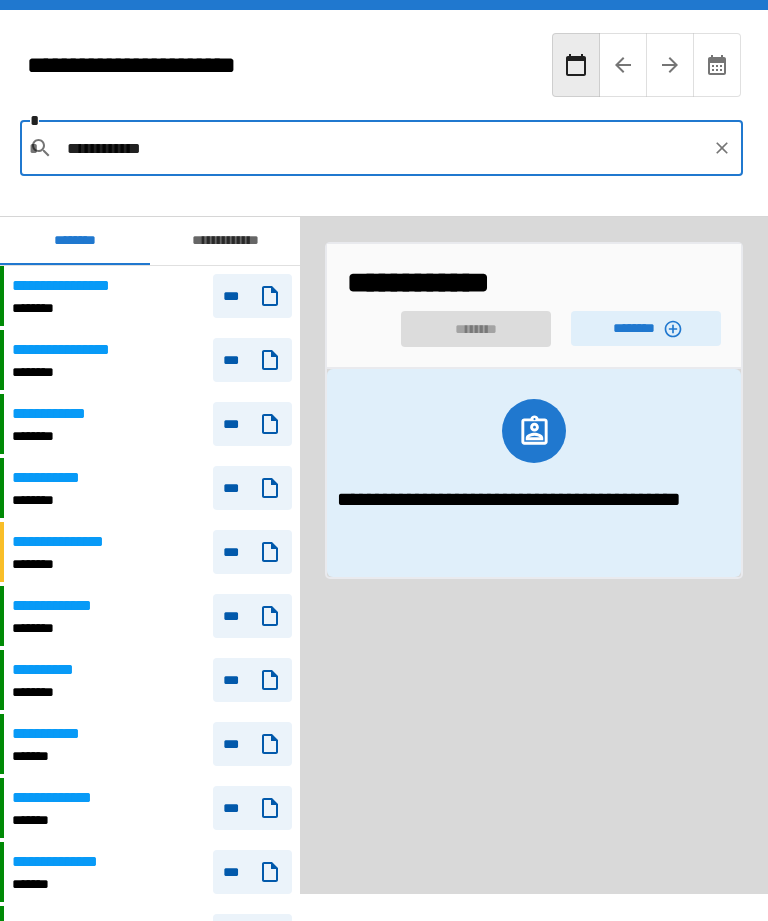 click on "********" at bounding box center (646, 328) 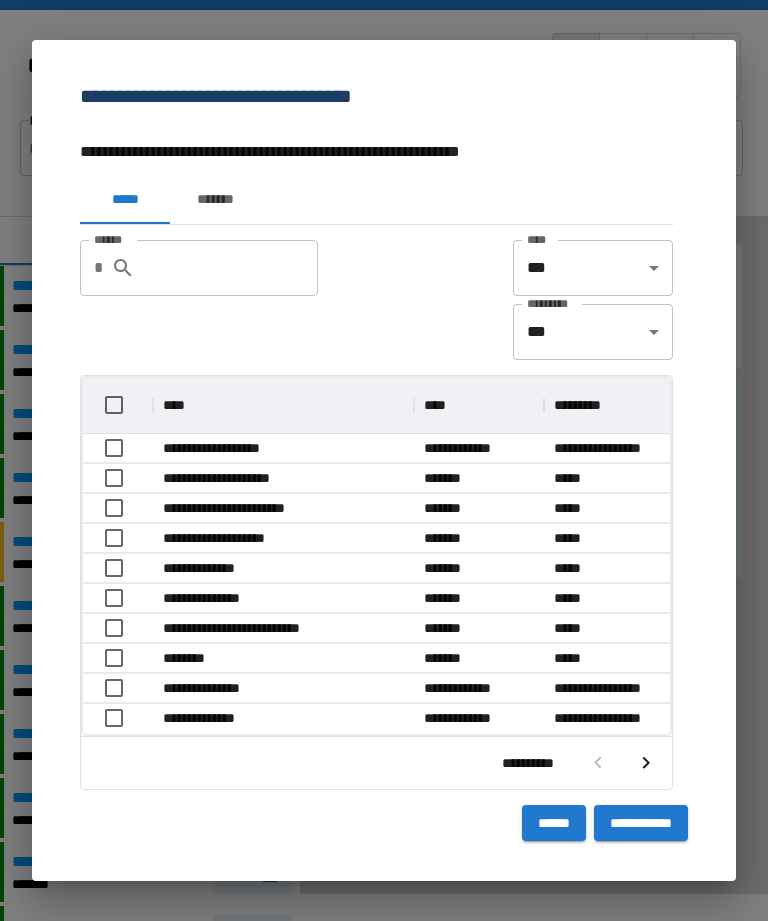 scroll, scrollTop: 356, scrollLeft: 587, axis: both 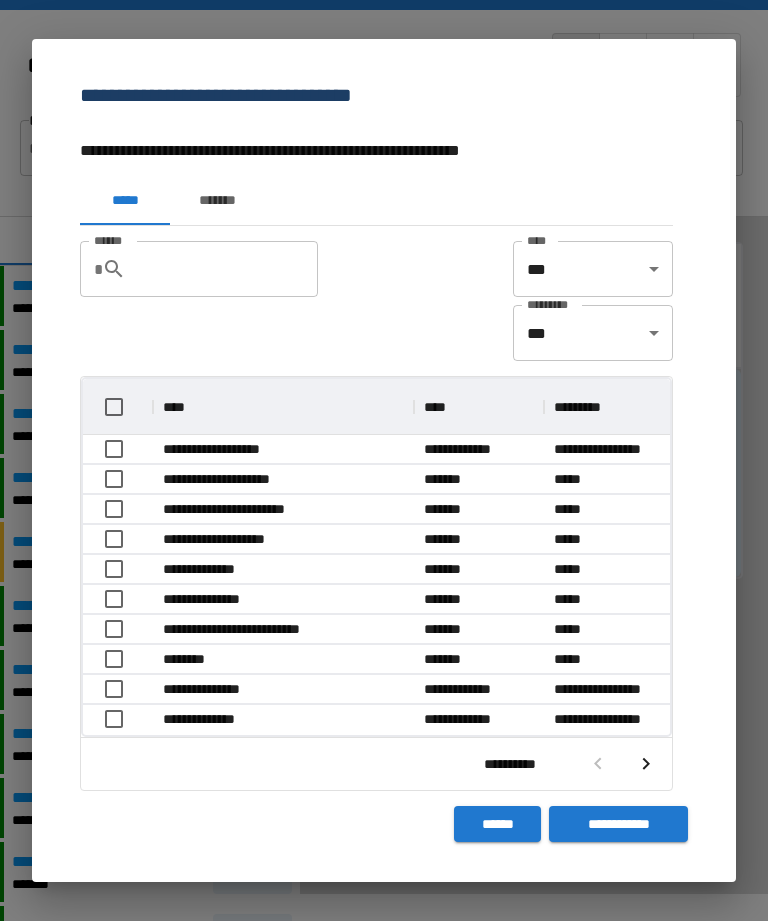 click 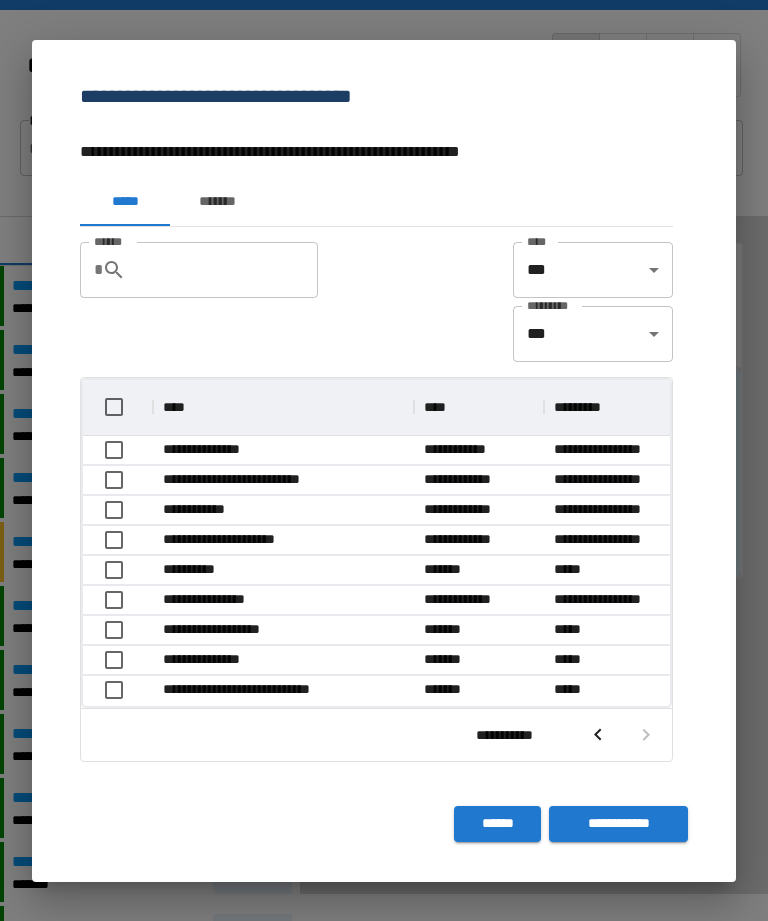 scroll, scrollTop: 326, scrollLeft: 587, axis: both 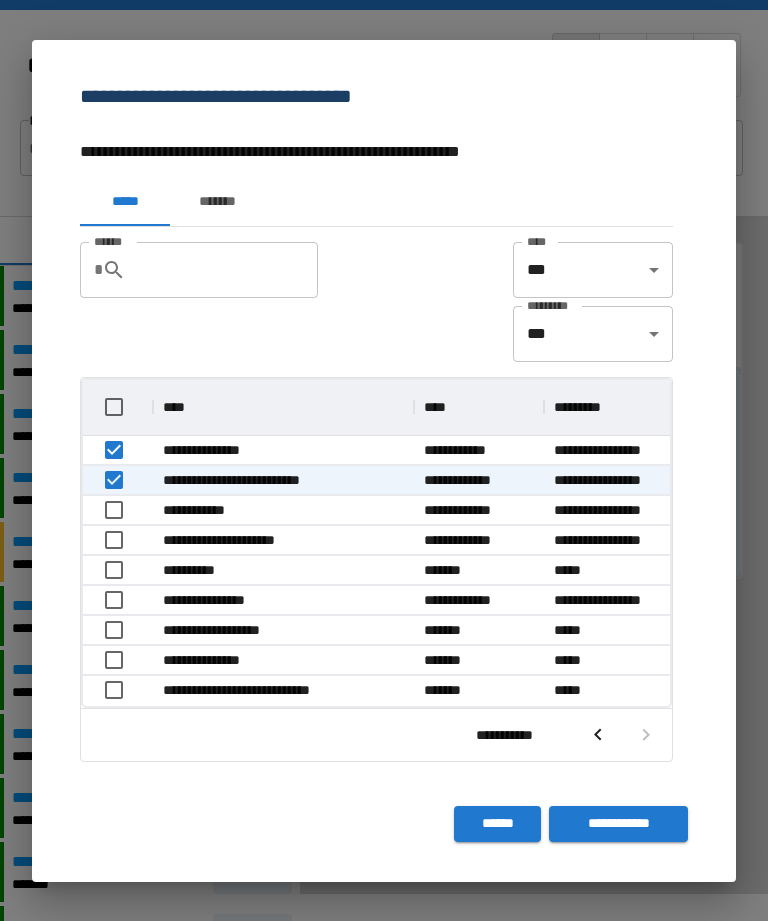 click on "**********" at bounding box center (618, 824) 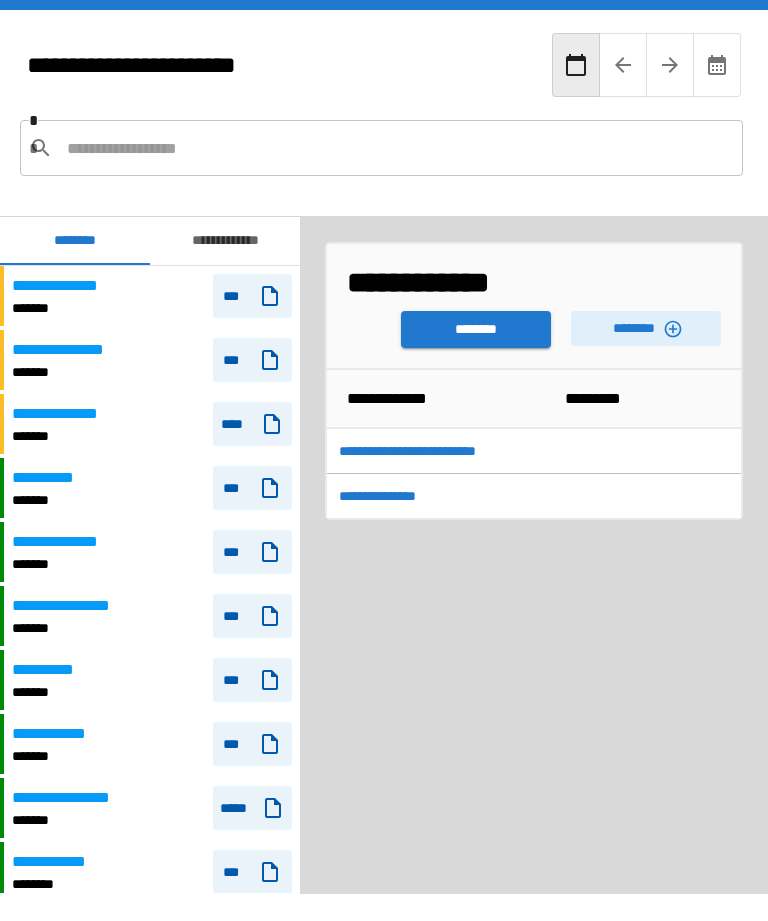 scroll, scrollTop: 780, scrollLeft: 0, axis: vertical 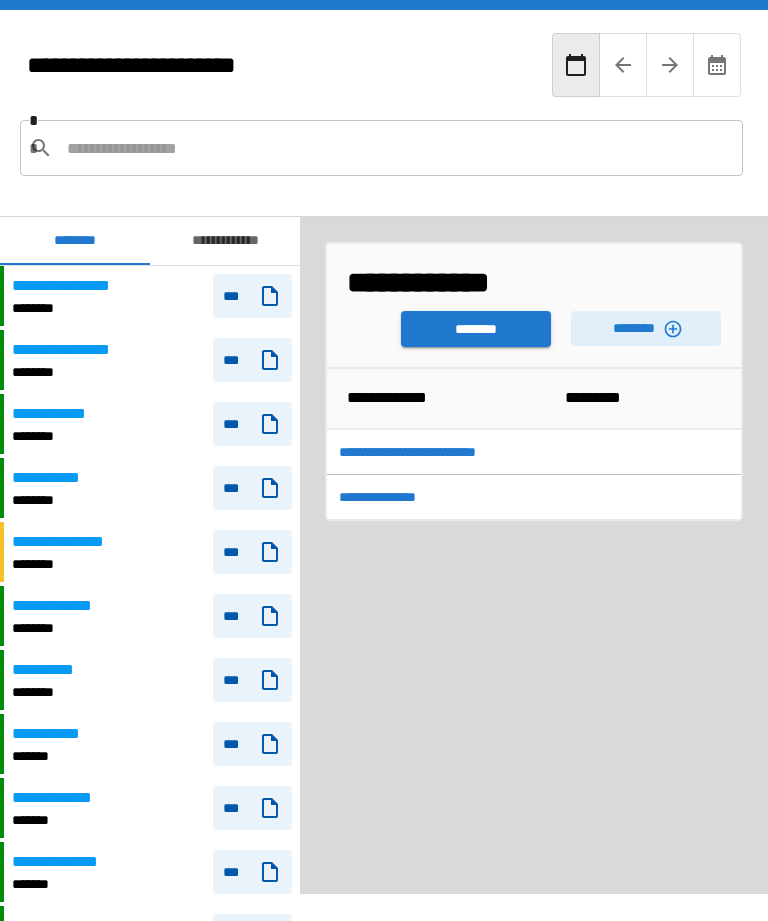click on "********" at bounding box center (476, 329) 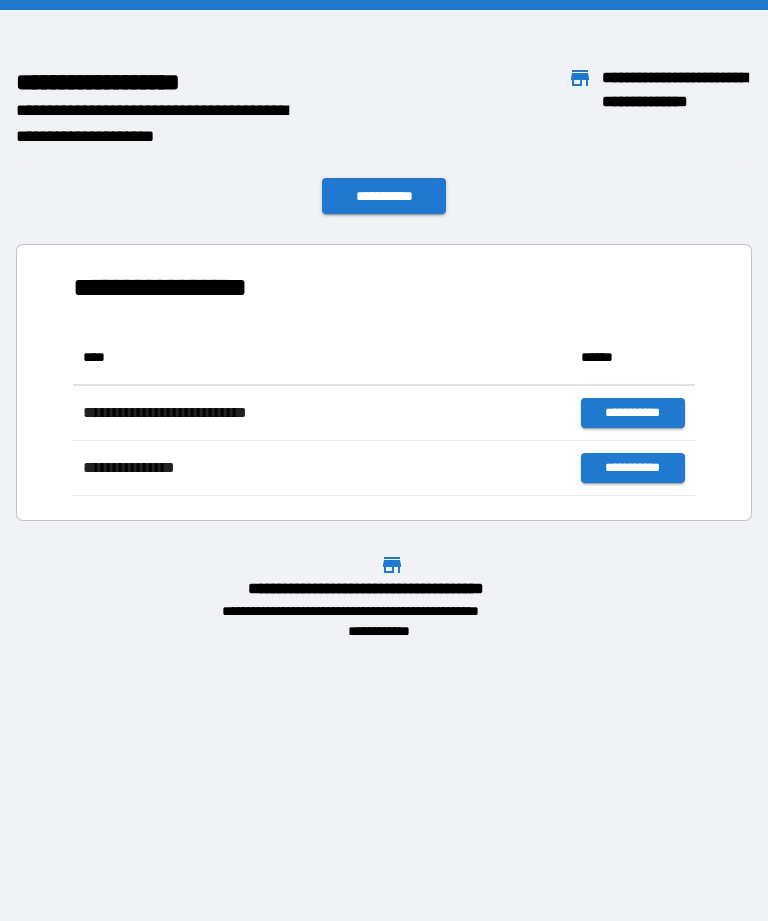 scroll, scrollTop: 166, scrollLeft: 622, axis: both 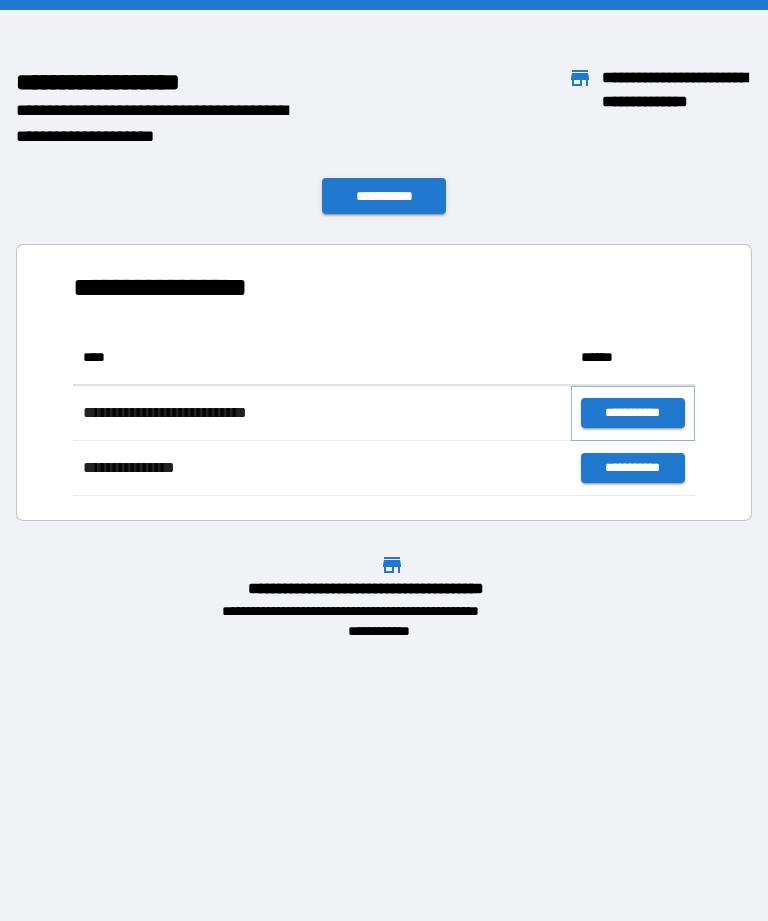 click on "**********" at bounding box center [633, 413] 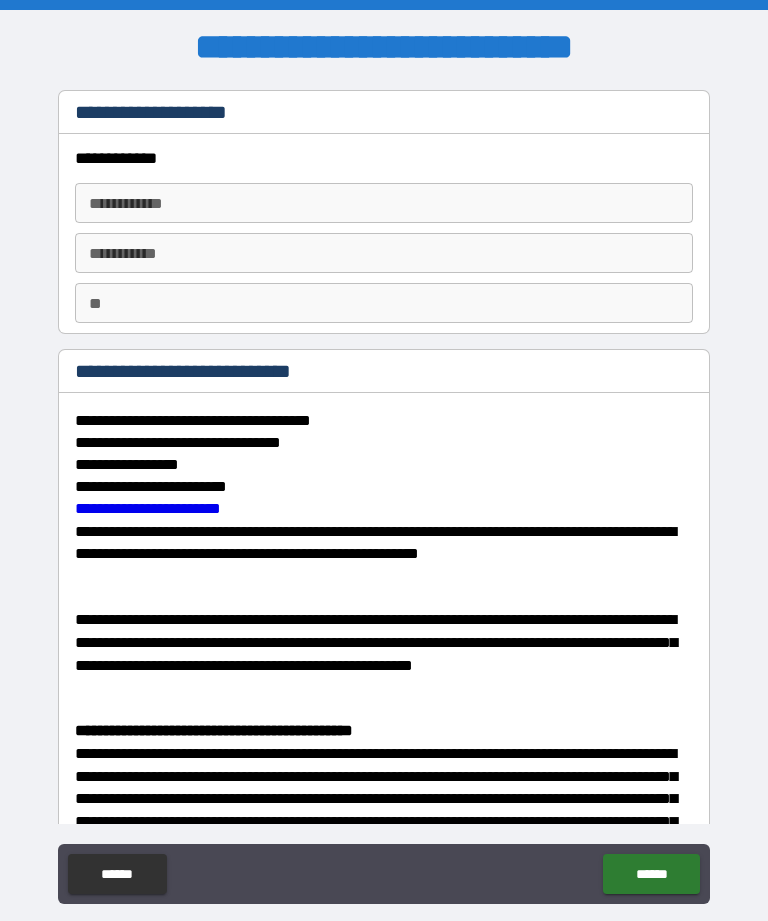 click on "**********" at bounding box center (384, 203) 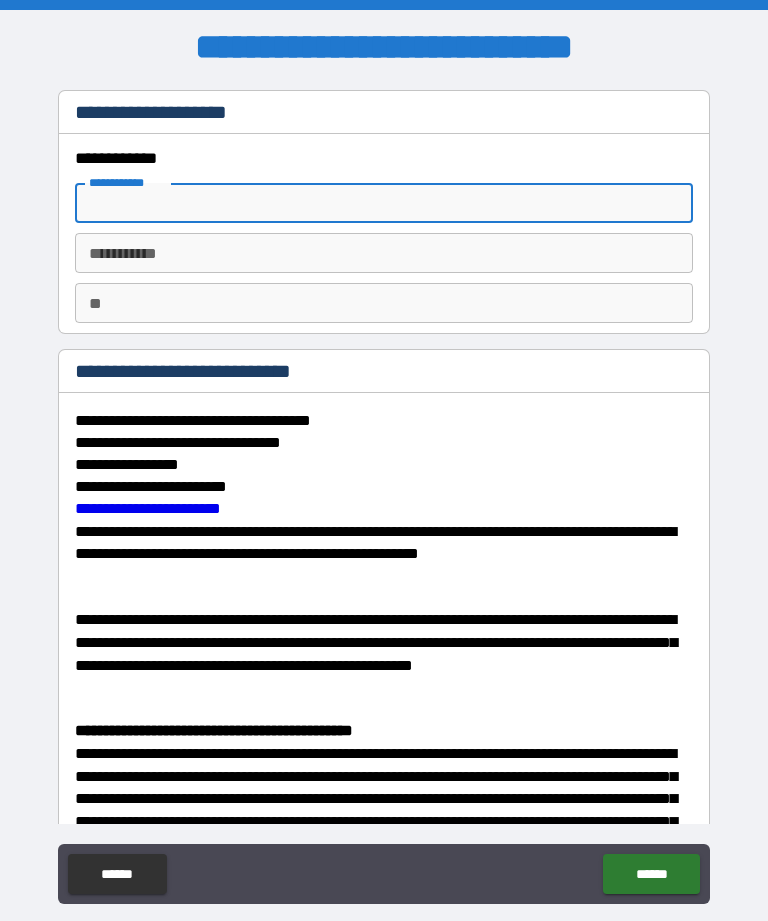 scroll, scrollTop: 0, scrollLeft: 0, axis: both 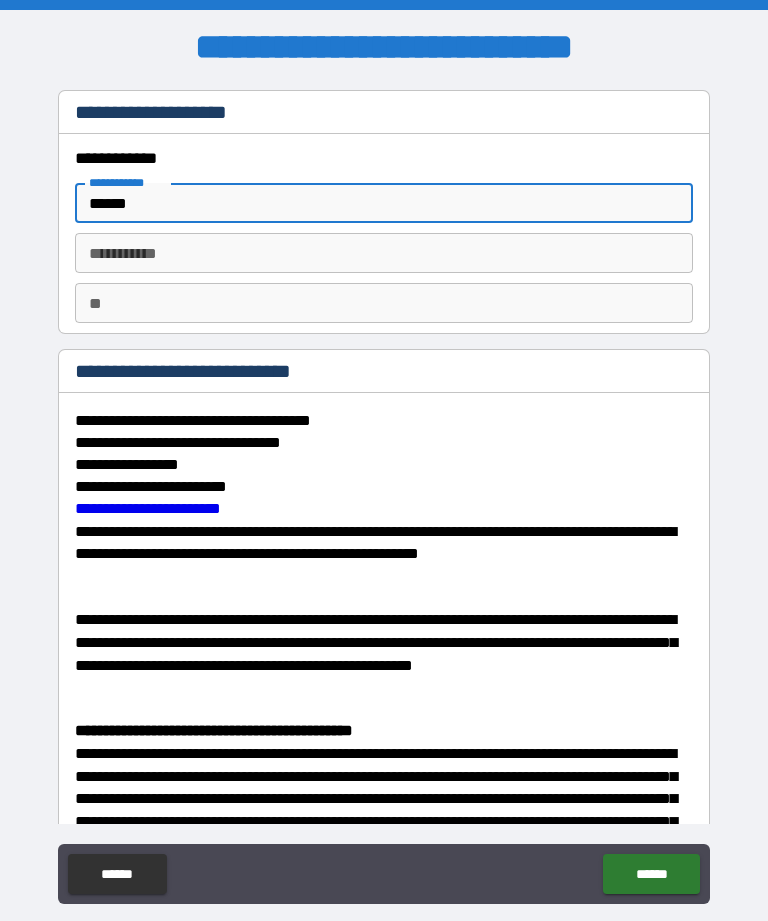 type on "******" 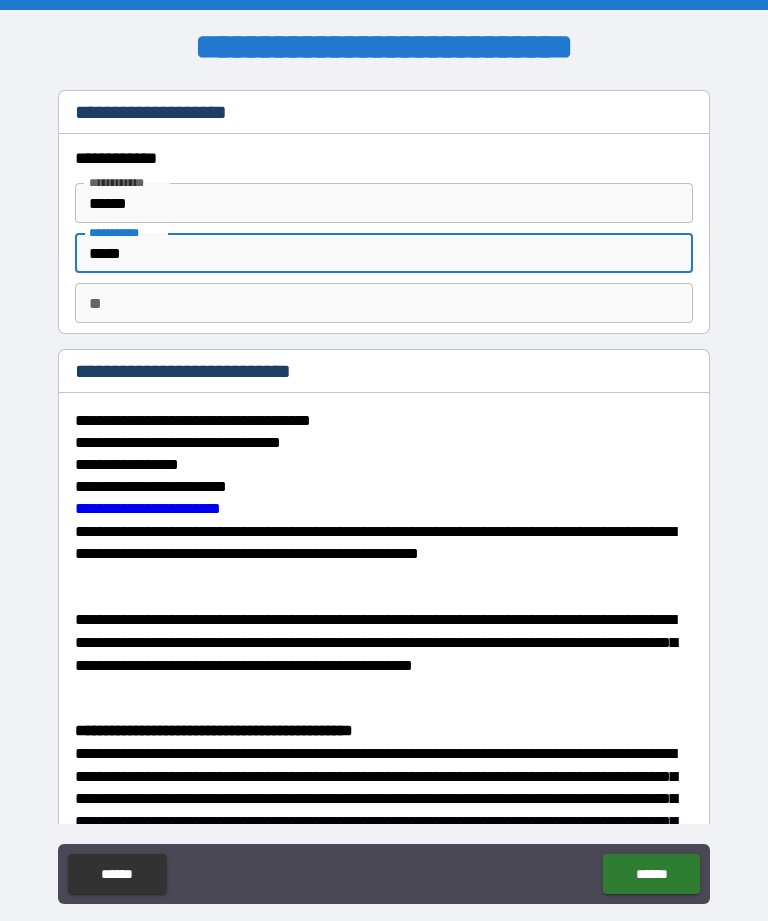 type on "*****" 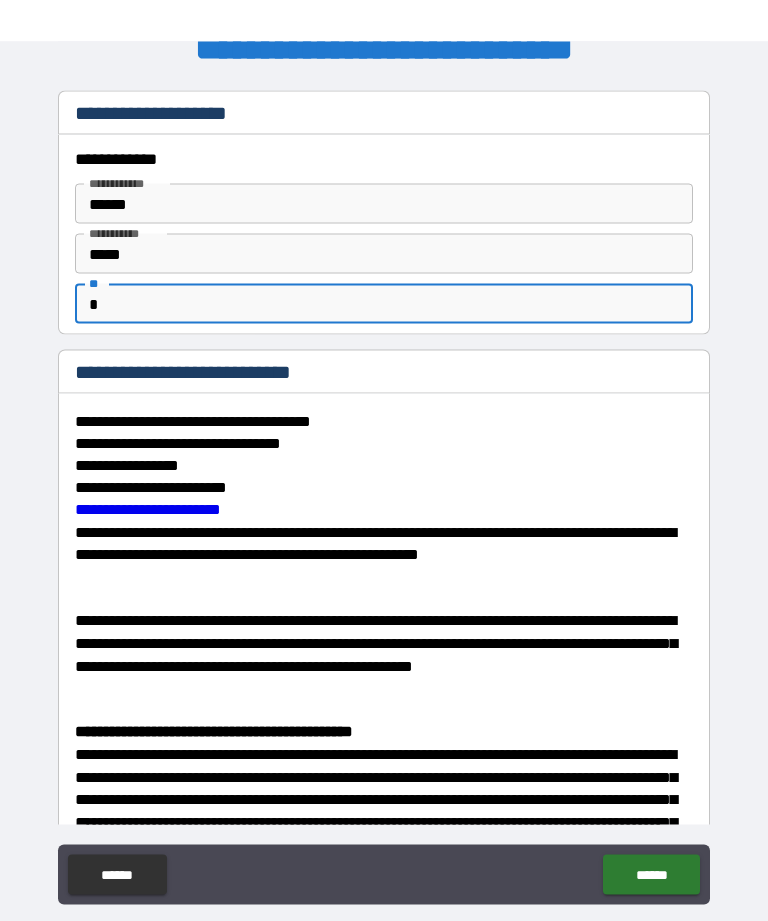 scroll, scrollTop: 64, scrollLeft: 0, axis: vertical 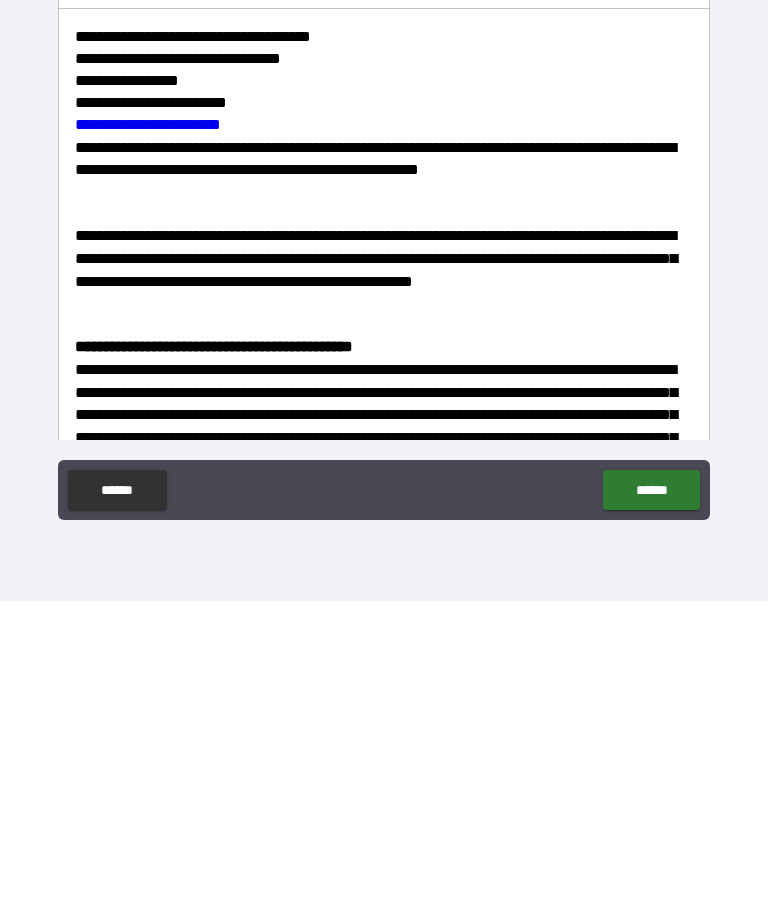 type on "*" 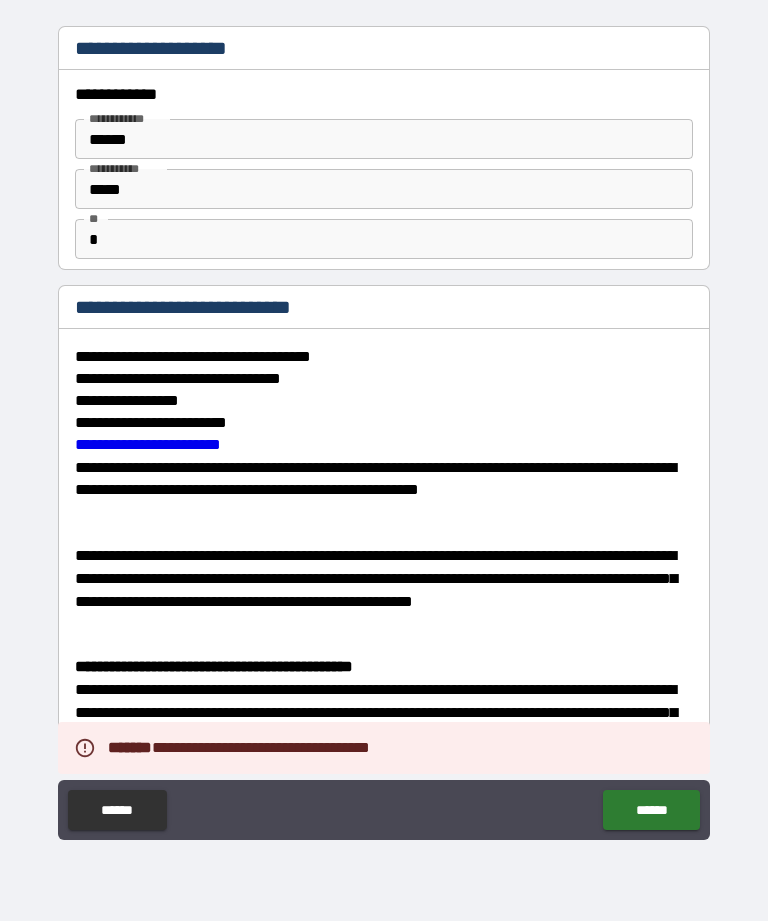 click on "******" at bounding box center [651, 810] 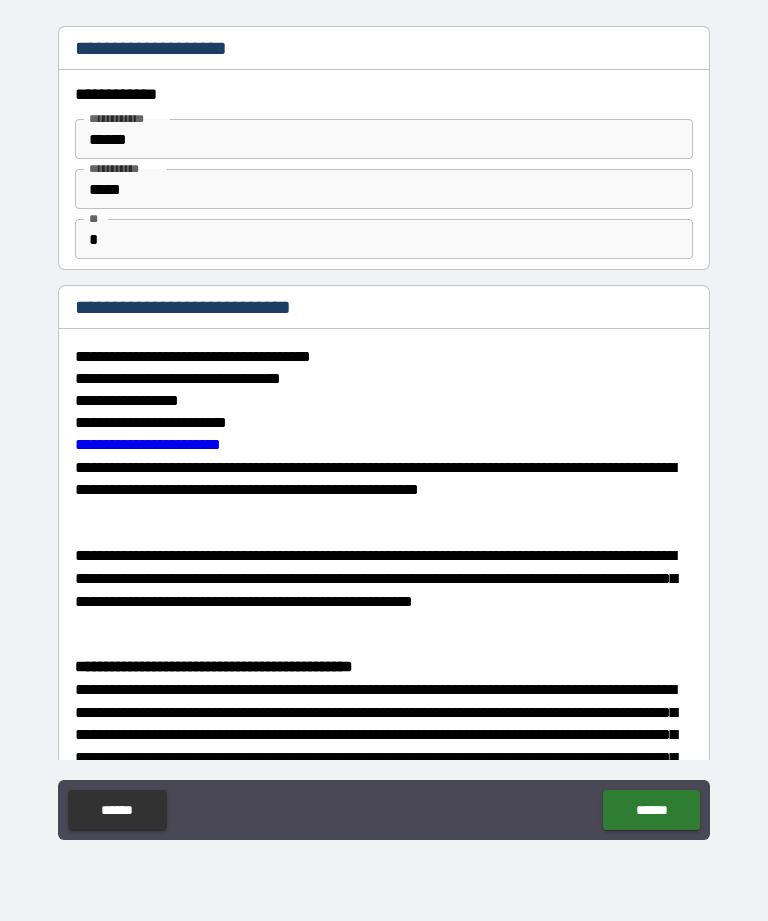 click on "******" at bounding box center [651, 810] 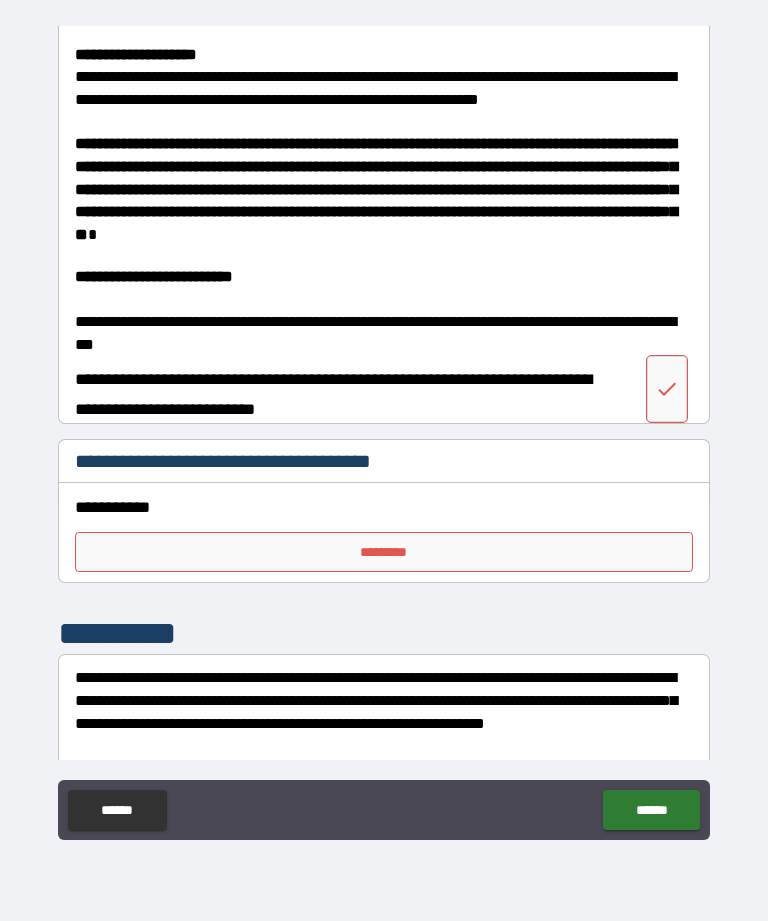 scroll, scrollTop: 3900, scrollLeft: 0, axis: vertical 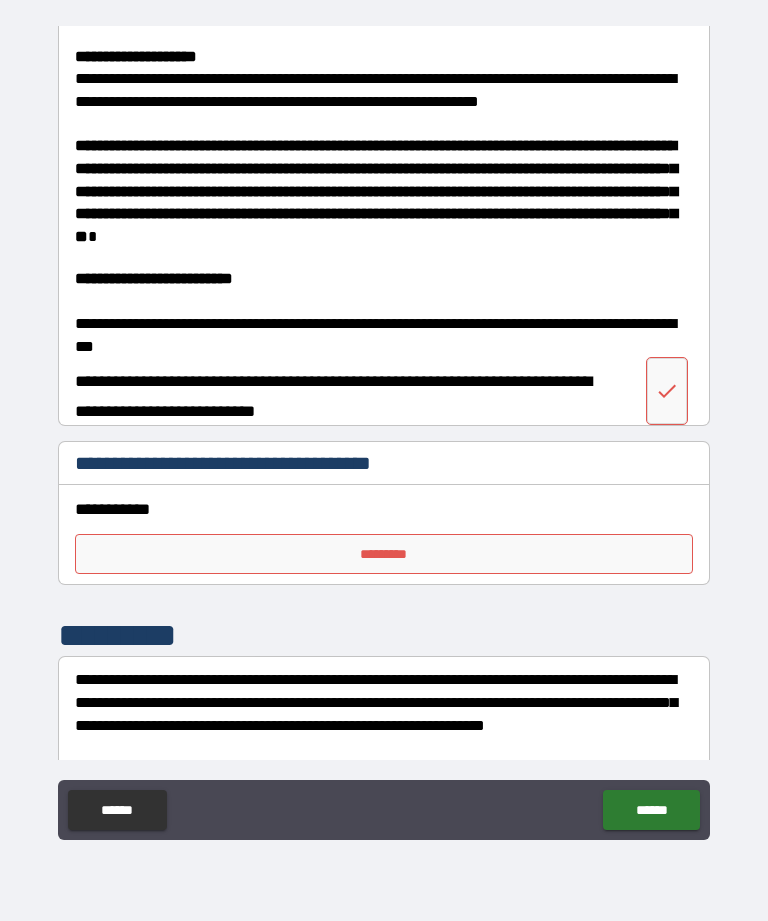 click on "*********" at bounding box center [384, 554] 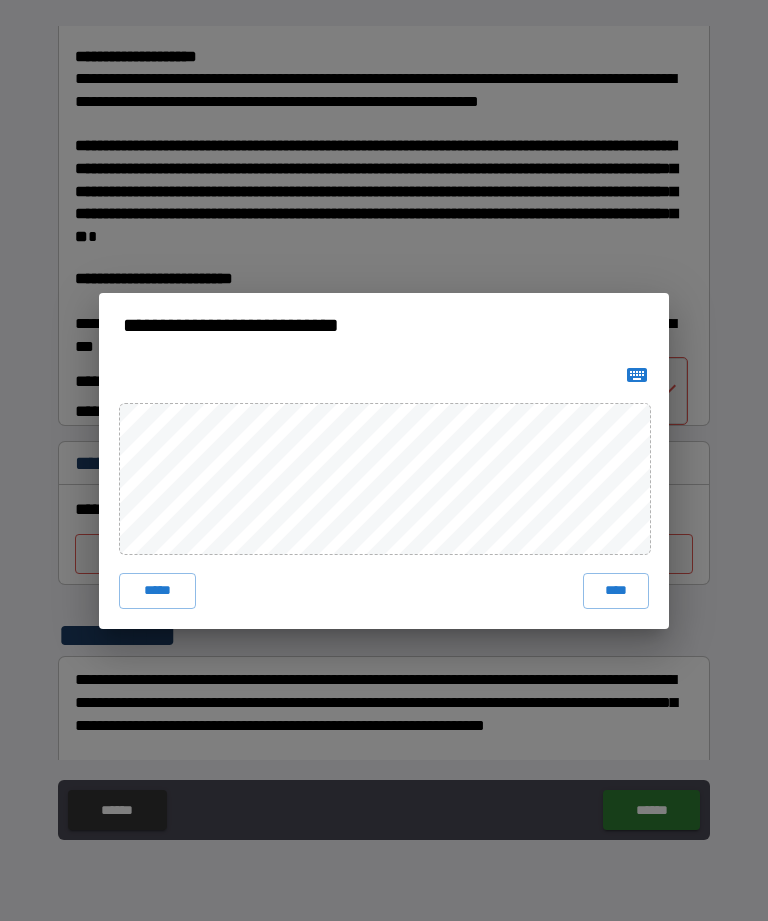 click on "****" at bounding box center (616, 591) 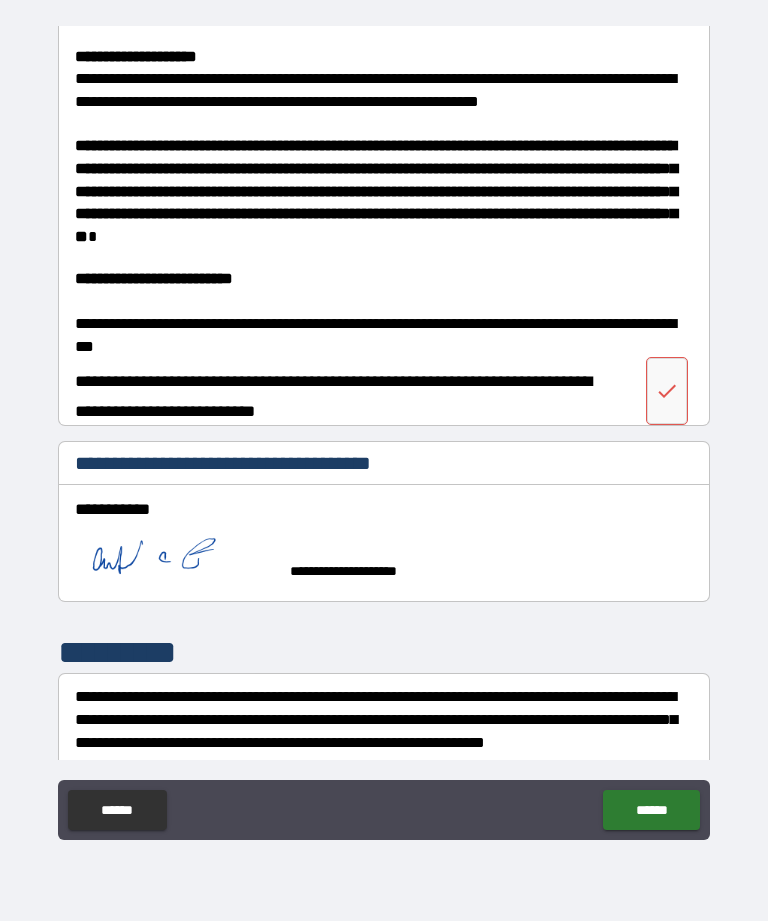click on "******" at bounding box center [651, 810] 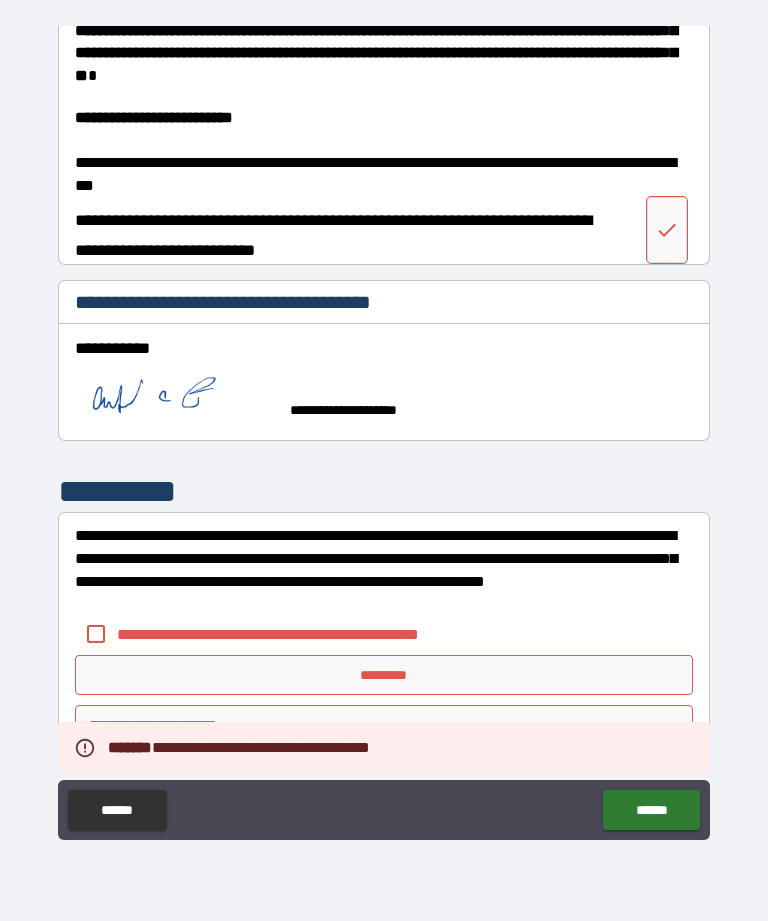 scroll, scrollTop: 4060, scrollLeft: 0, axis: vertical 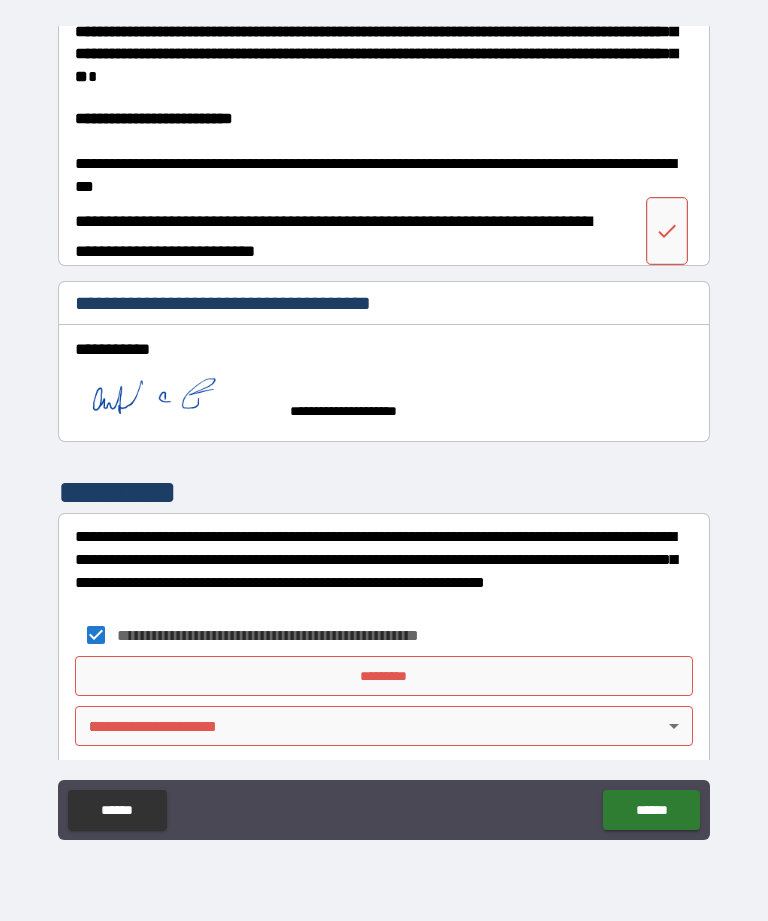 click on "*********" at bounding box center (384, 676) 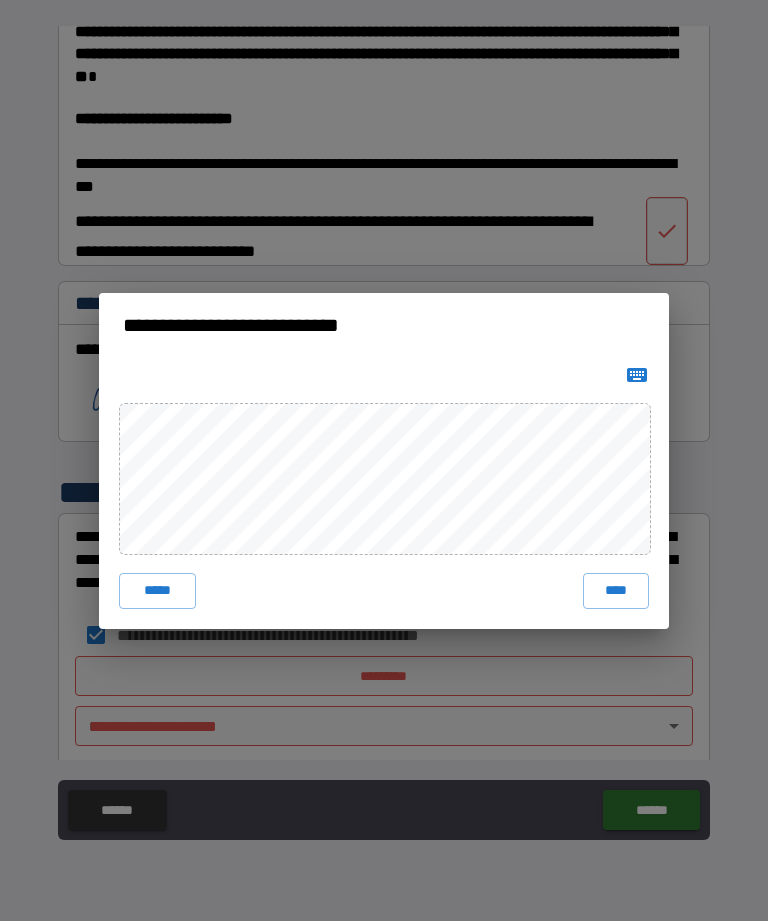 click on "****" at bounding box center (616, 591) 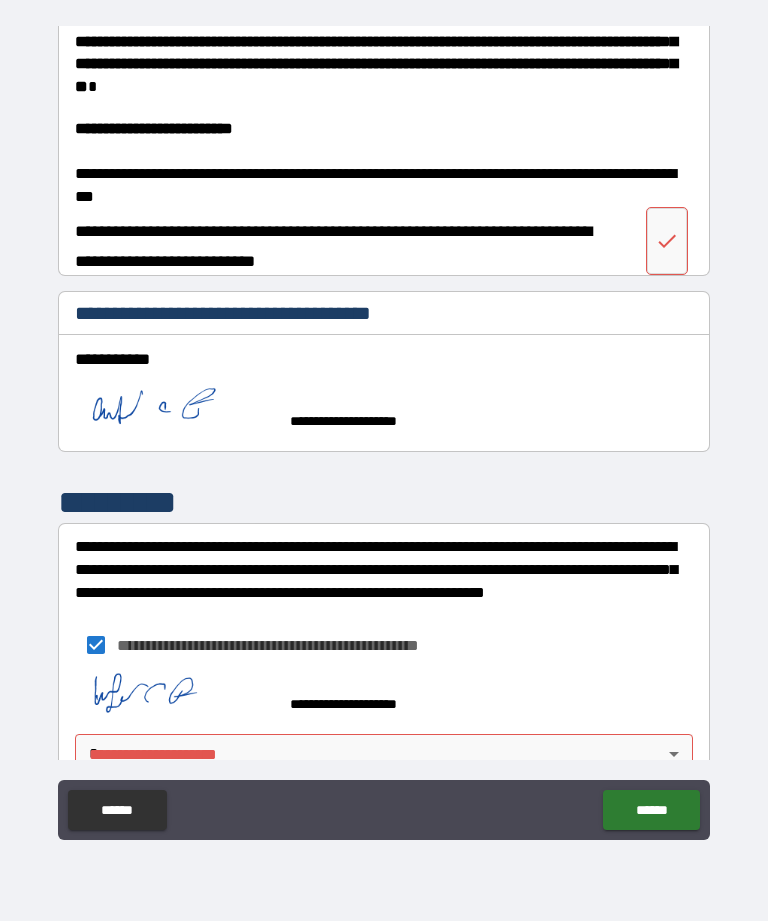 click on "******" at bounding box center (651, 810) 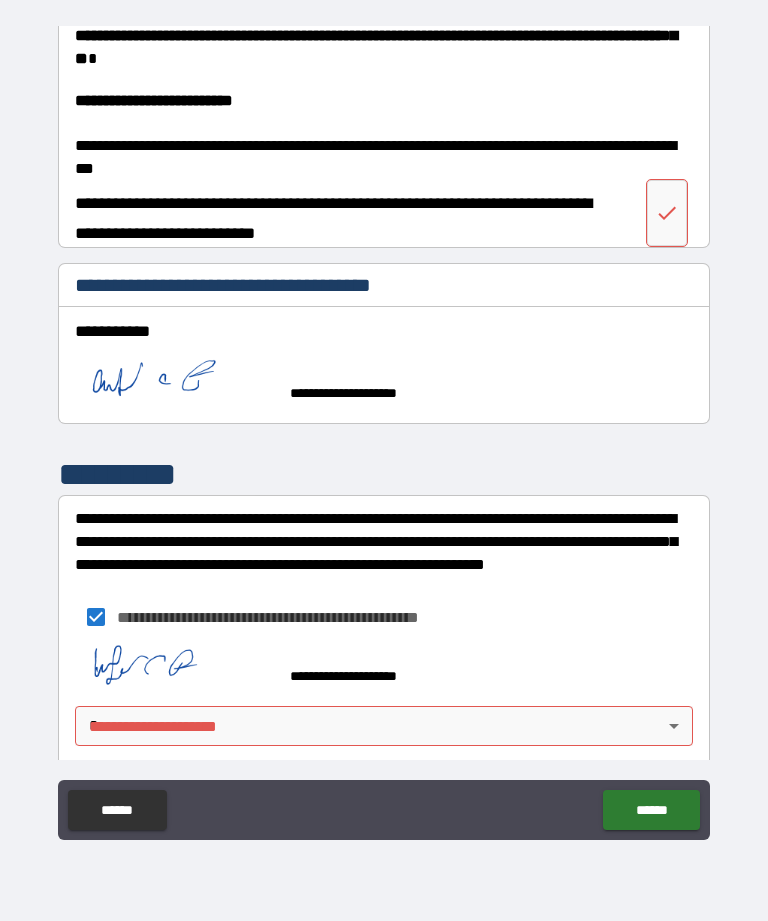 scroll, scrollTop: 4077, scrollLeft: 0, axis: vertical 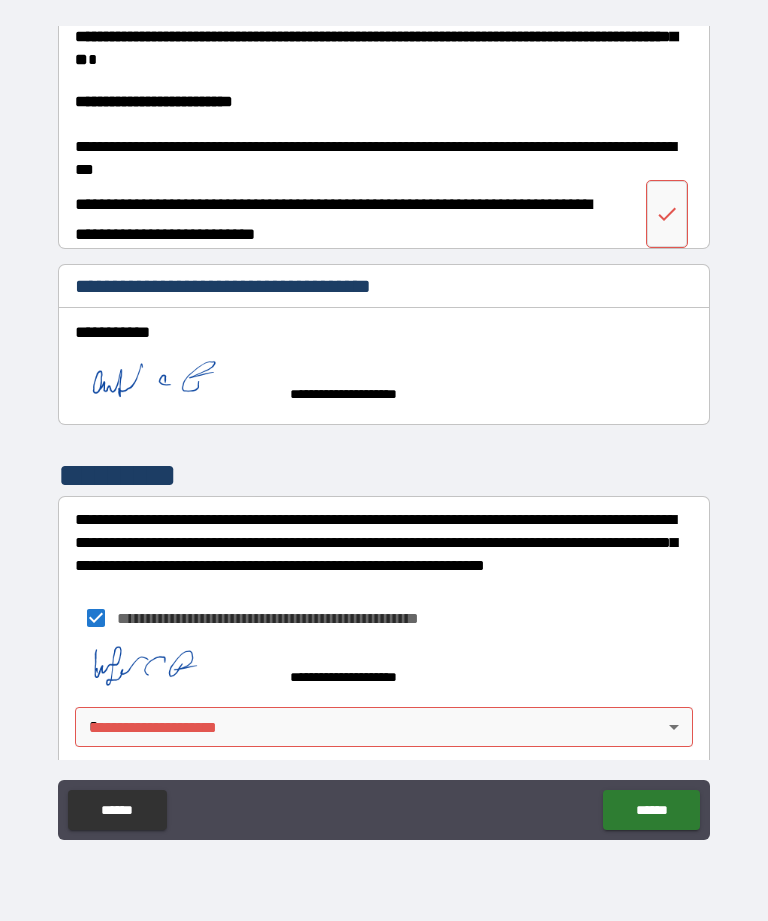 click on "**********" at bounding box center (384, 428) 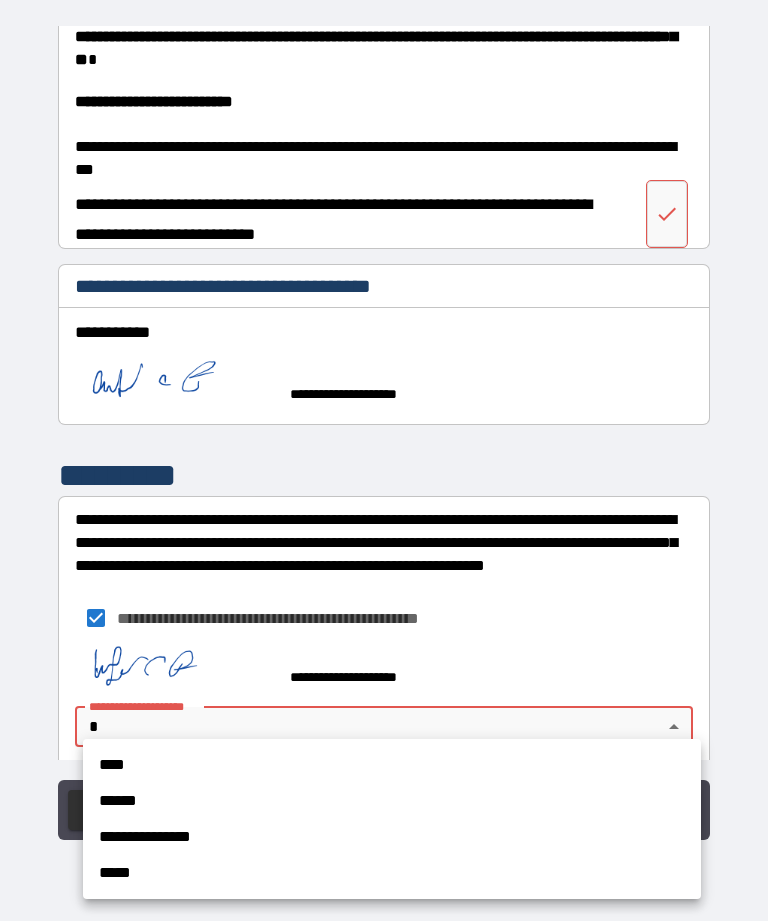 click on "****" at bounding box center (392, 765) 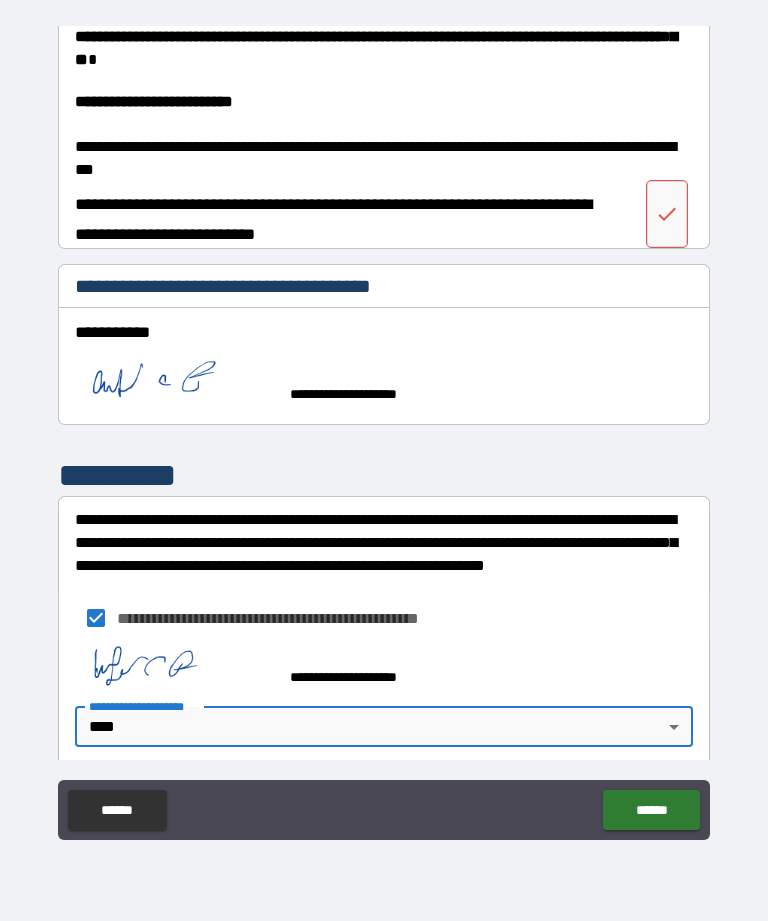 click on "******" at bounding box center [651, 810] 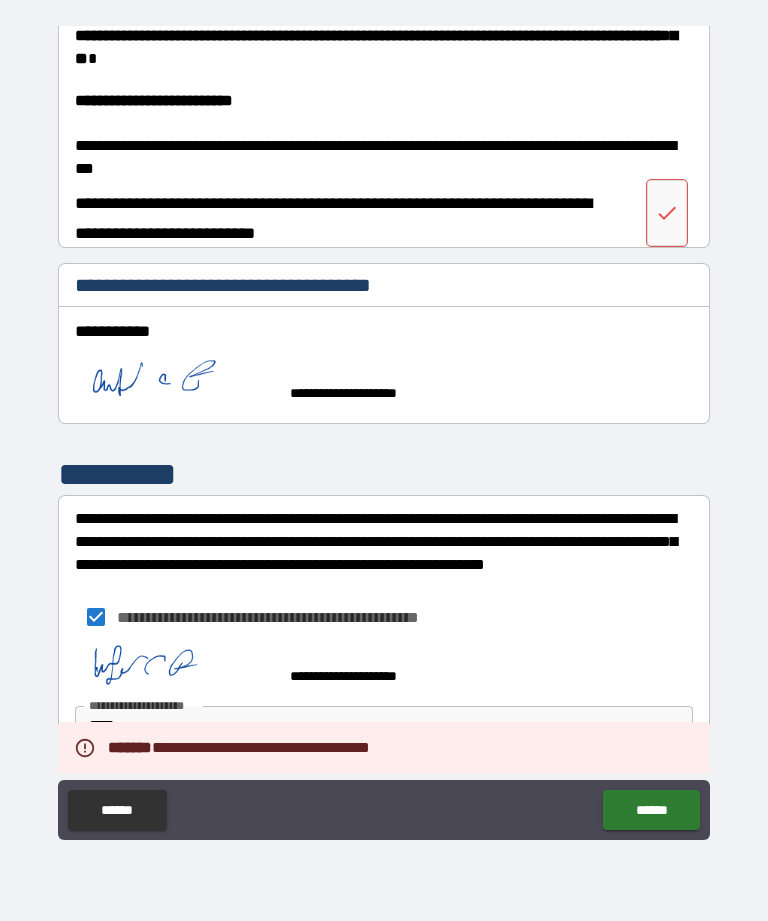 scroll, scrollTop: 4077, scrollLeft: 0, axis: vertical 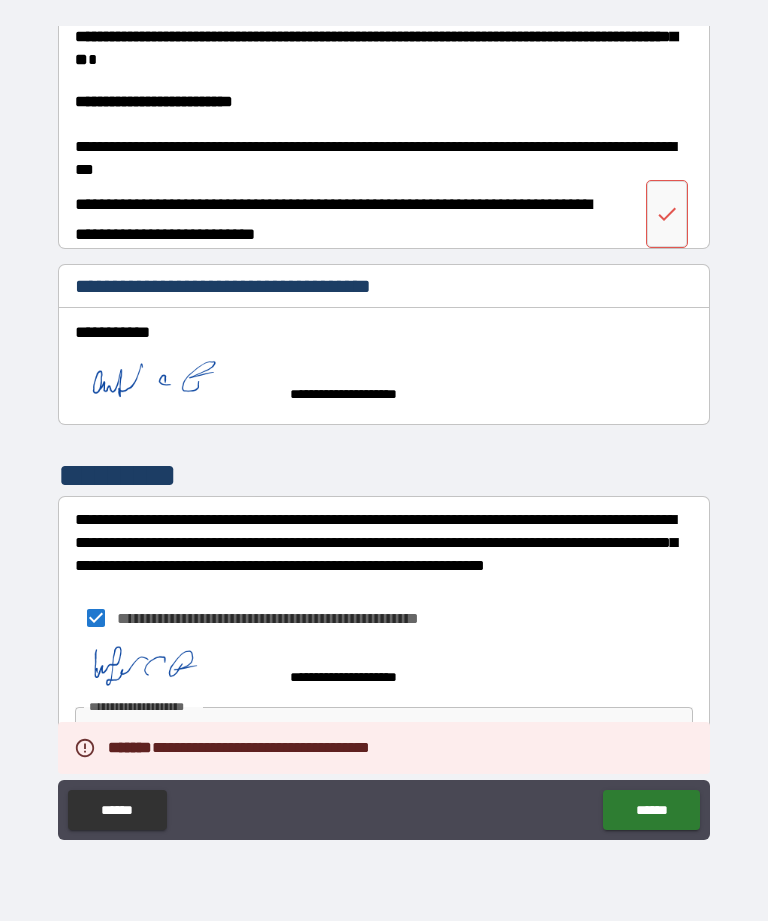click on "******" at bounding box center [651, 810] 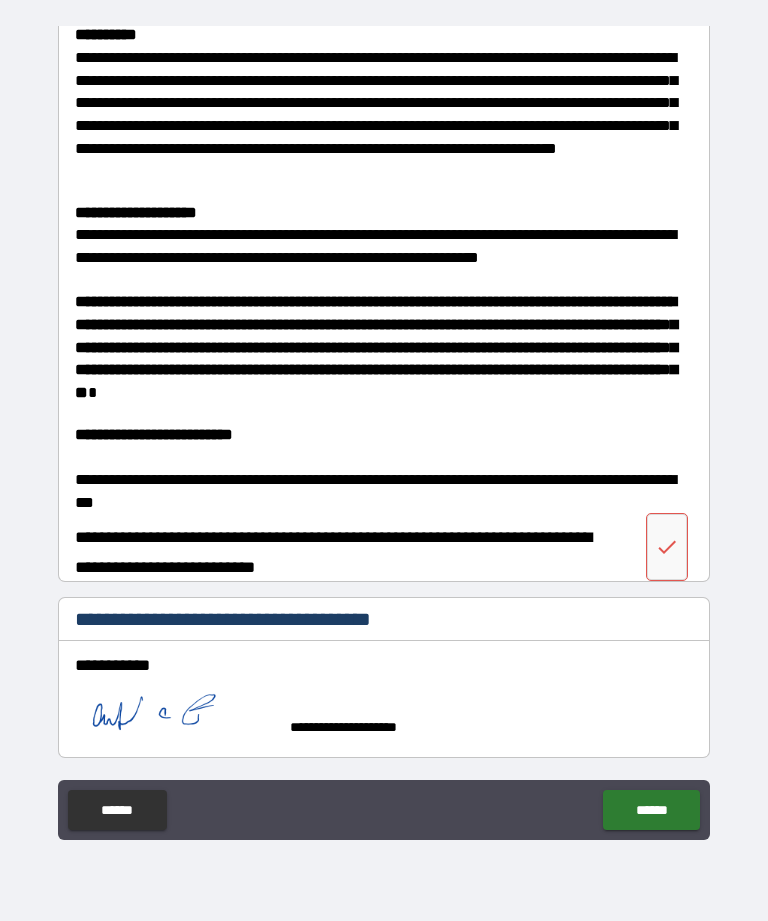 scroll, scrollTop: 3743, scrollLeft: 0, axis: vertical 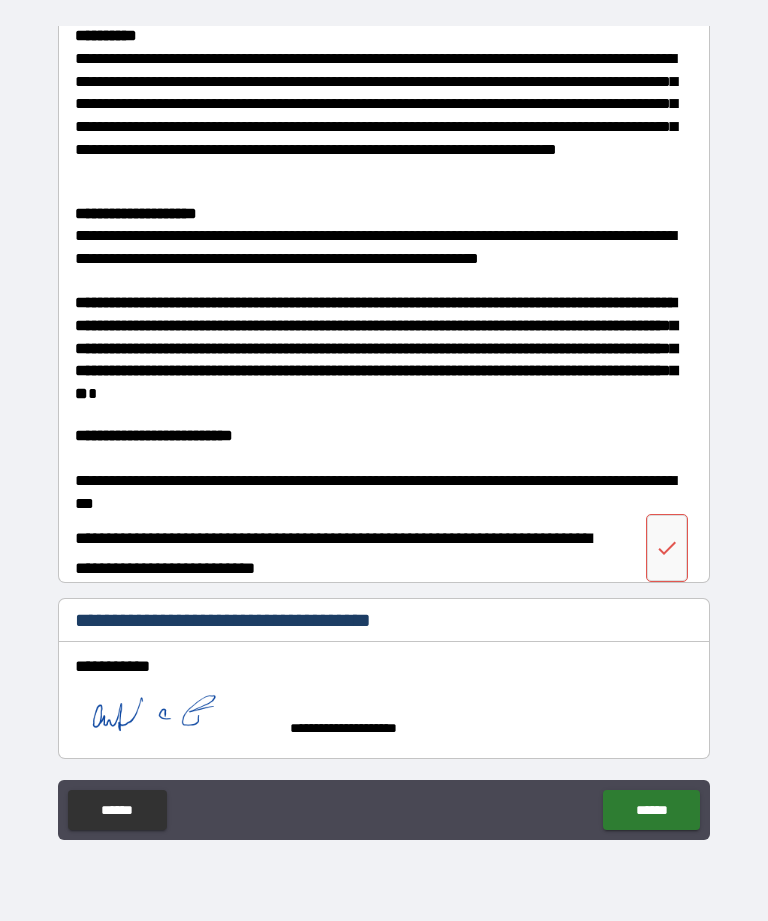 click 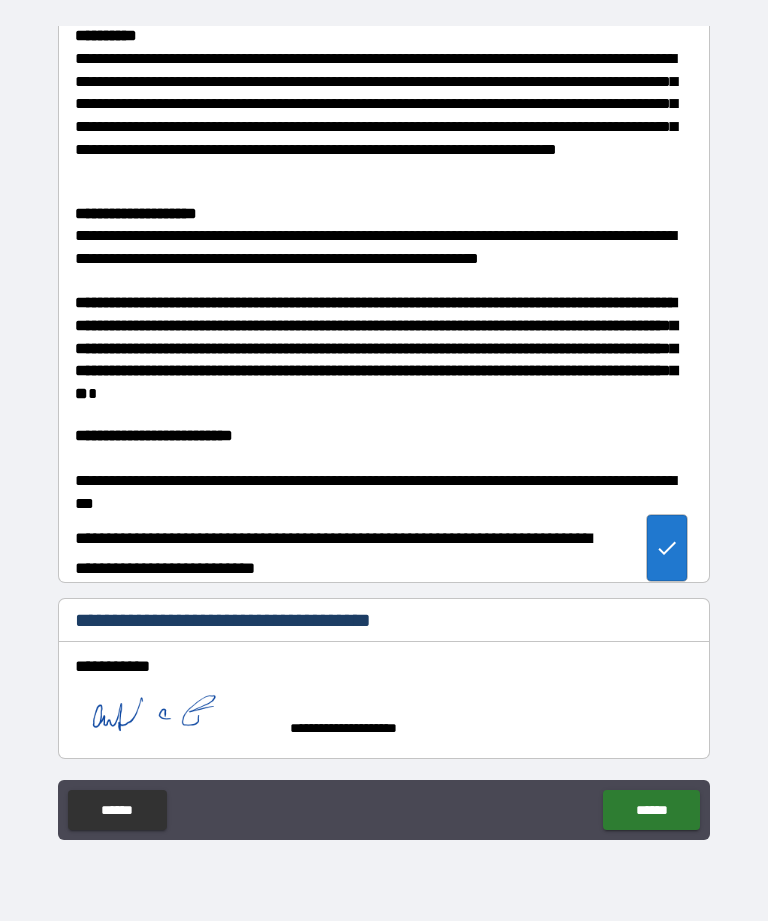 click on "******" at bounding box center (651, 810) 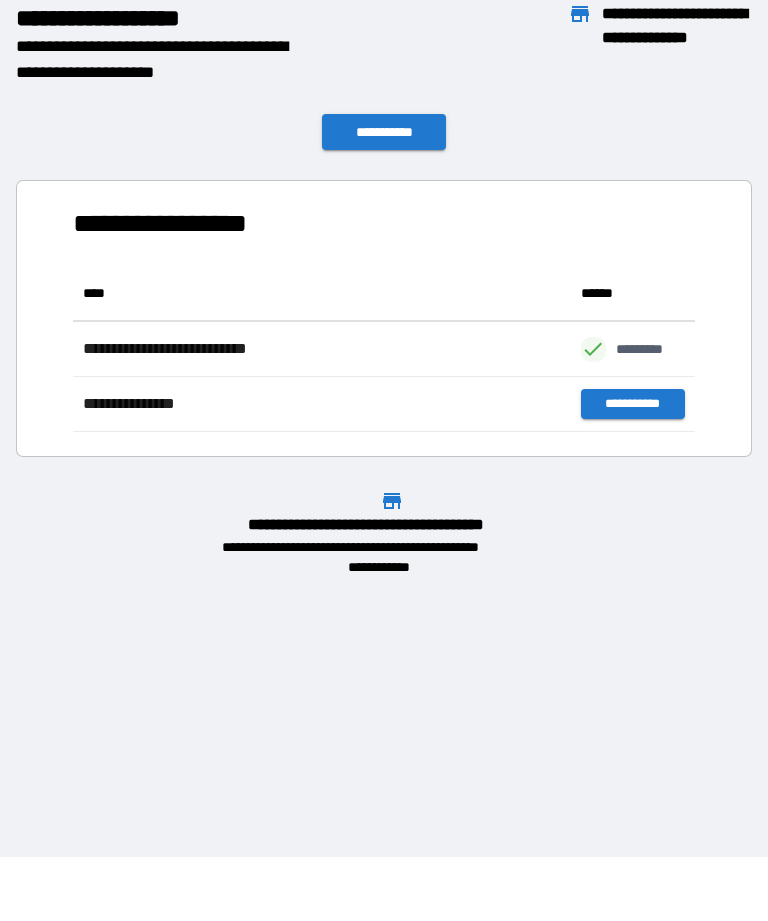 scroll, scrollTop: 1, scrollLeft: 1, axis: both 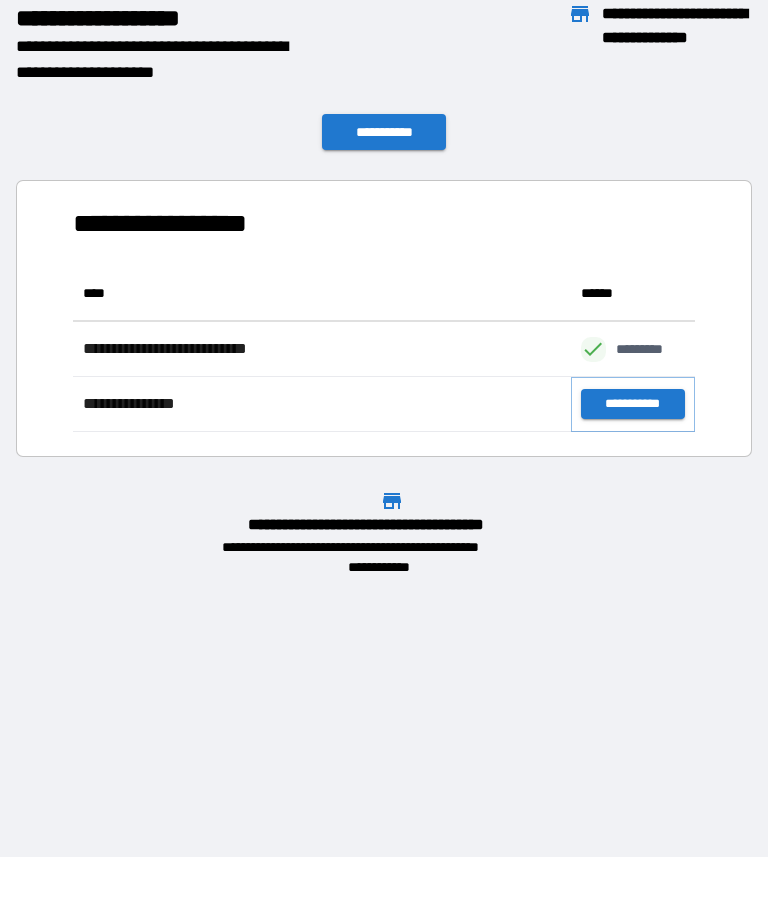click on "**********" at bounding box center (633, 404) 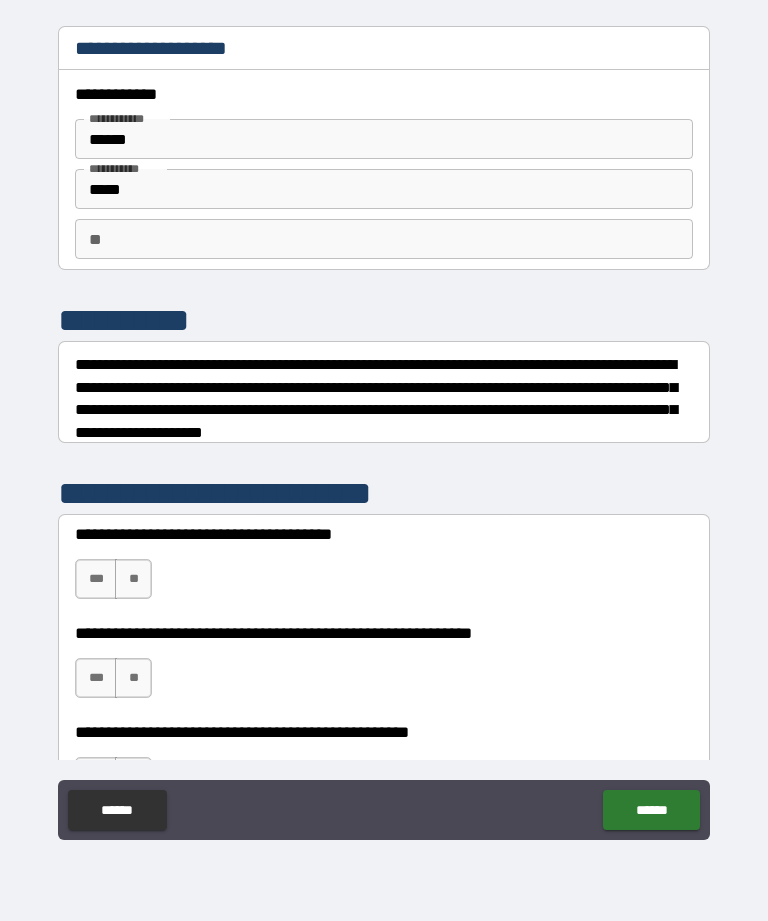 click on "***" at bounding box center (96, 579) 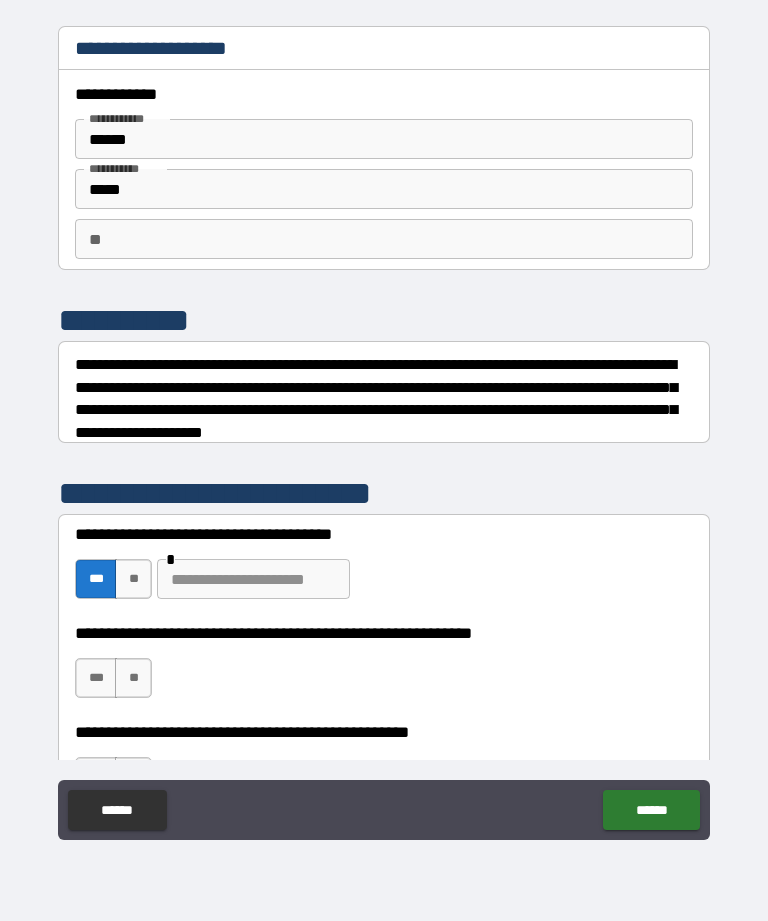 click on "***" at bounding box center (96, 678) 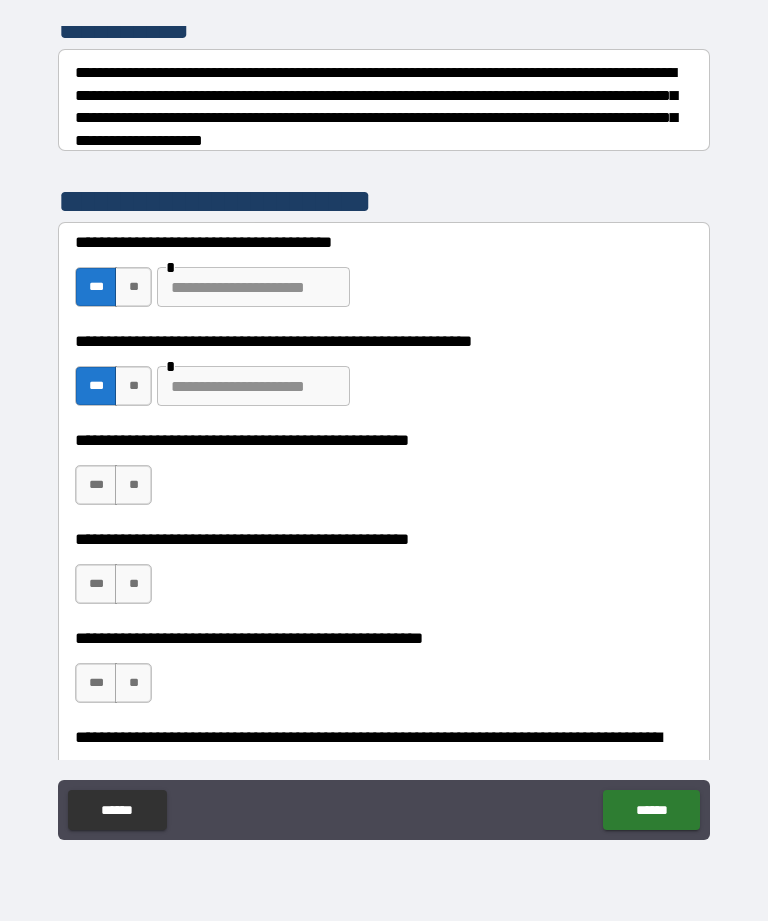scroll, scrollTop: 293, scrollLeft: 0, axis: vertical 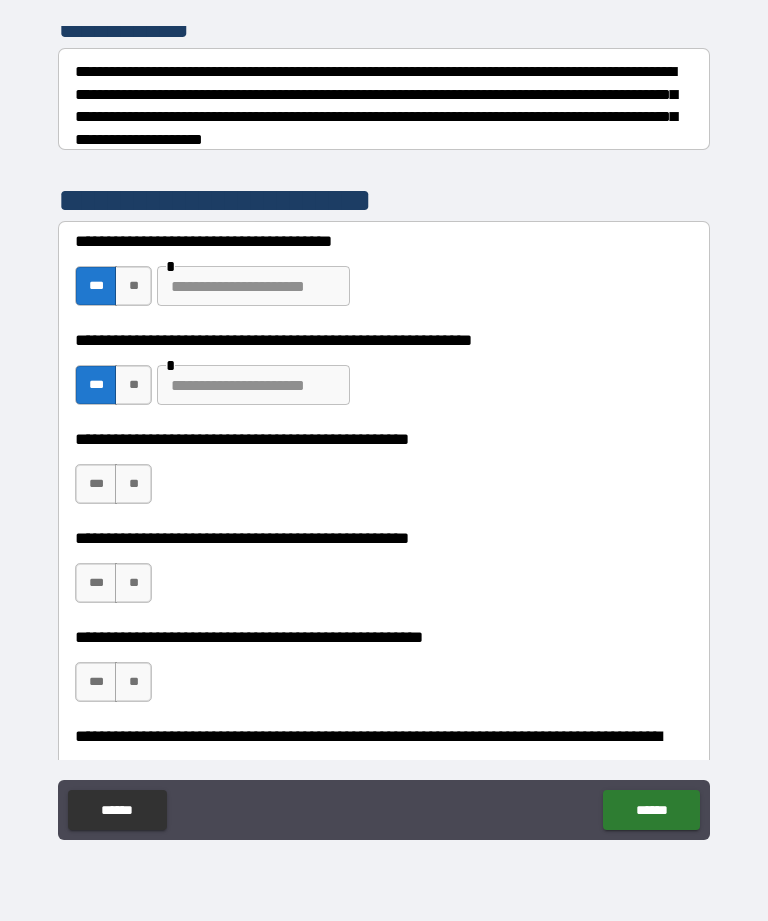 click on "**" at bounding box center [133, 484] 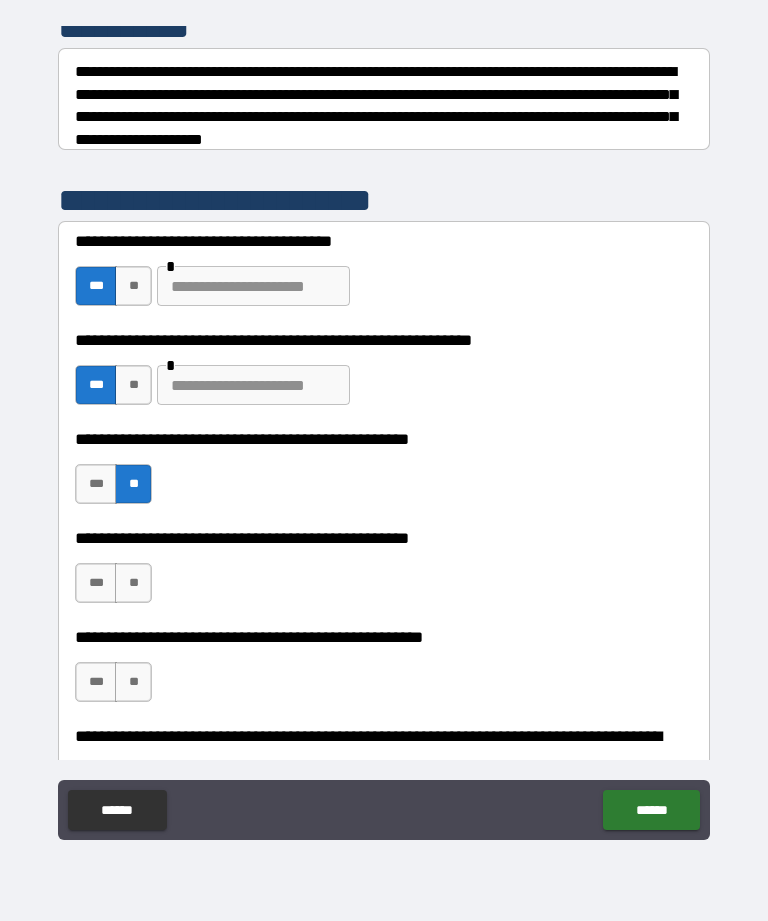 click on "***" at bounding box center (96, 583) 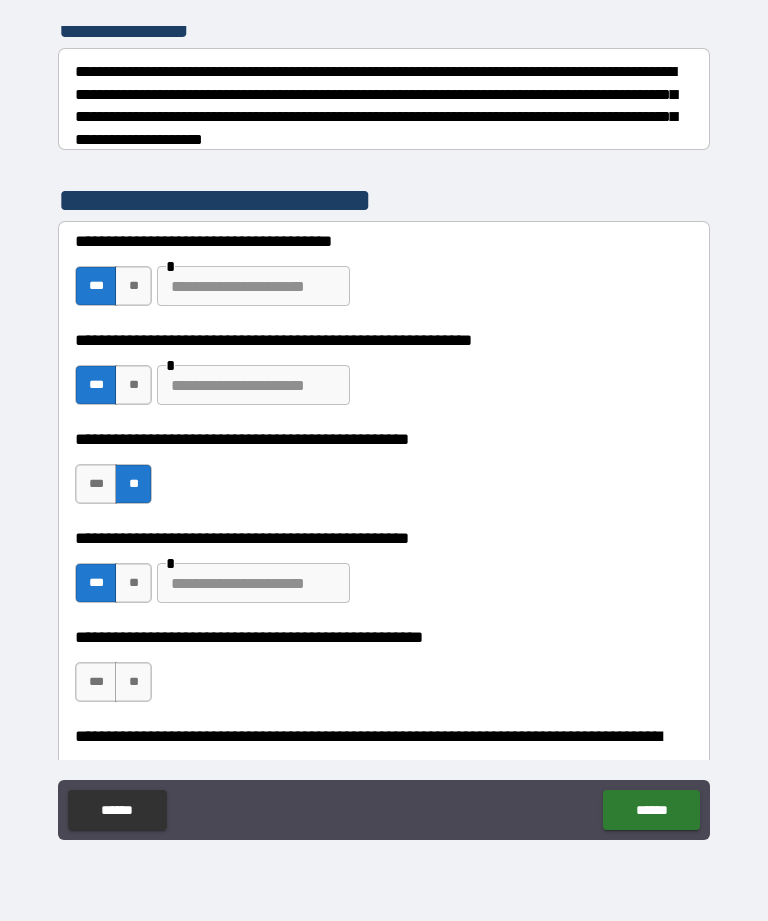 click on "**" at bounding box center [133, 682] 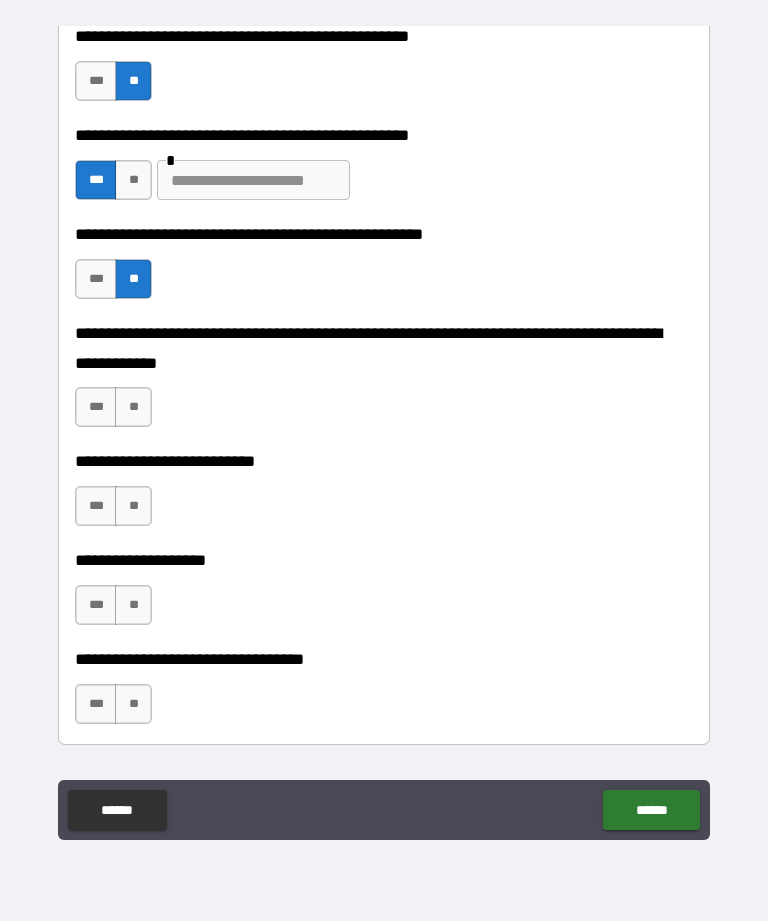 scroll, scrollTop: 697, scrollLeft: 0, axis: vertical 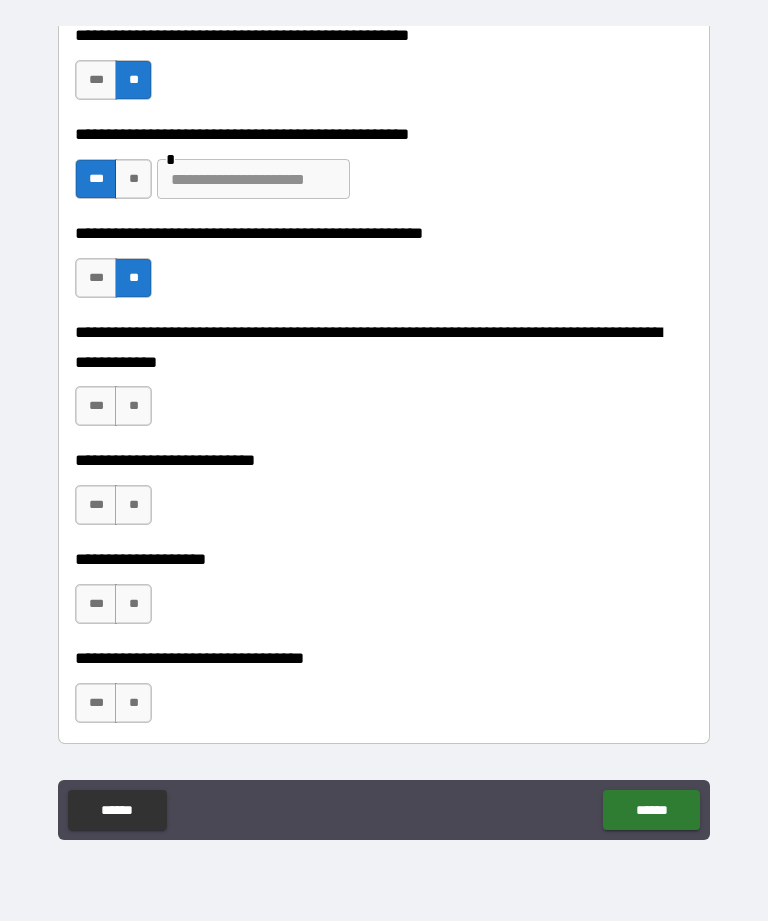 click on "**" at bounding box center (133, 406) 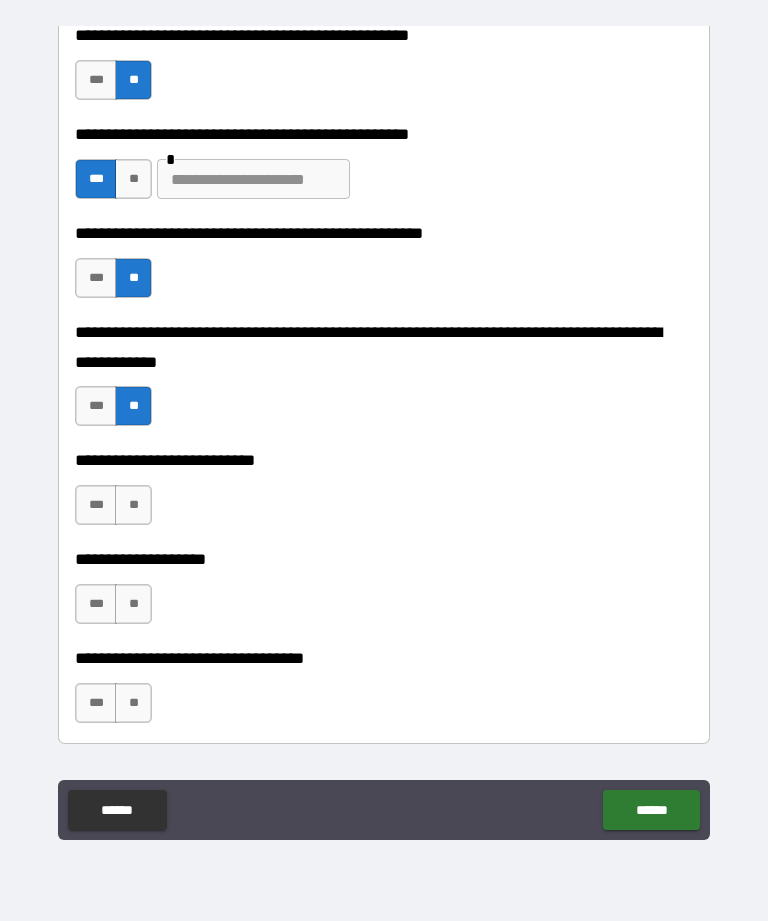 click on "**" at bounding box center (133, 505) 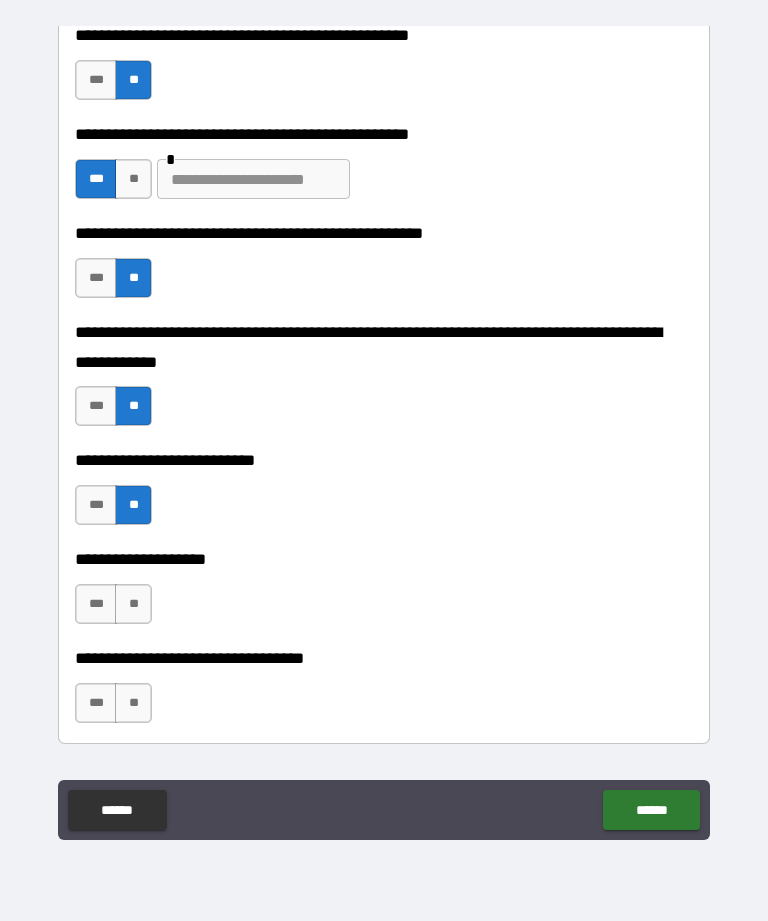 click on "**" at bounding box center [133, 604] 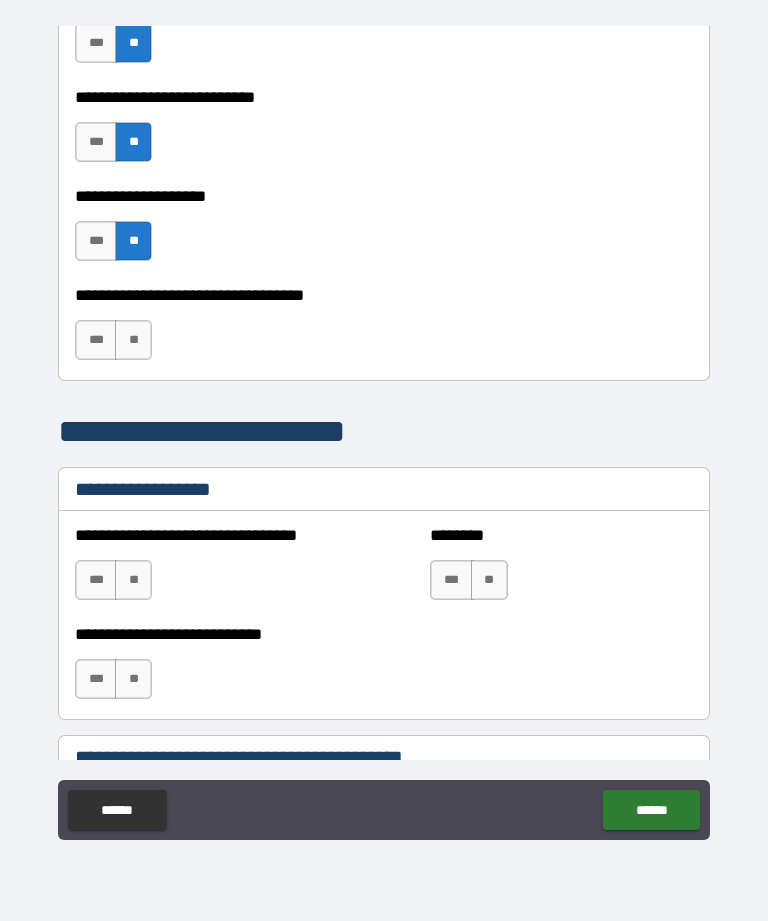 scroll, scrollTop: 1061, scrollLeft: 0, axis: vertical 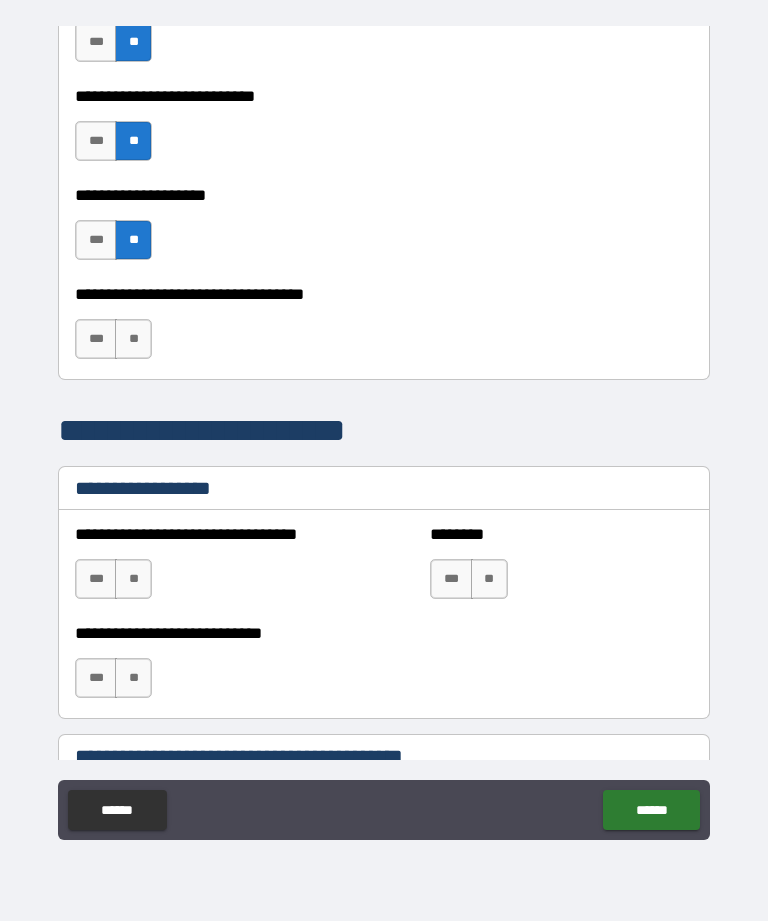 click on "**" at bounding box center (133, 339) 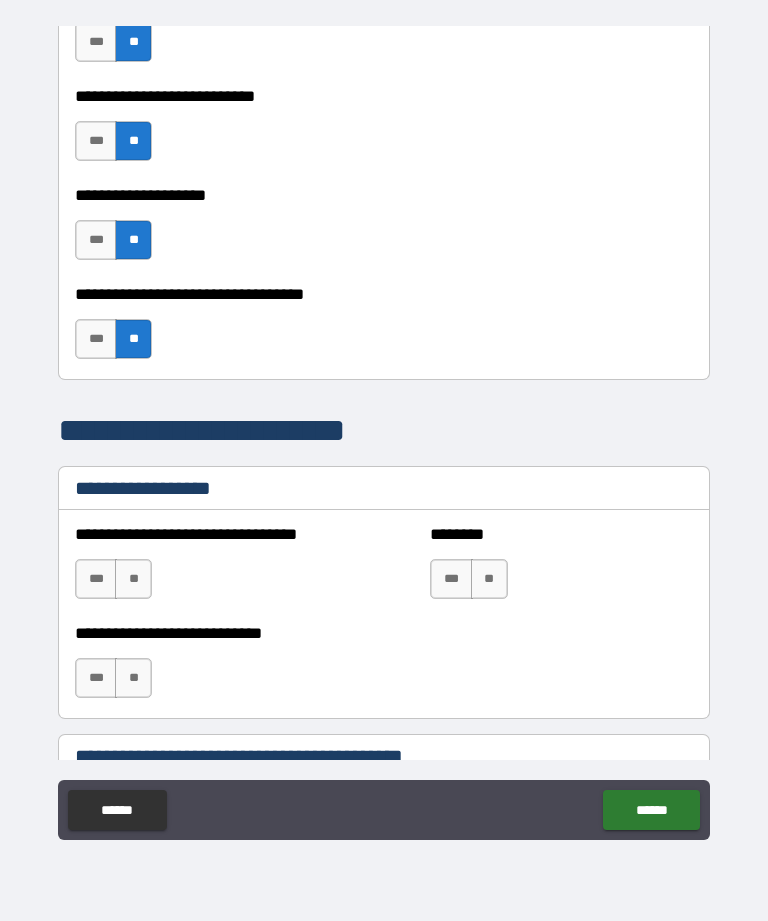 click on "**" at bounding box center (133, 579) 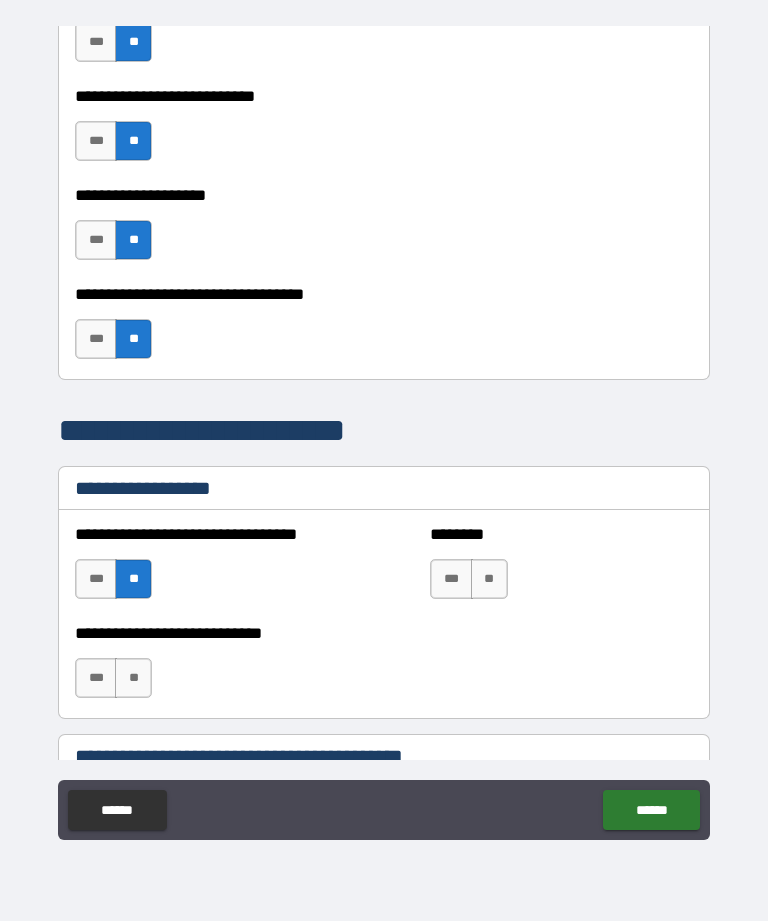 click on "**" at bounding box center (133, 678) 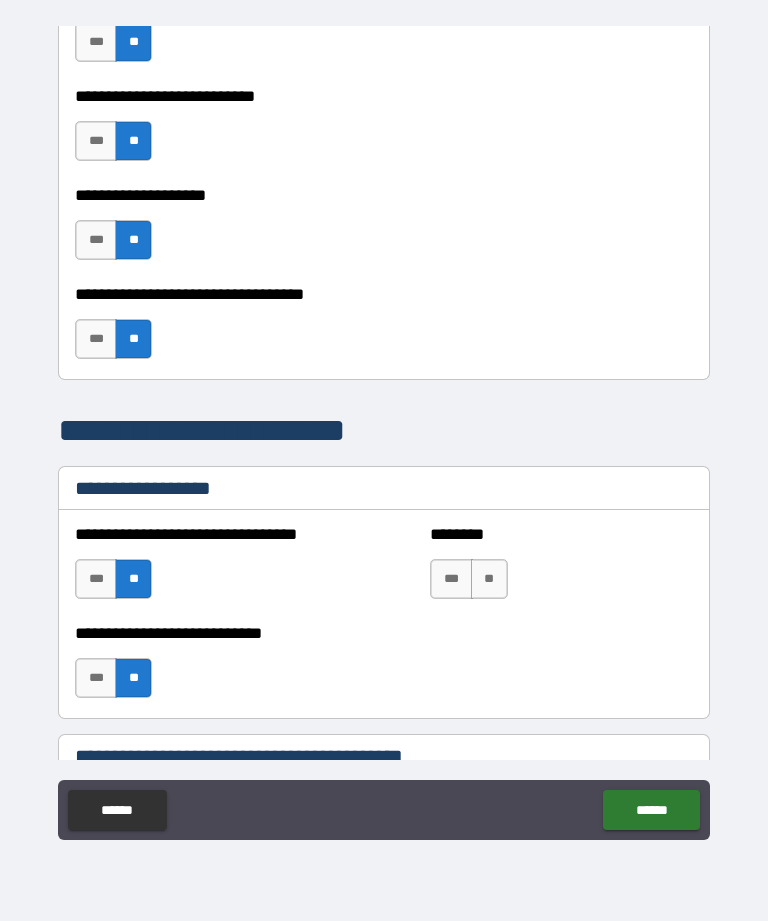 click on "**" at bounding box center (489, 579) 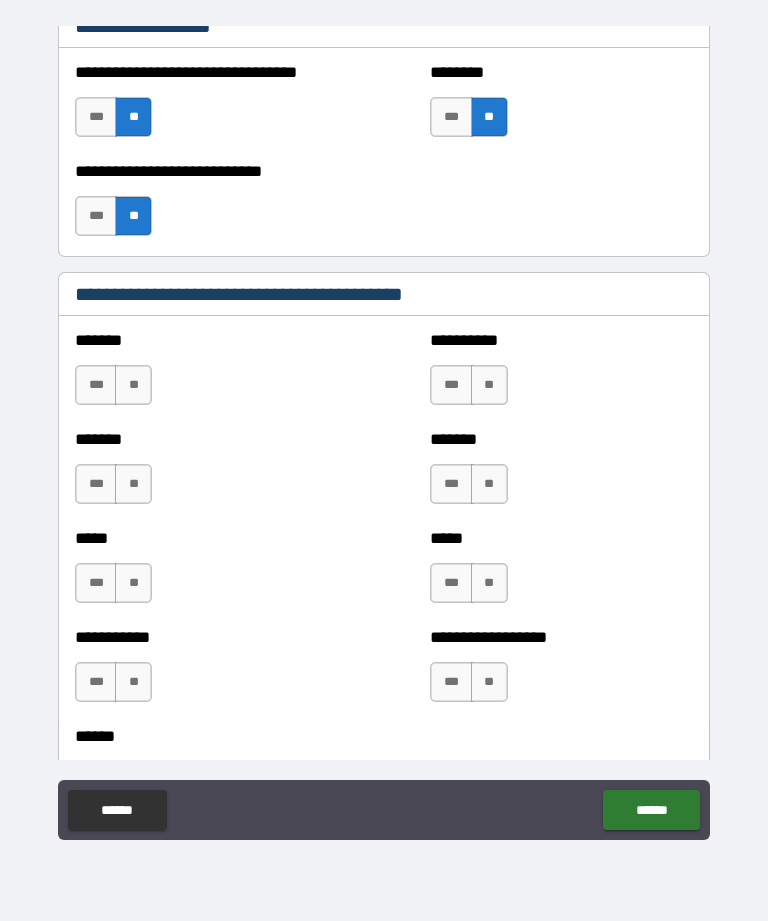 scroll, scrollTop: 1522, scrollLeft: 0, axis: vertical 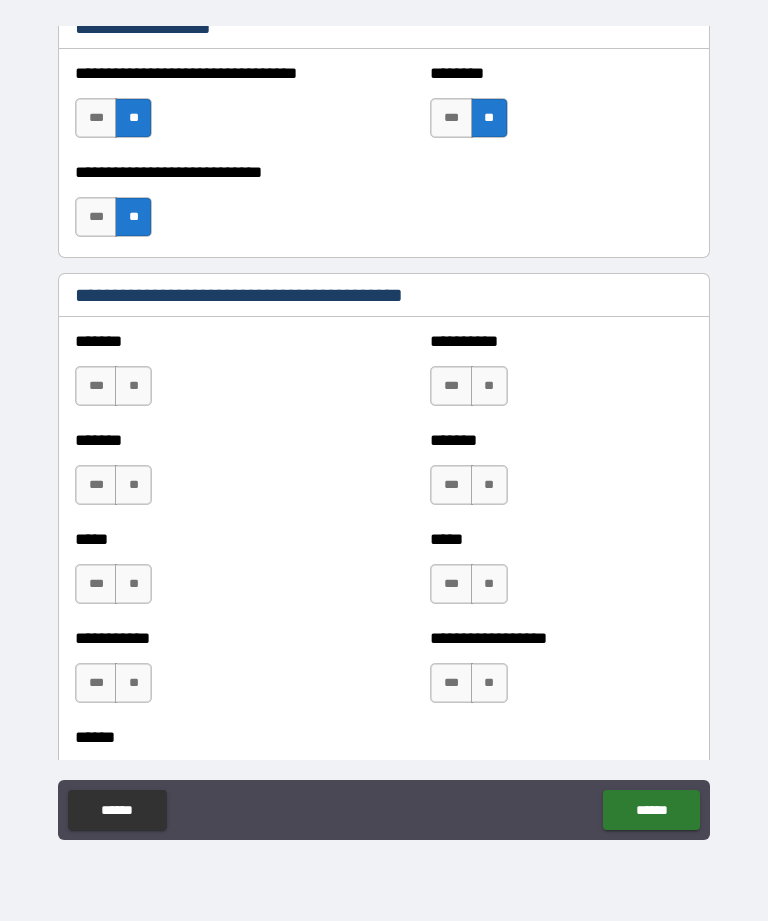 click on "***" at bounding box center [451, 386] 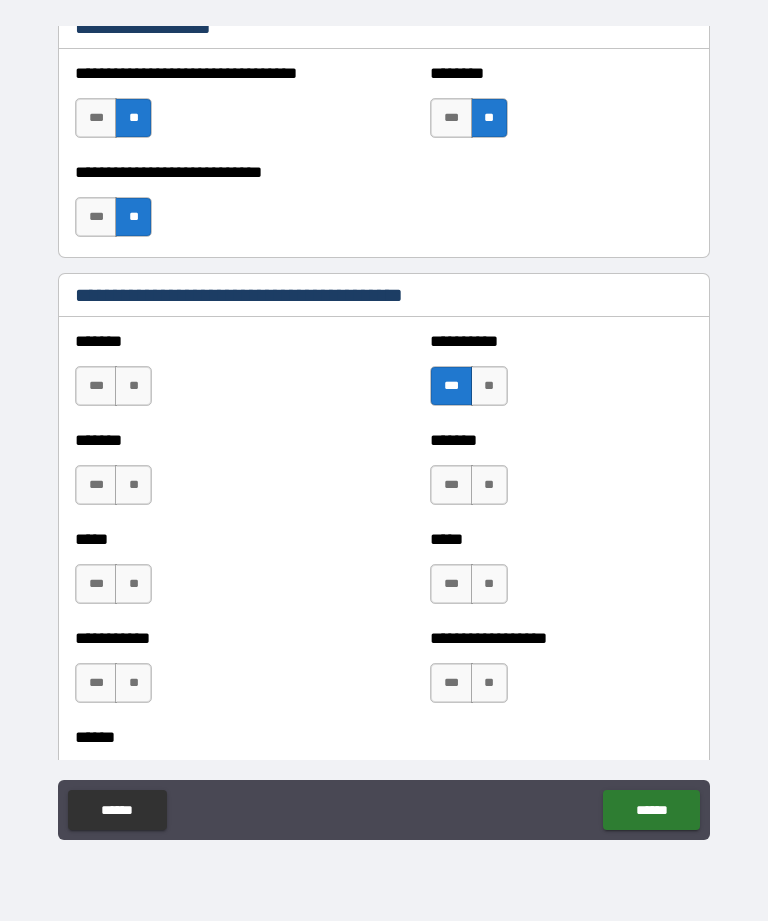 click on "**" at bounding box center (489, 683) 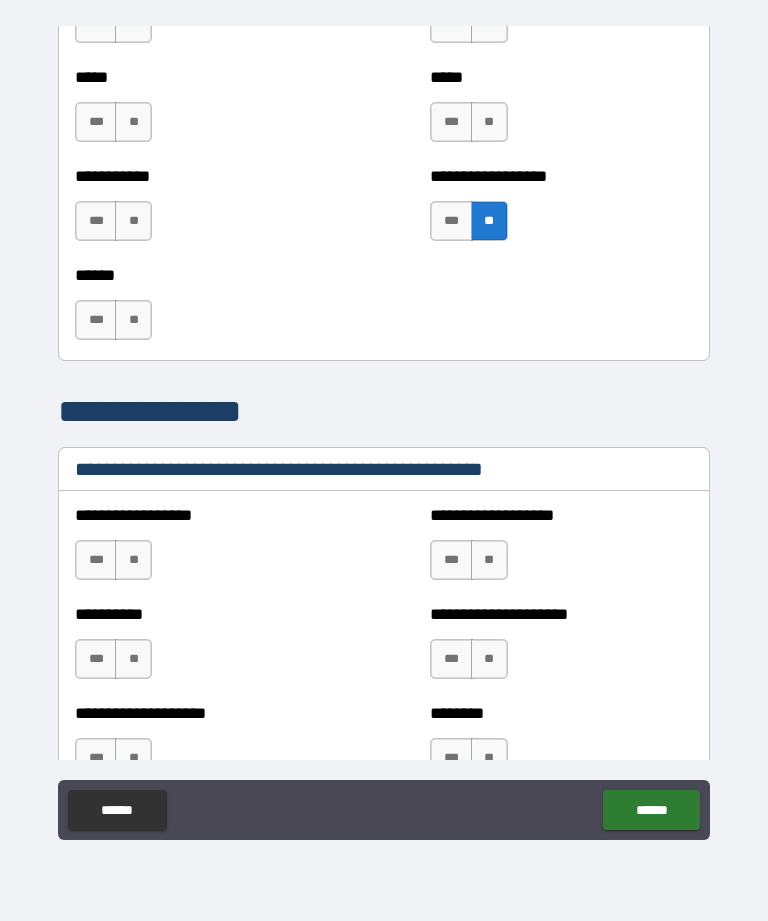 scroll, scrollTop: 1986, scrollLeft: 0, axis: vertical 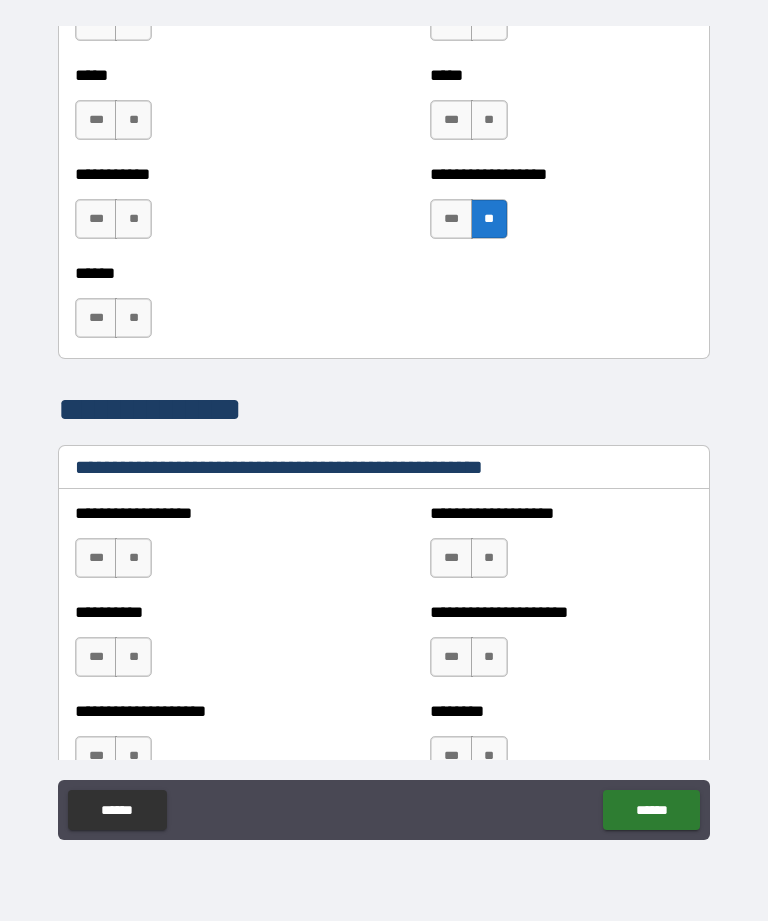 click on "**" at bounding box center [133, 558] 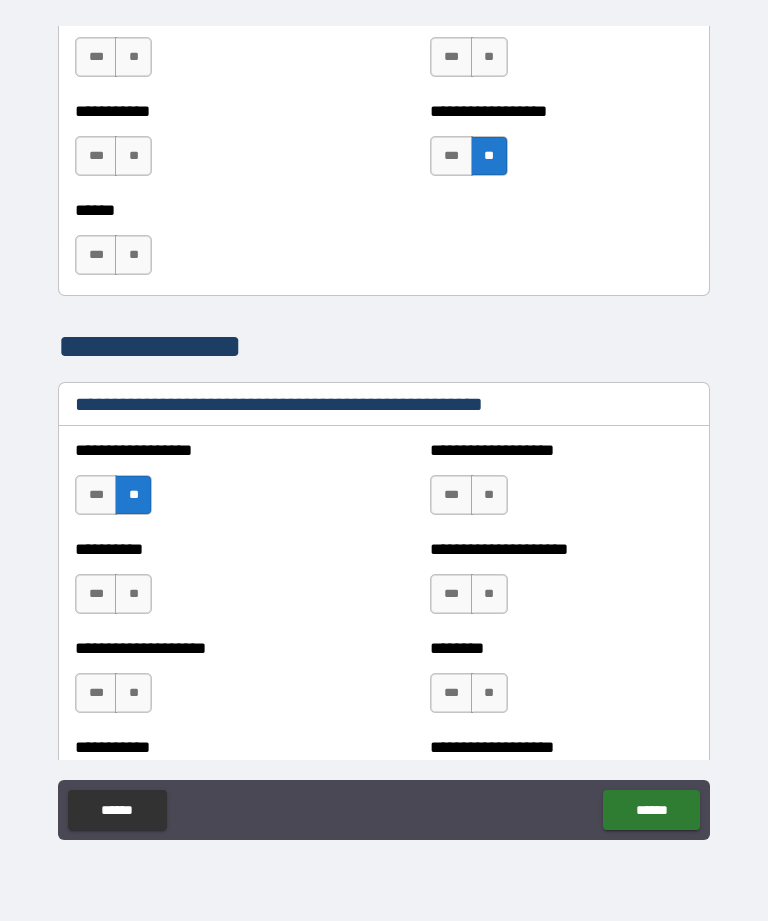 scroll, scrollTop: 2132, scrollLeft: 0, axis: vertical 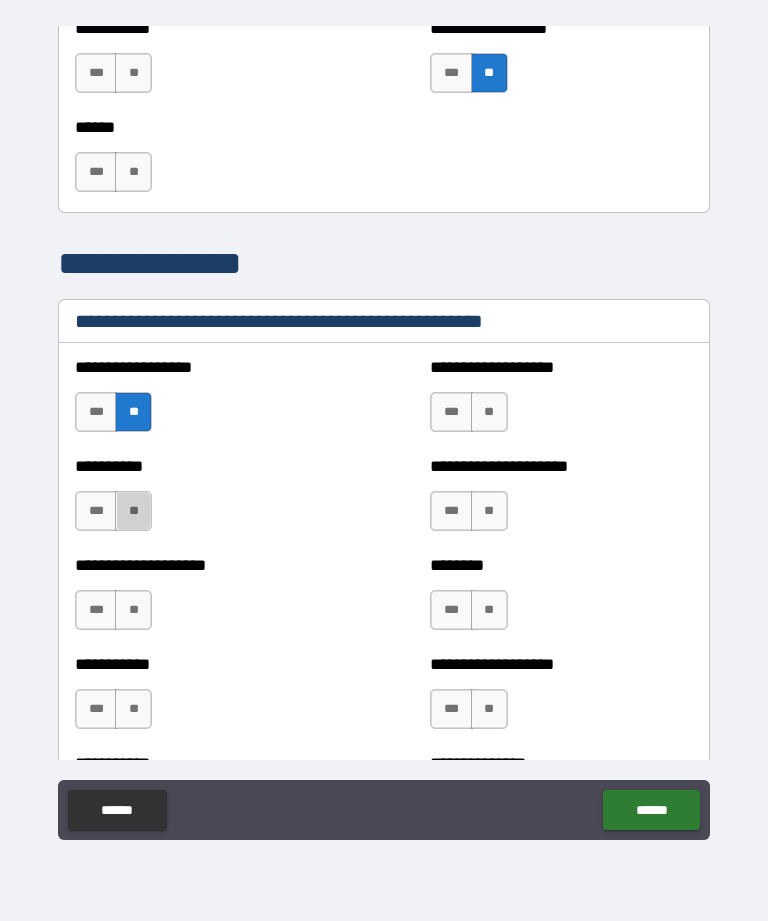 click on "**" at bounding box center (133, 511) 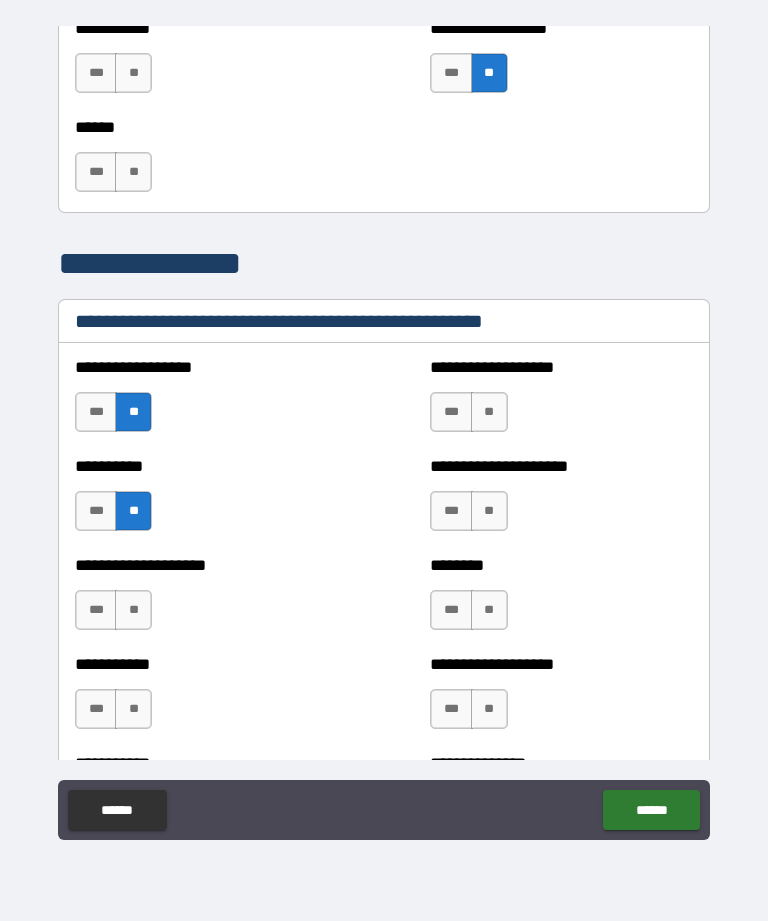 click on "**" at bounding box center [133, 610] 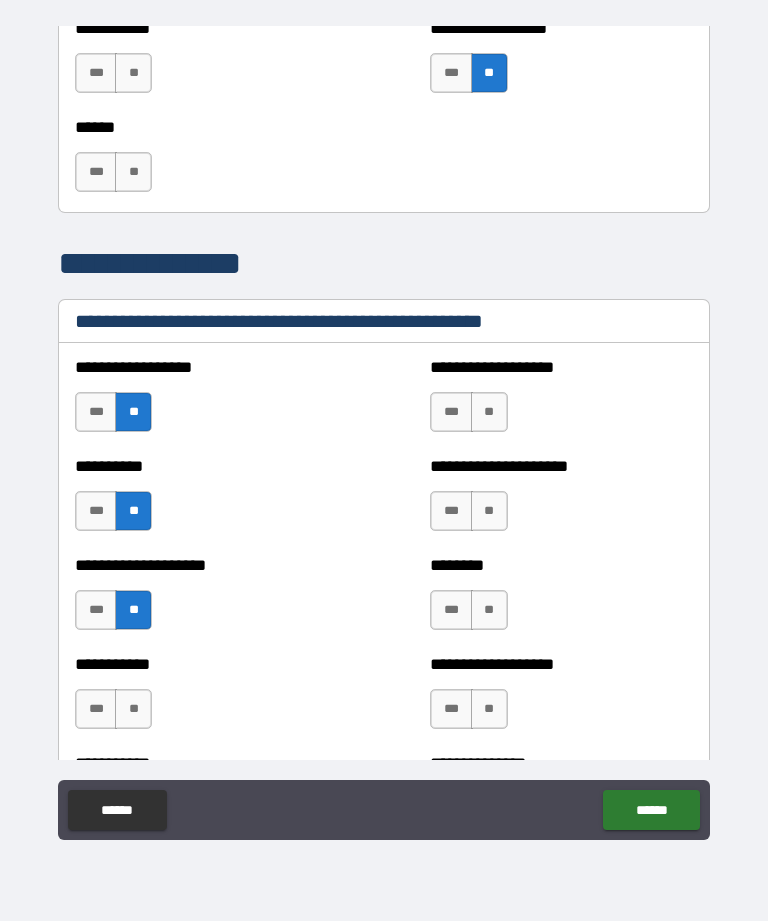 click on "**" at bounding box center [133, 709] 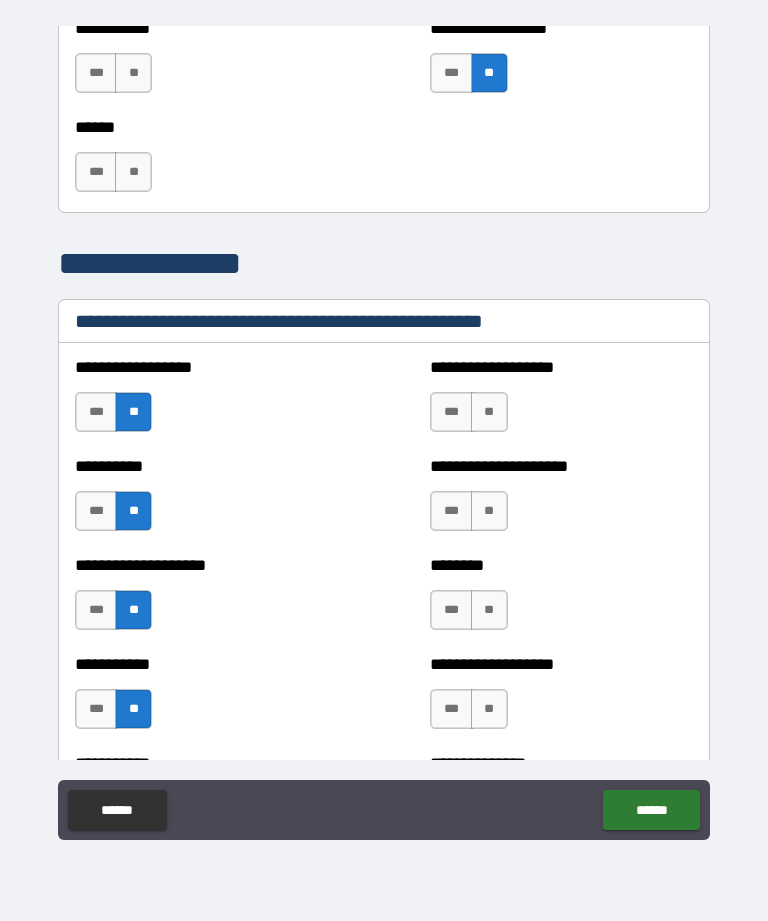 click on "**" at bounding box center [489, 412] 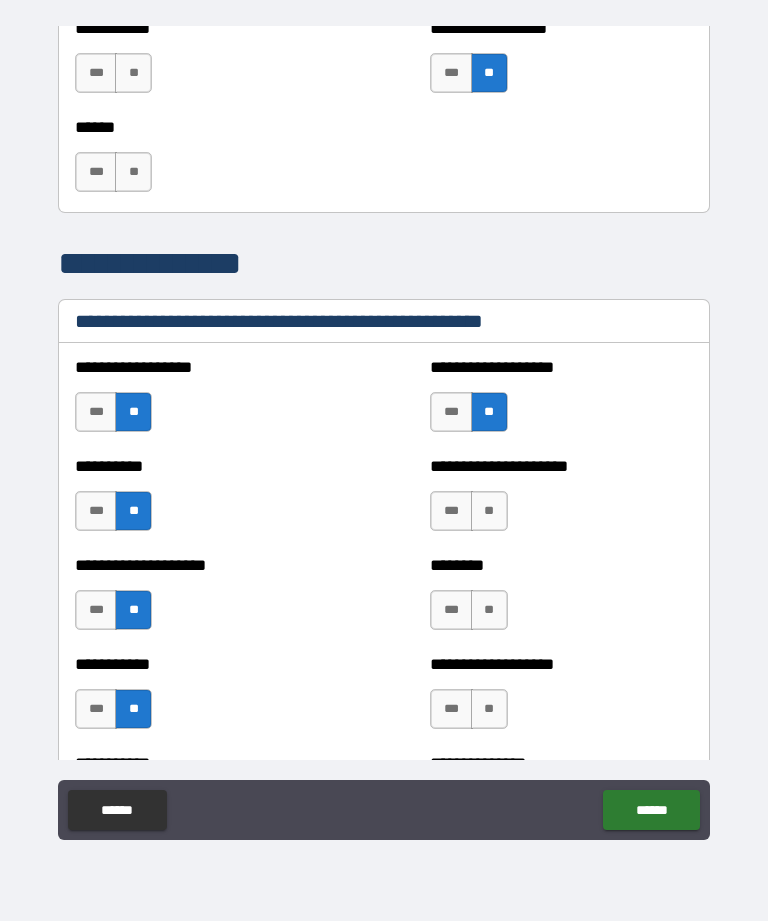 click on "**" at bounding box center [489, 511] 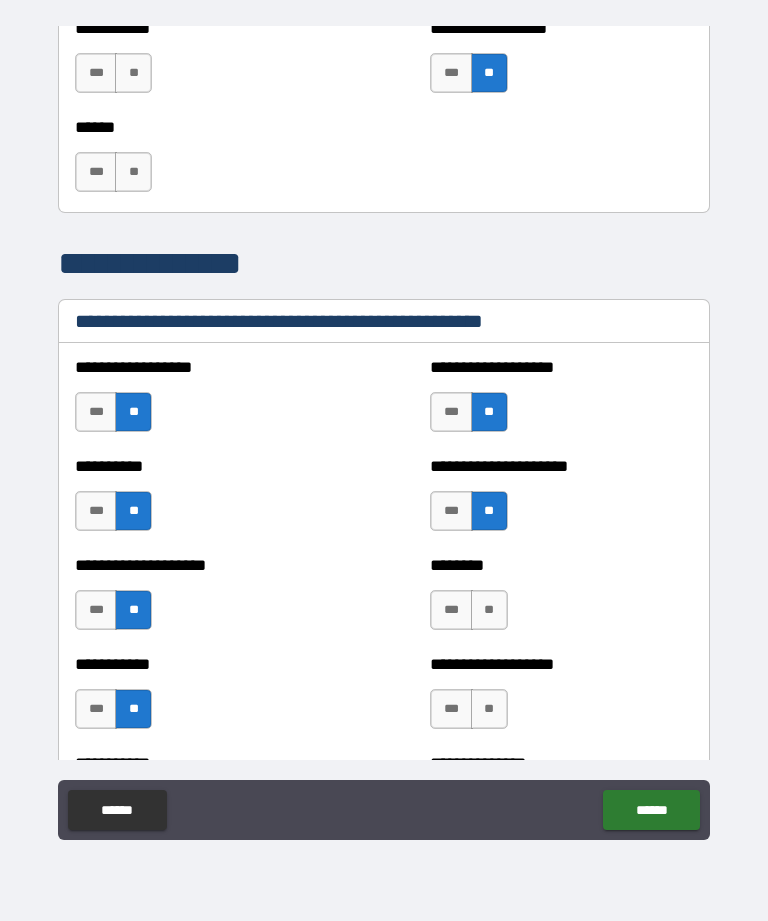 click on "***" at bounding box center [451, 610] 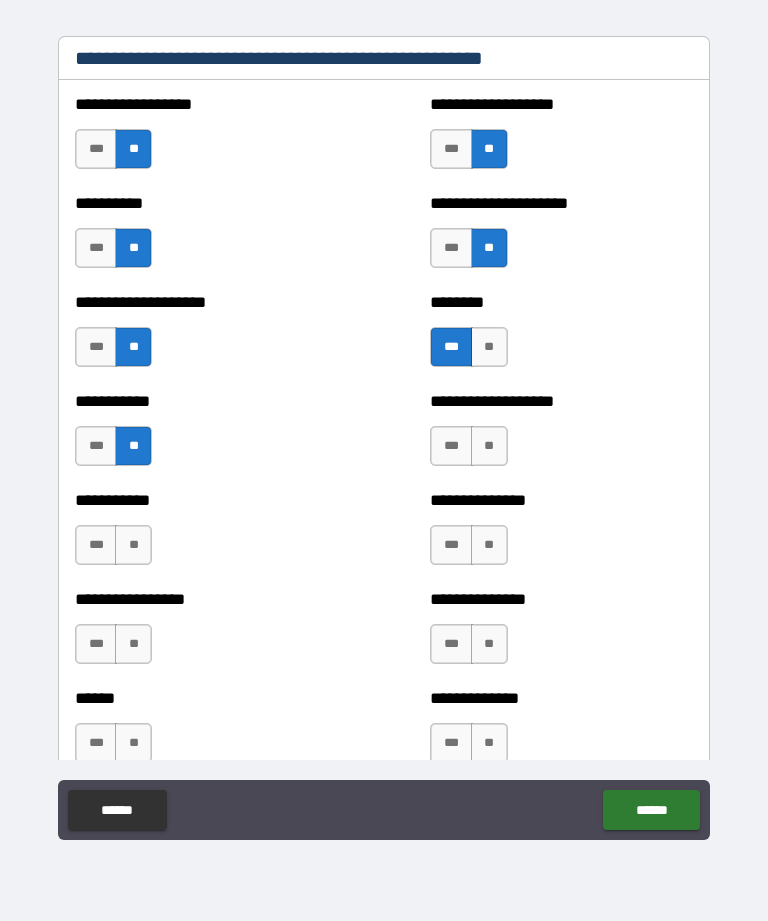 scroll, scrollTop: 2397, scrollLeft: 0, axis: vertical 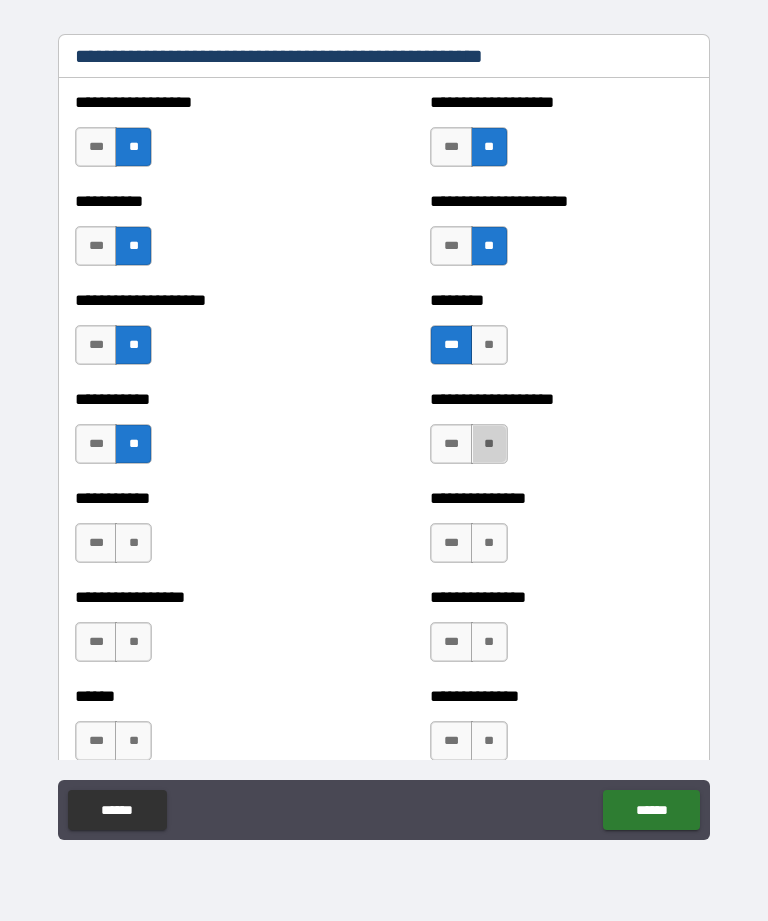 click on "**" at bounding box center [489, 444] 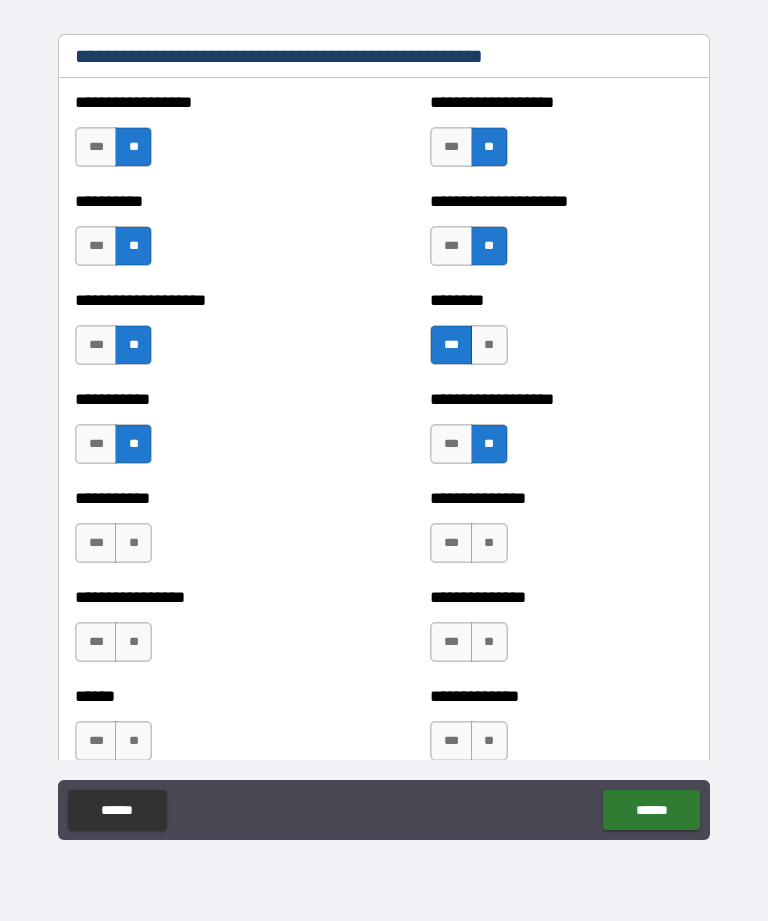 click on "**" at bounding box center [133, 543] 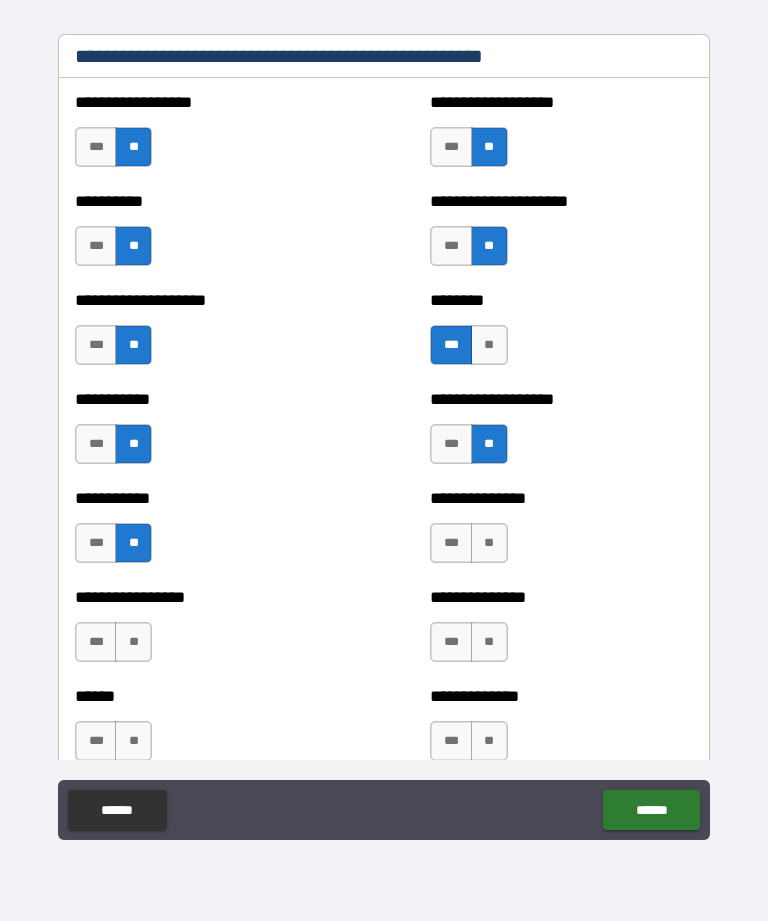 click on "**" at bounding box center (133, 642) 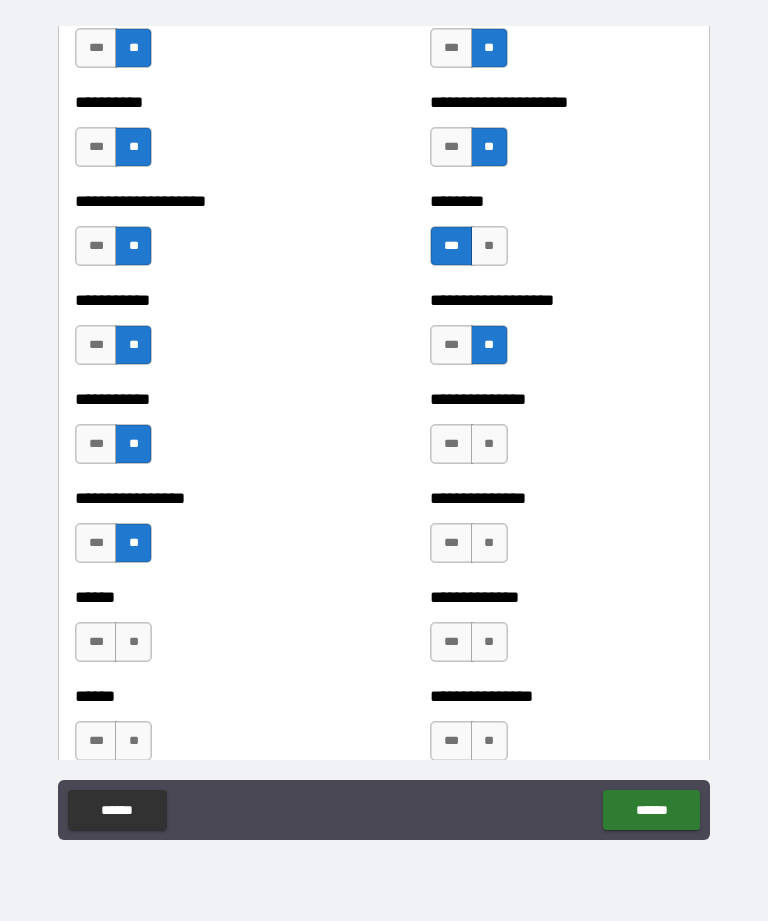 scroll, scrollTop: 2513, scrollLeft: 0, axis: vertical 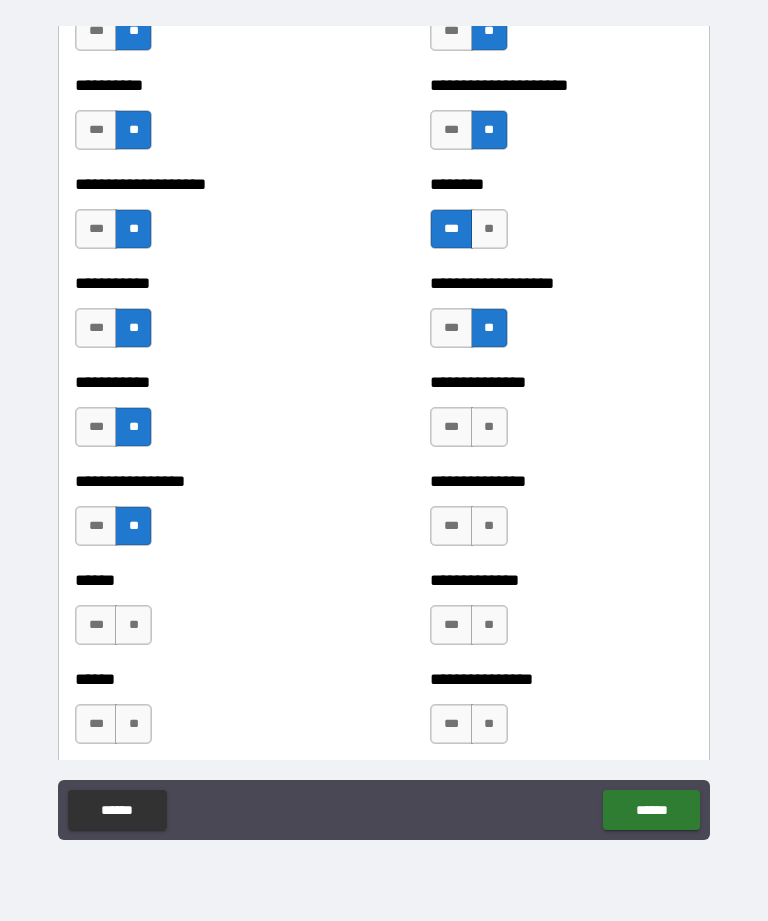 click on "**" at bounding box center (133, 625) 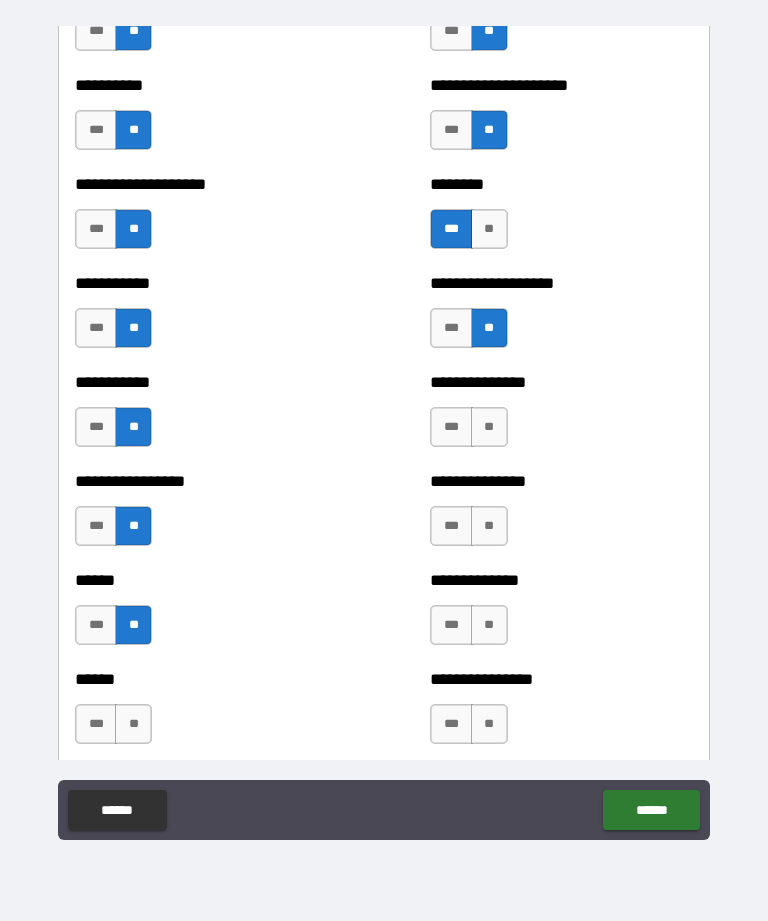 click on "**" at bounding box center [133, 724] 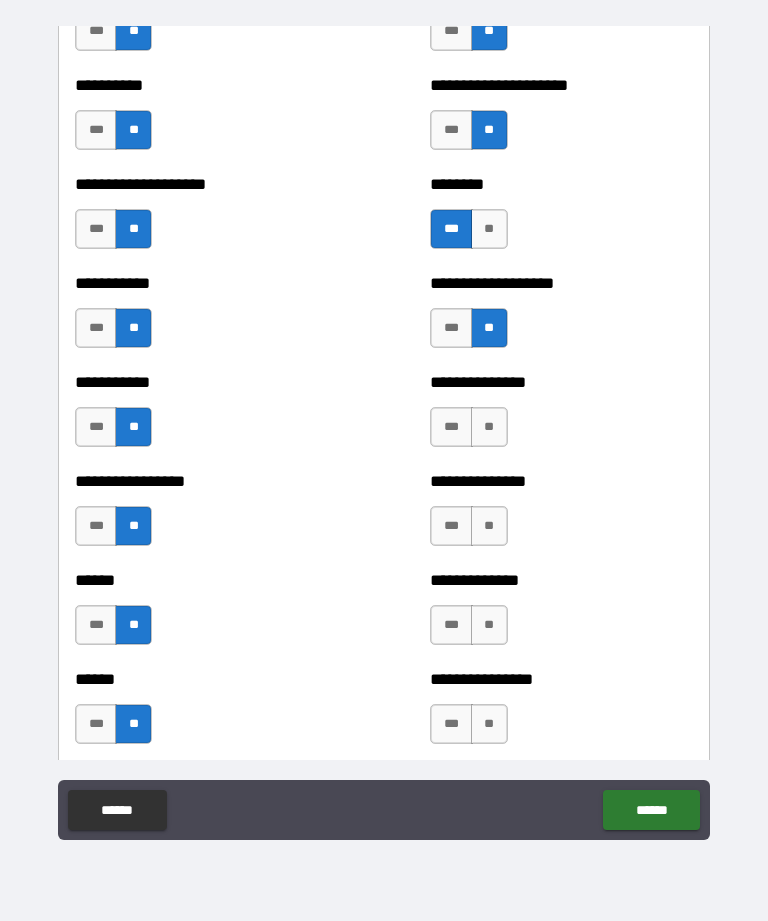 click on "**" at bounding box center (489, 427) 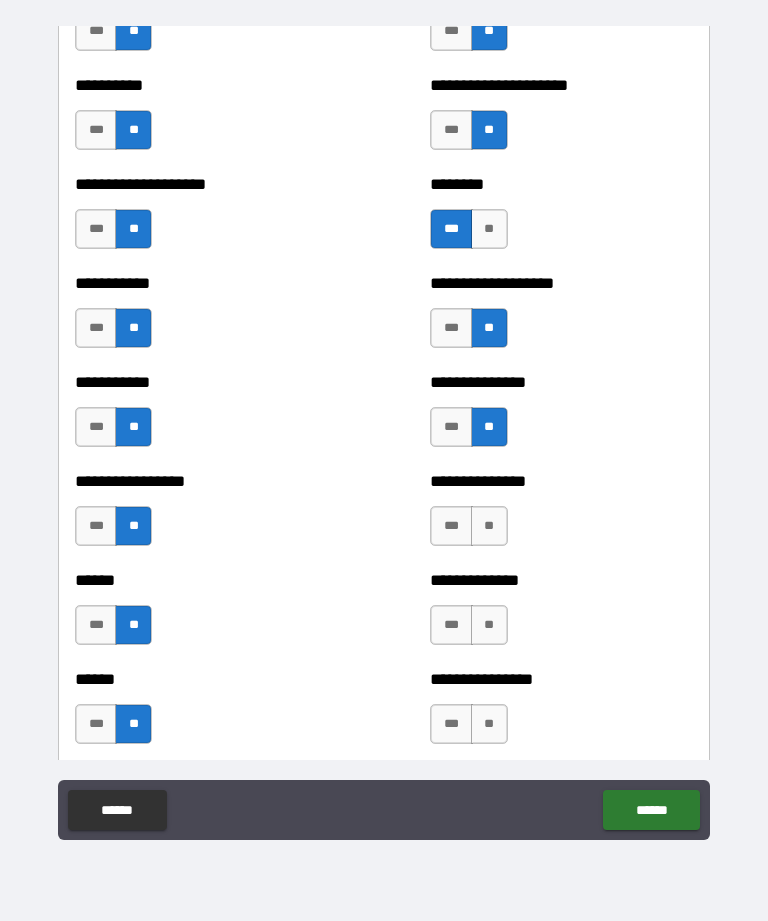 click on "**" at bounding box center (489, 526) 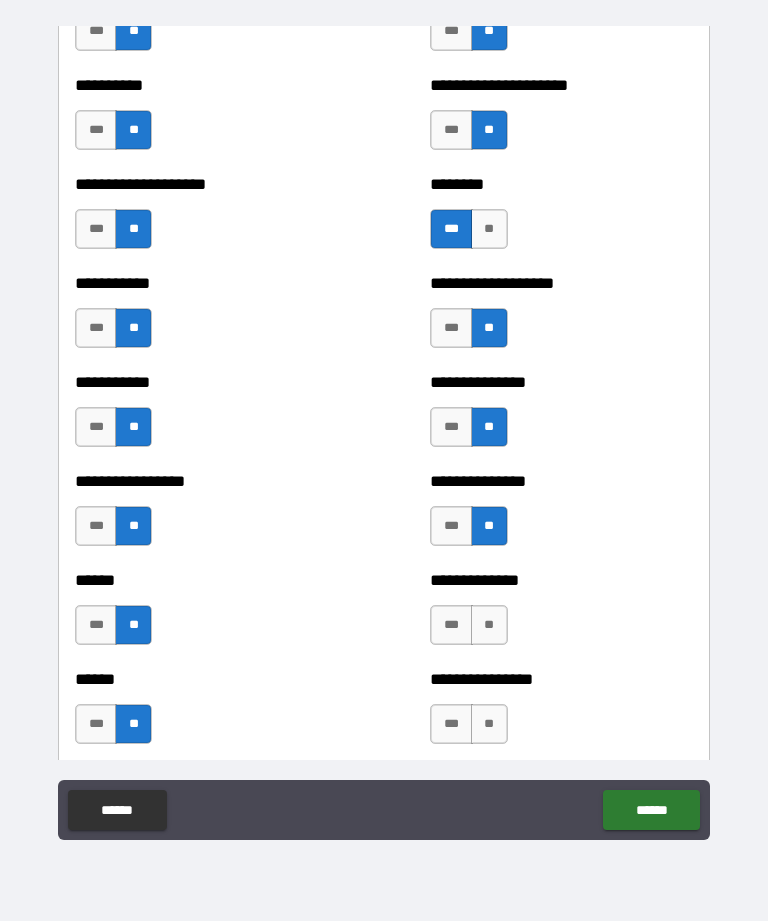 click on "**" at bounding box center (489, 625) 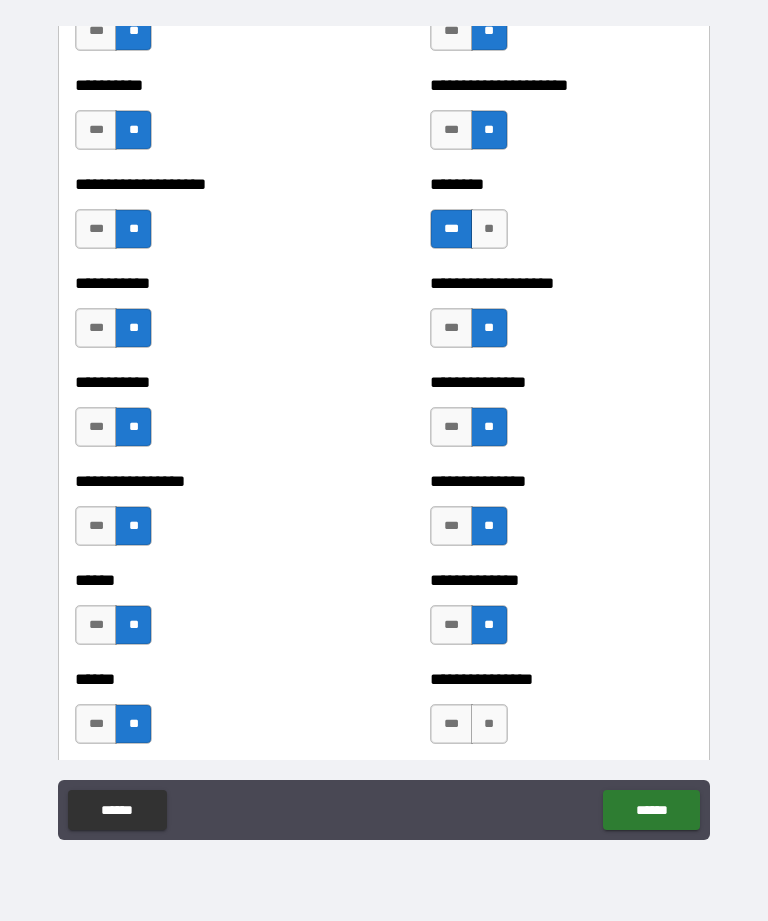 click on "**" at bounding box center (489, 724) 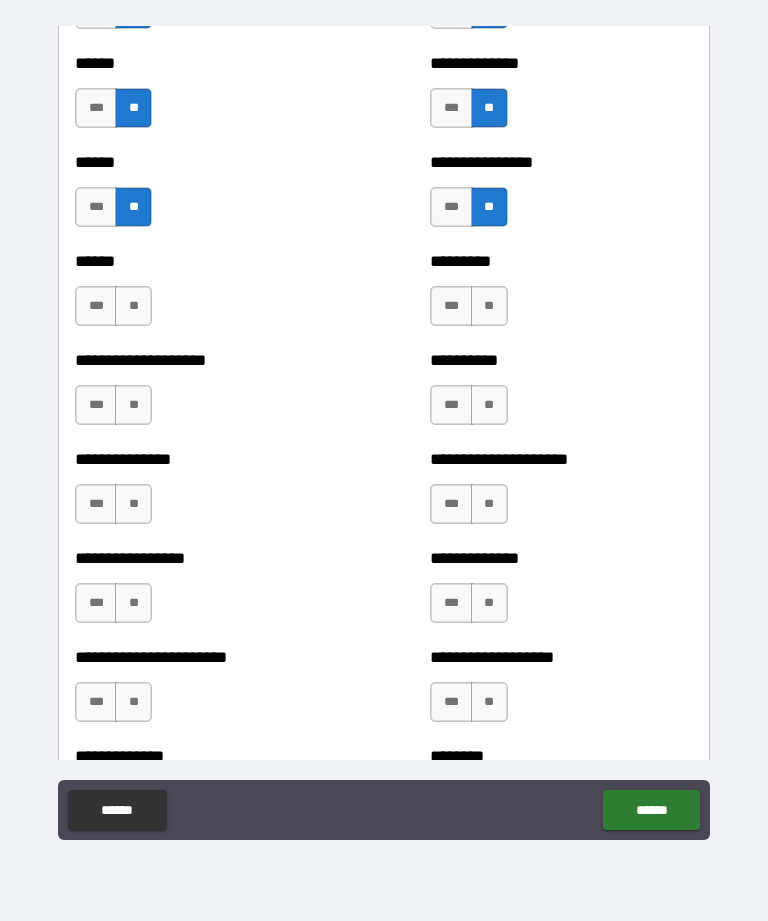 scroll, scrollTop: 3031, scrollLeft: 0, axis: vertical 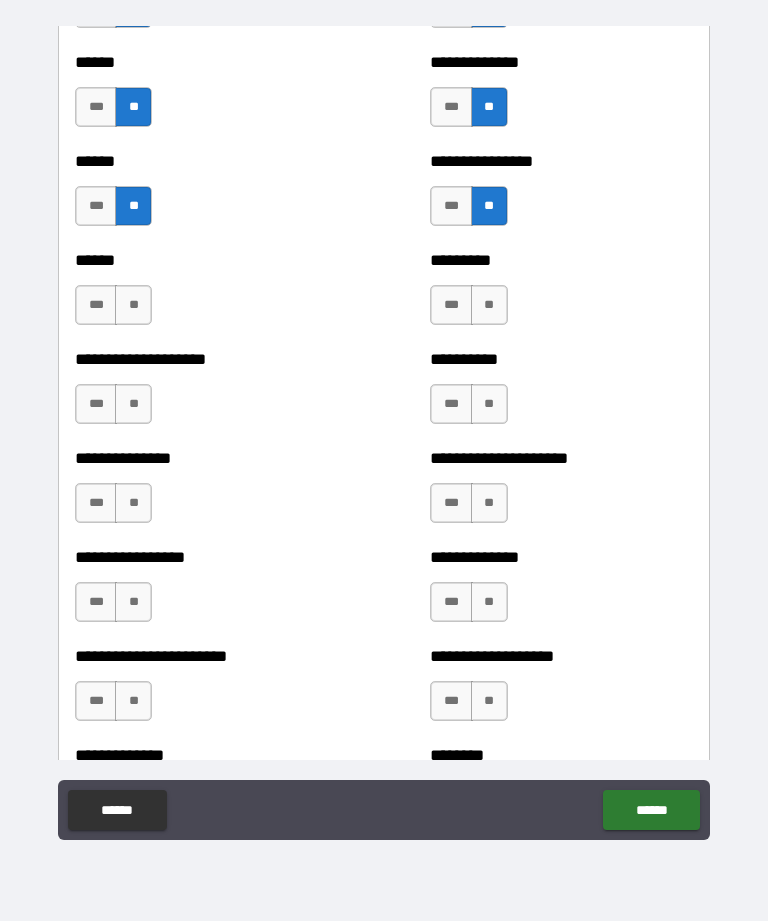 click on "***" at bounding box center [96, 404] 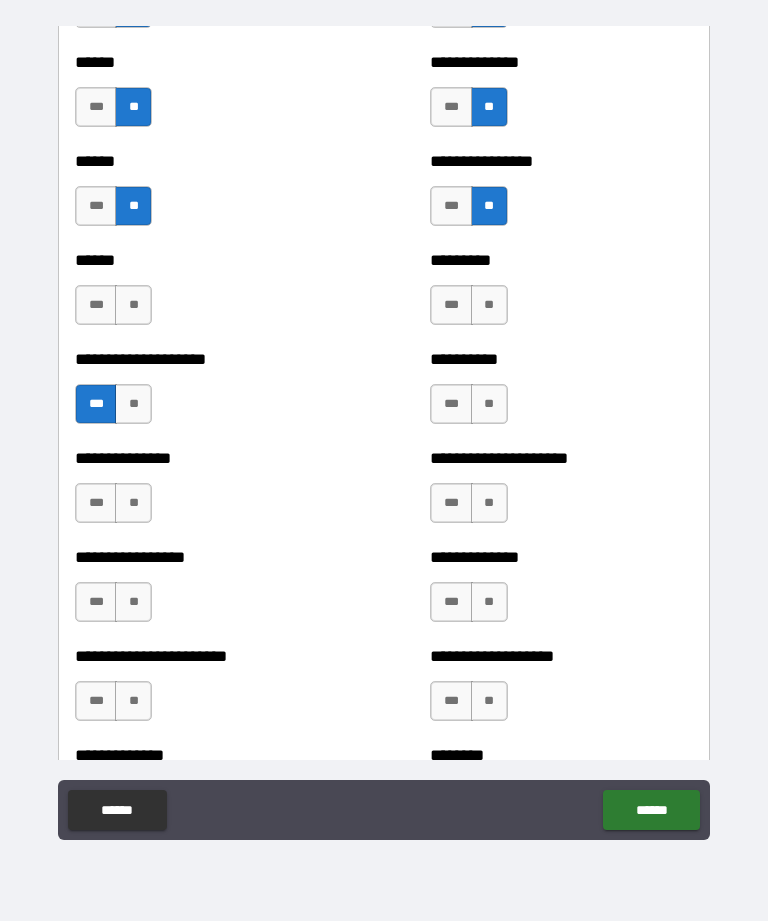 click on "***" at bounding box center [96, 503] 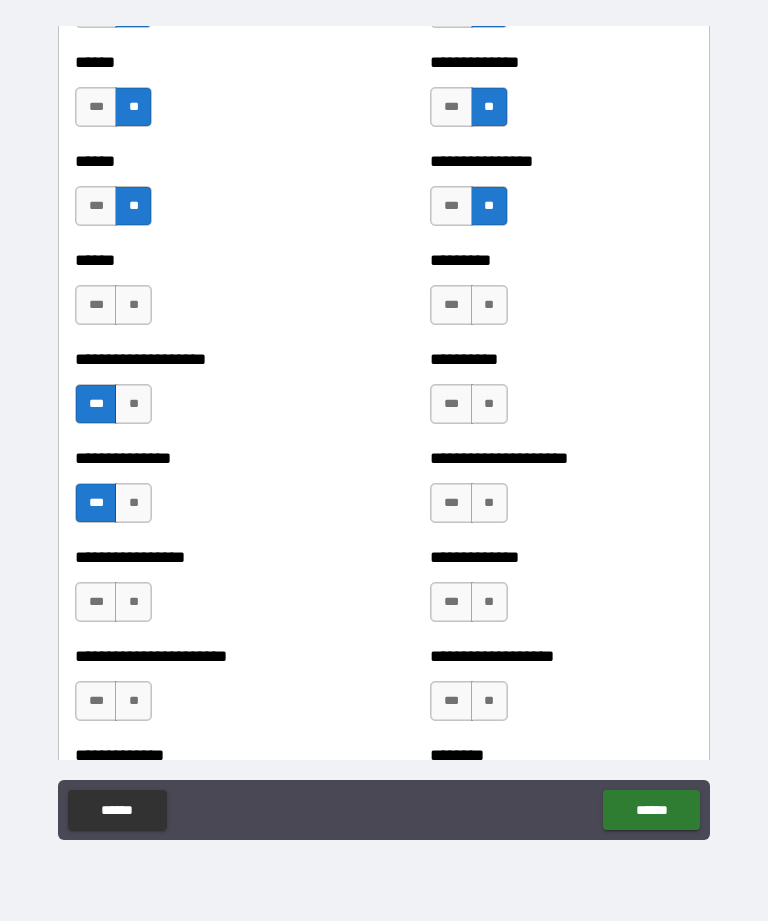 click on "**" at bounding box center [133, 602] 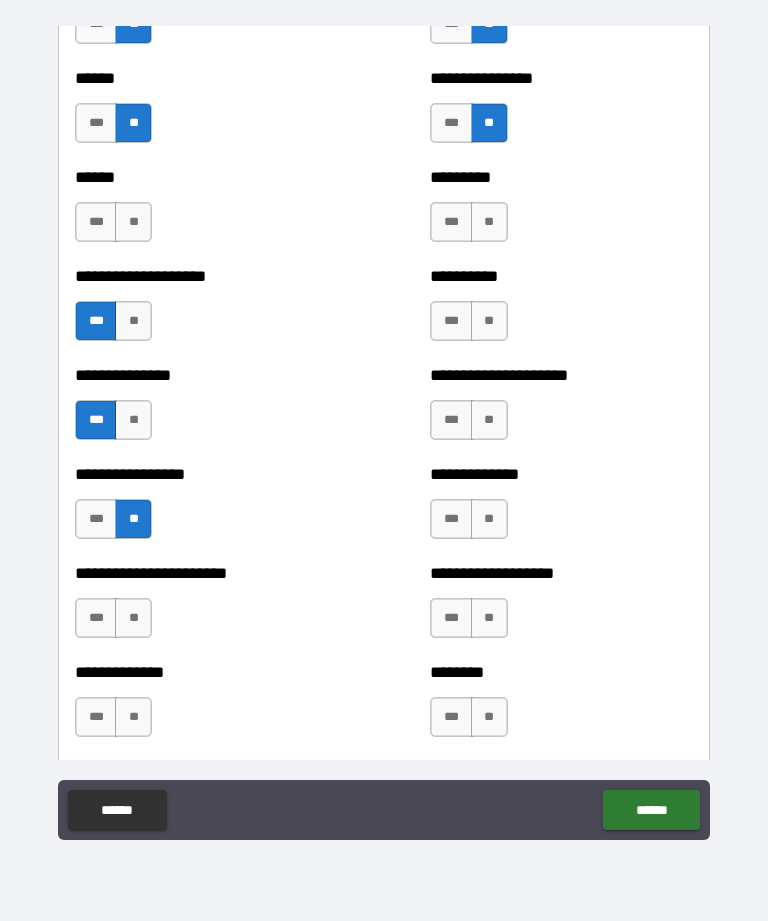 scroll, scrollTop: 3124, scrollLeft: 0, axis: vertical 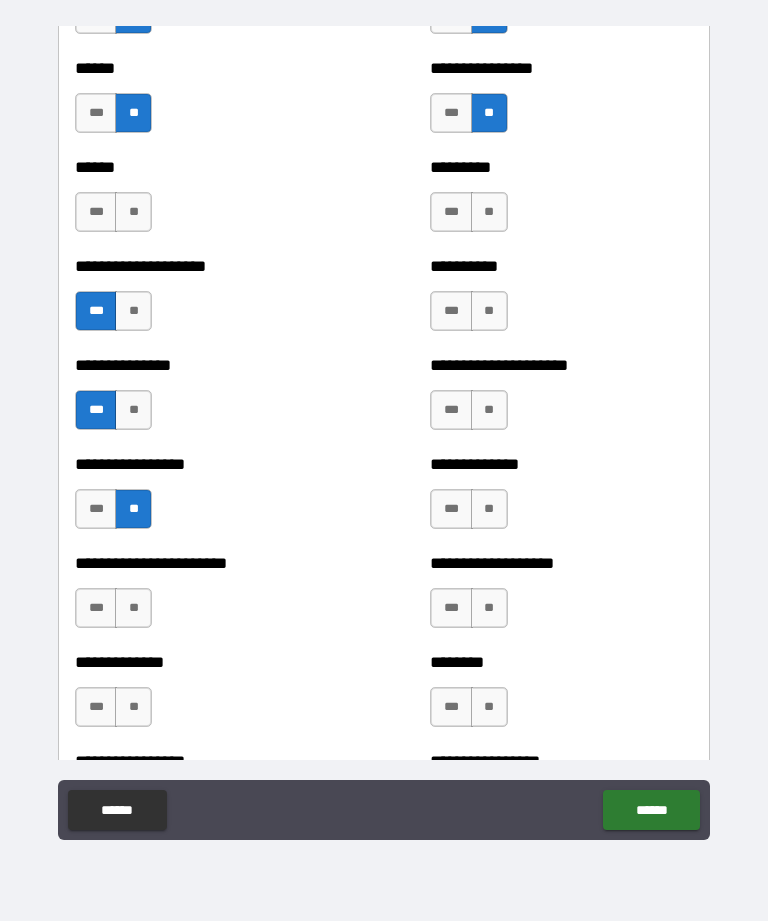 click on "**" at bounding box center (489, 212) 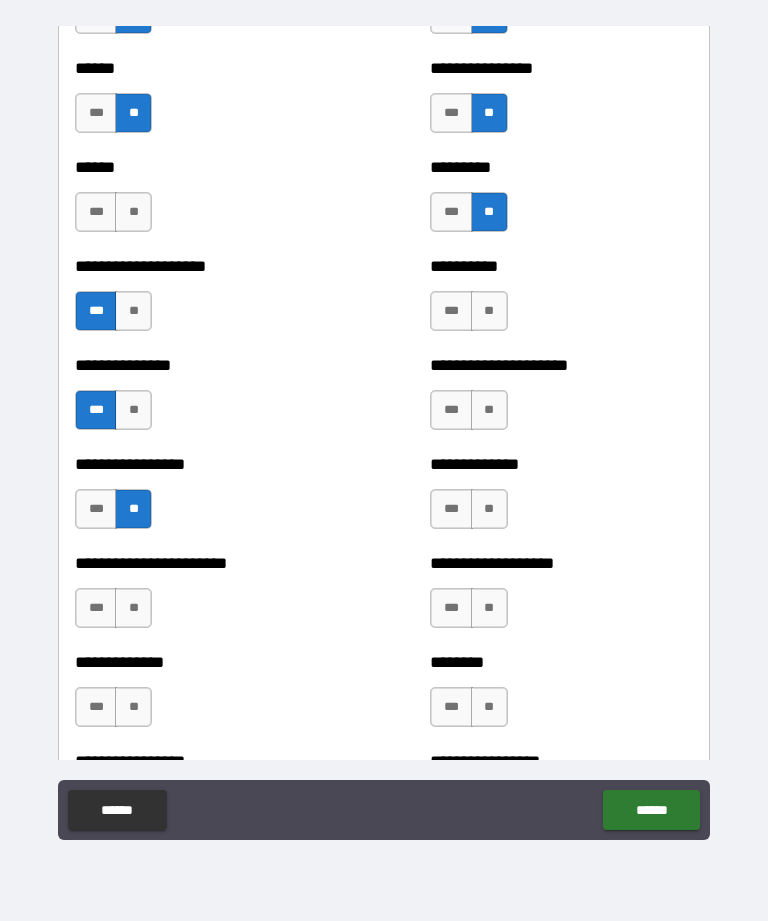 click on "**" at bounding box center [489, 311] 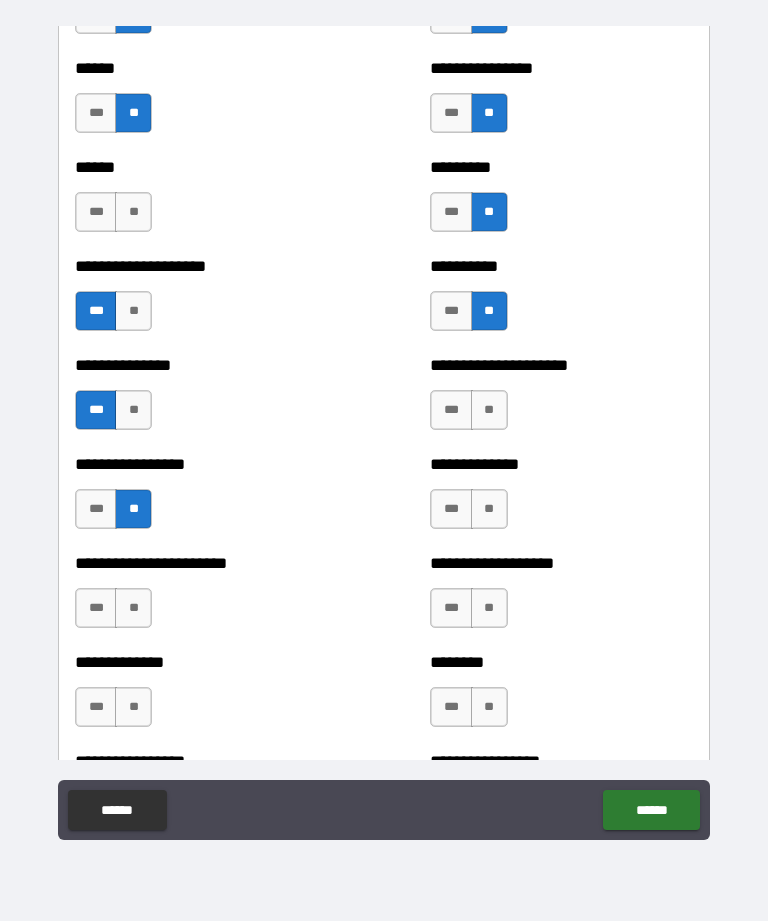 click on "**" at bounding box center (489, 410) 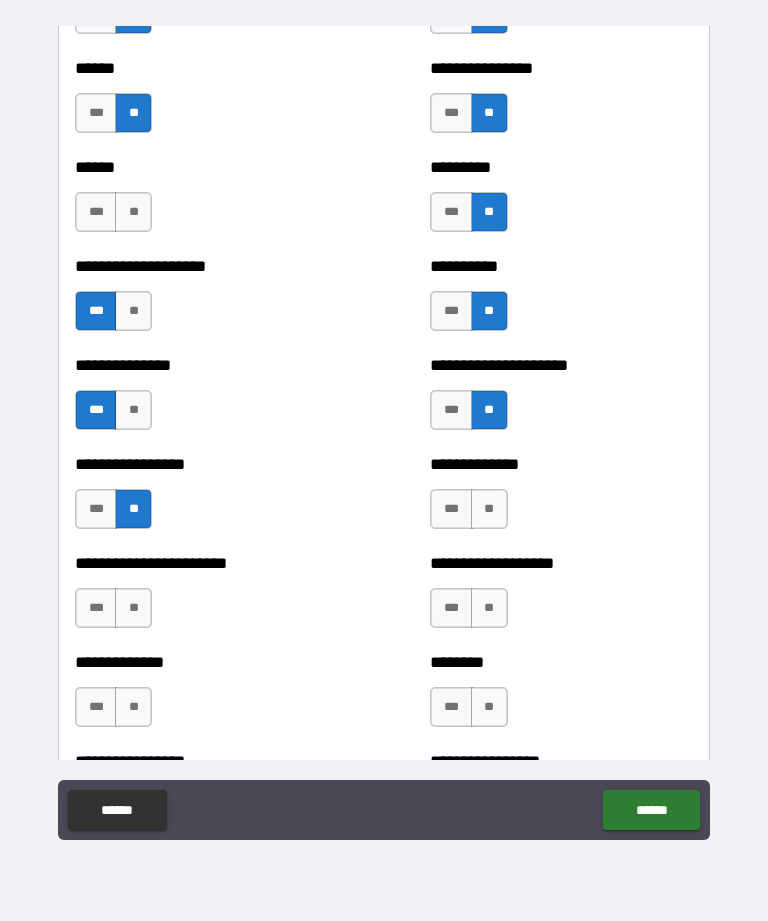 click on "**" at bounding box center [489, 509] 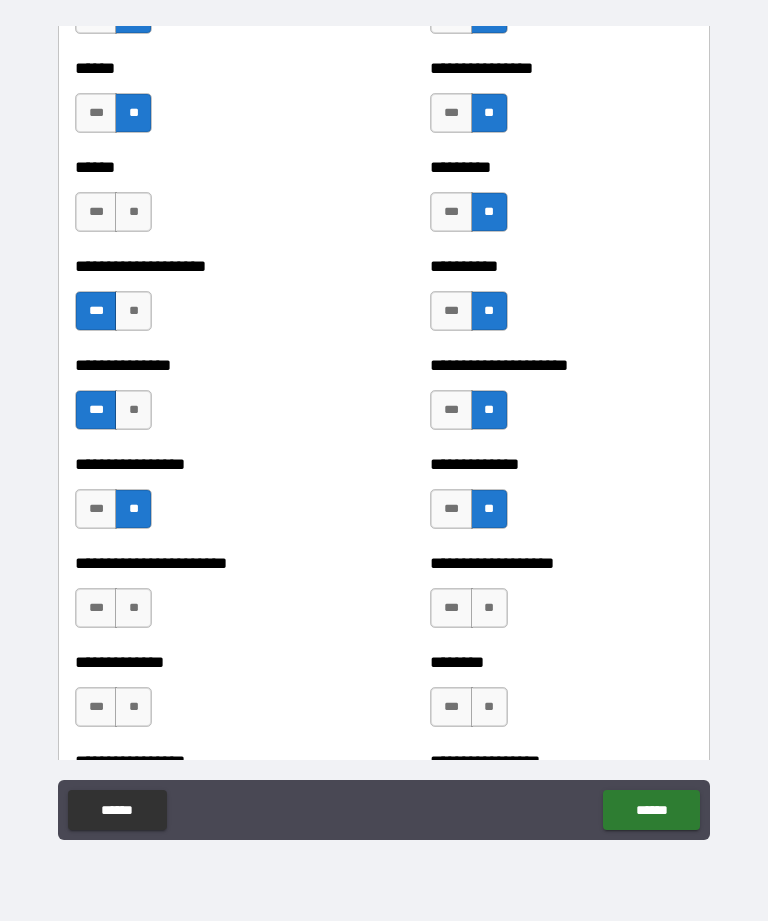 click on "**" at bounding box center (489, 608) 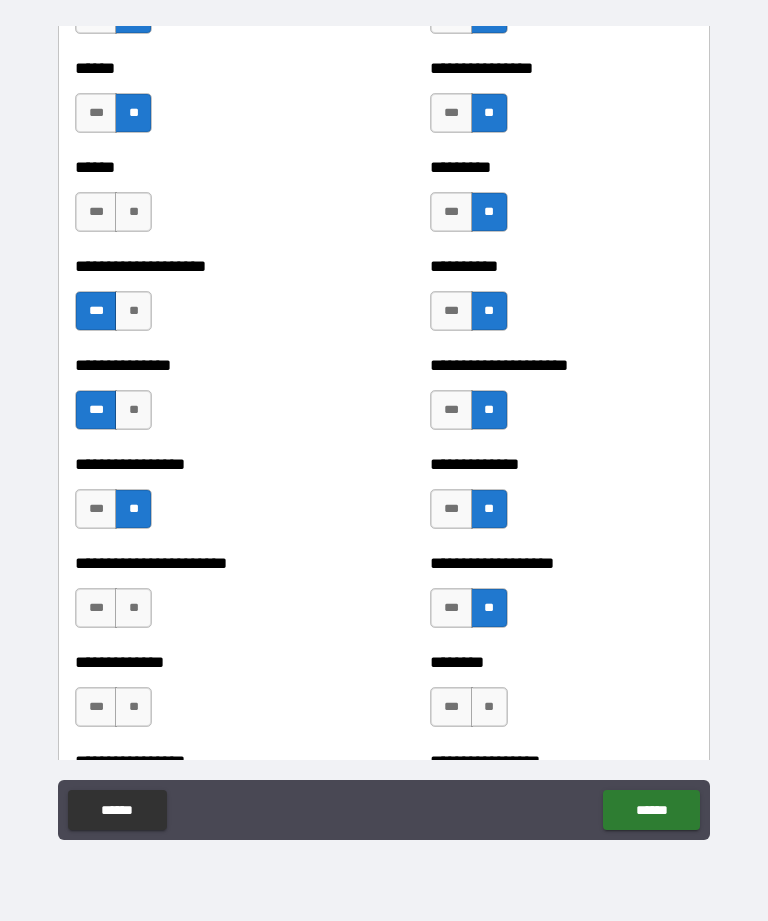 click on "***" at bounding box center [451, 608] 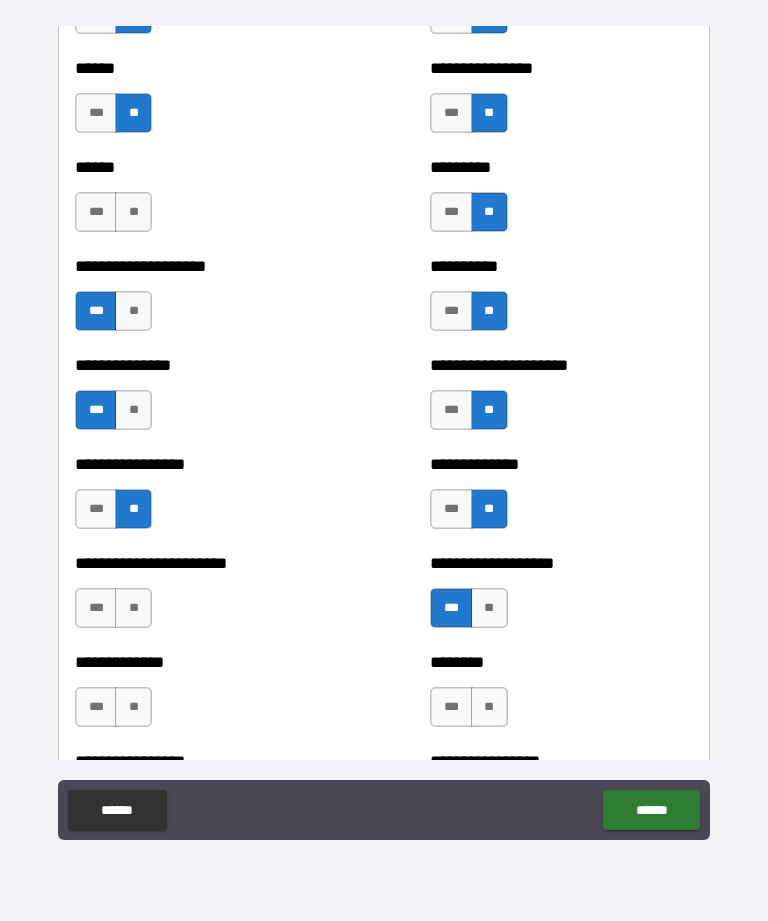 click on "**" at bounding box center (133, 608) 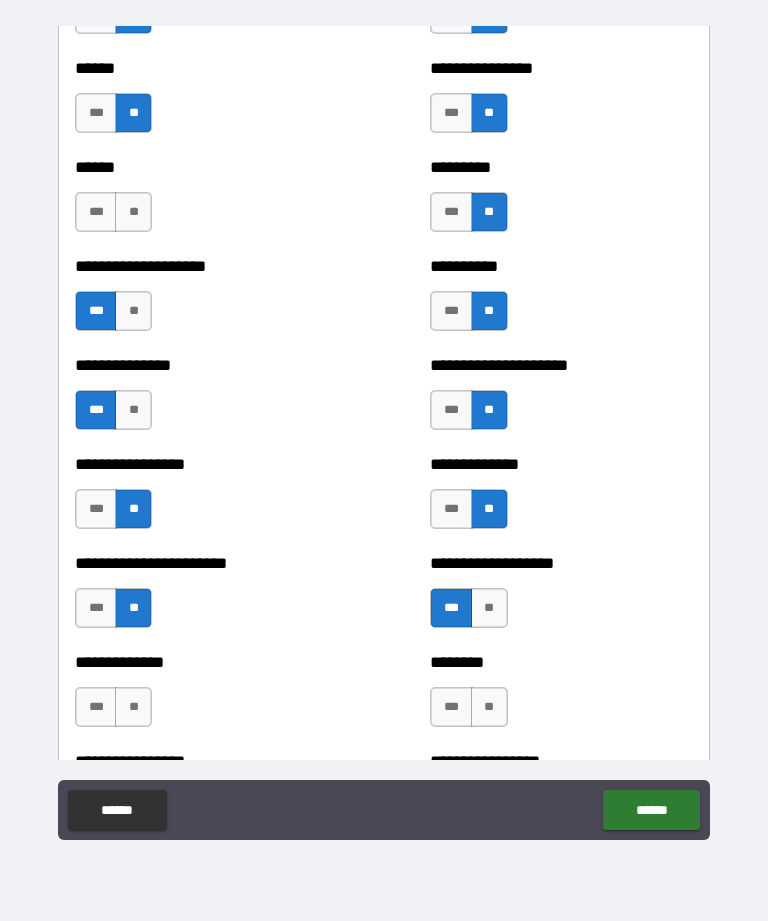 click on "**" at bounding box center [133, 707] 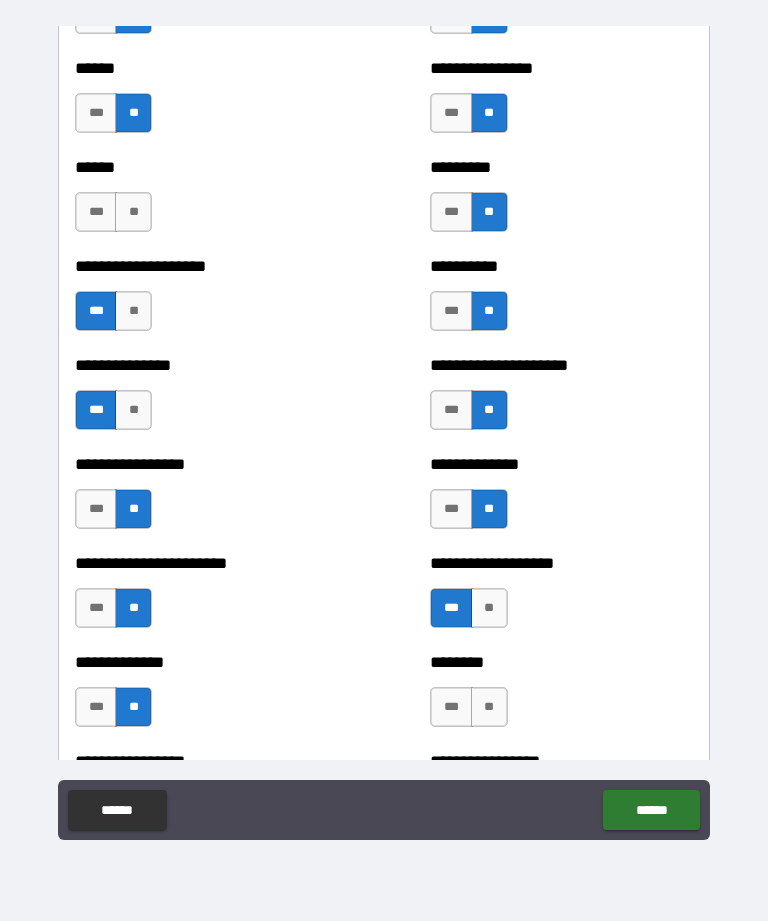 click on "**" at bounding box center (489, 707) 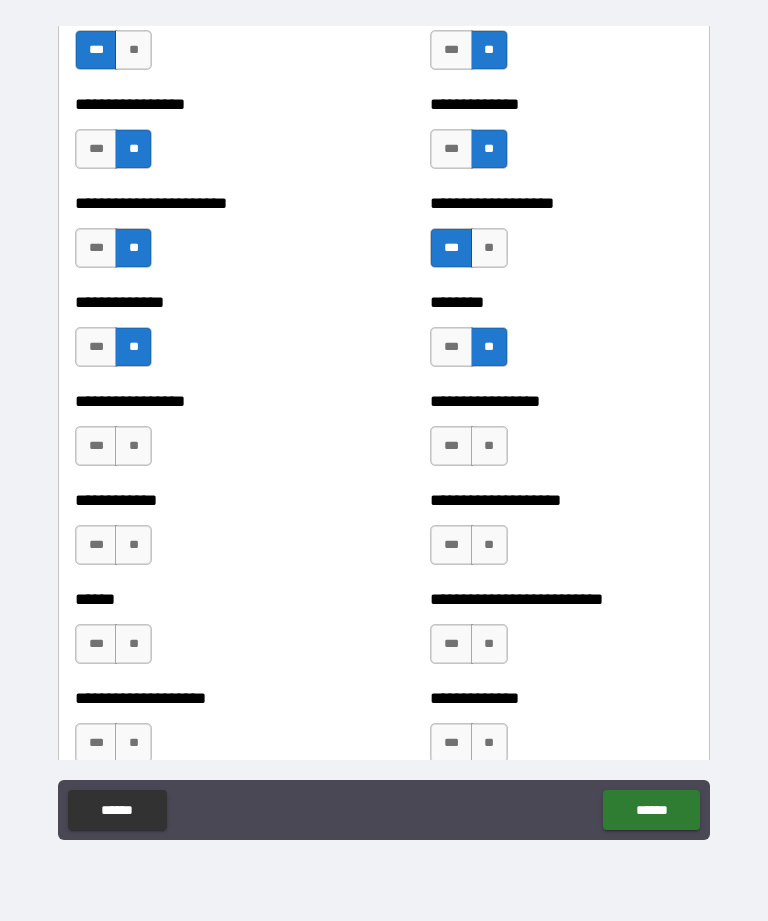 scroll, scrollTop: 3485, scrollLeft: 0, axis: vertical 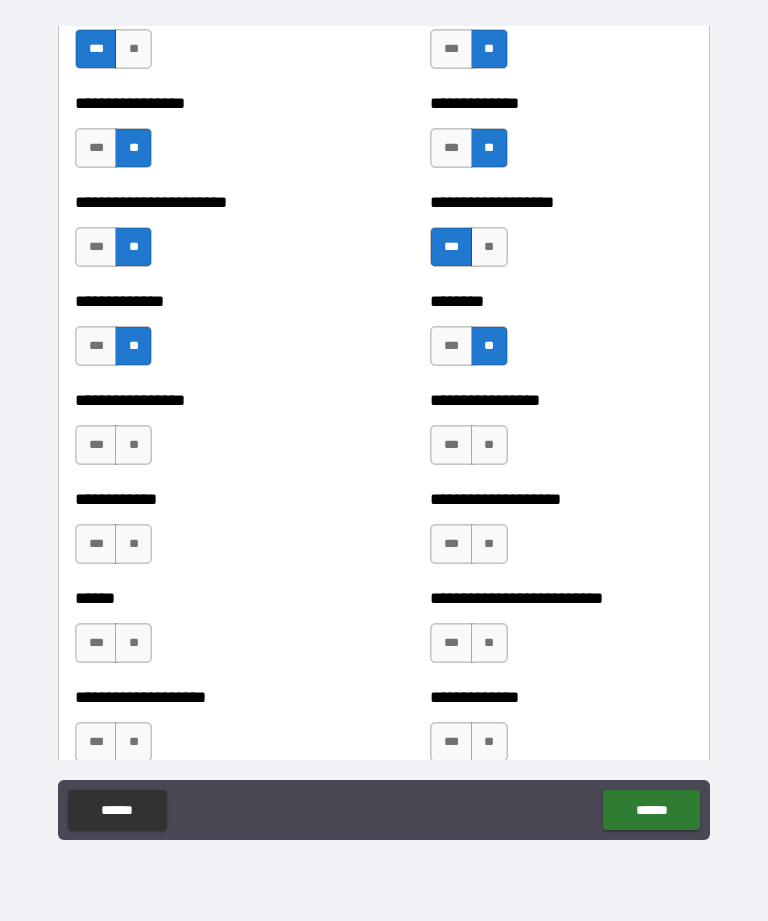 click on "**" at bounding box center [133, 445] 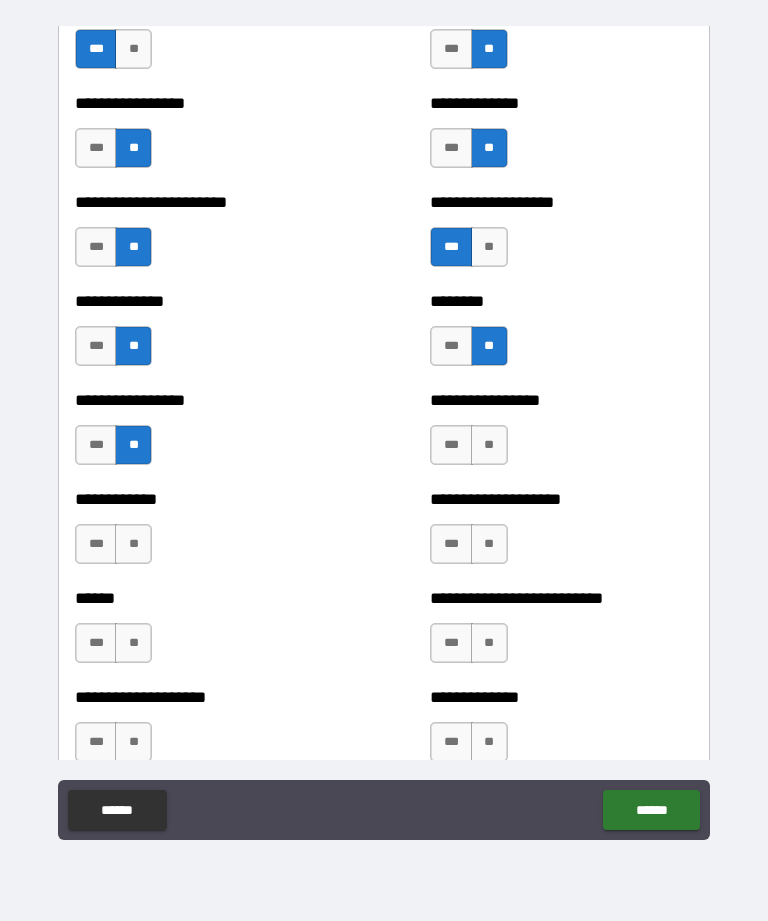 click on "**" at bounding box center (133, 544) 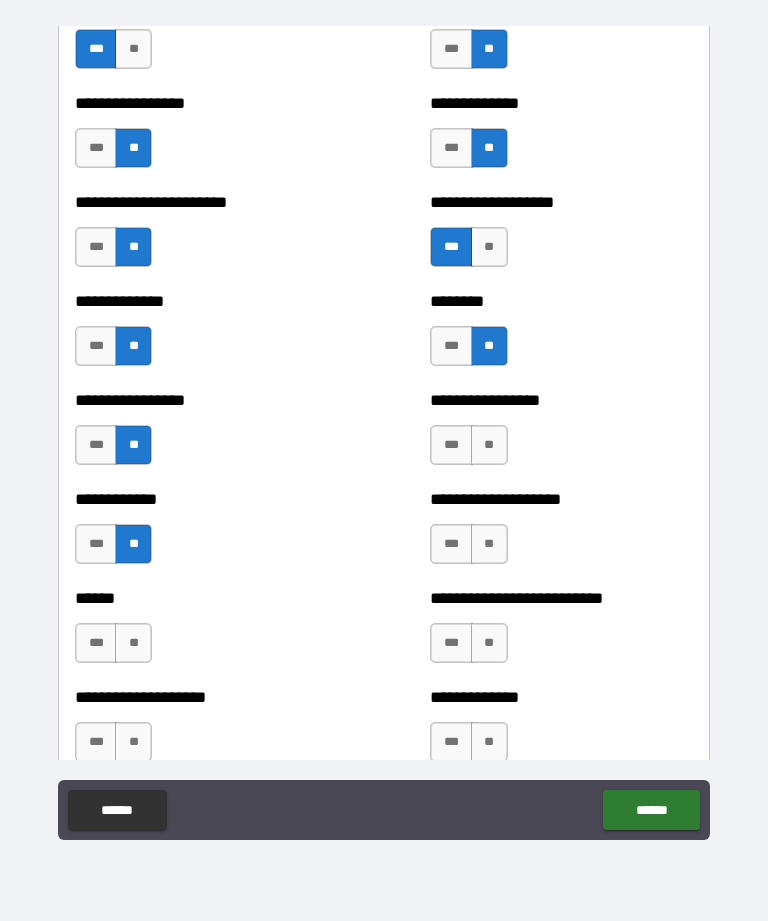 click on "**" at bounding box center [489, 445] 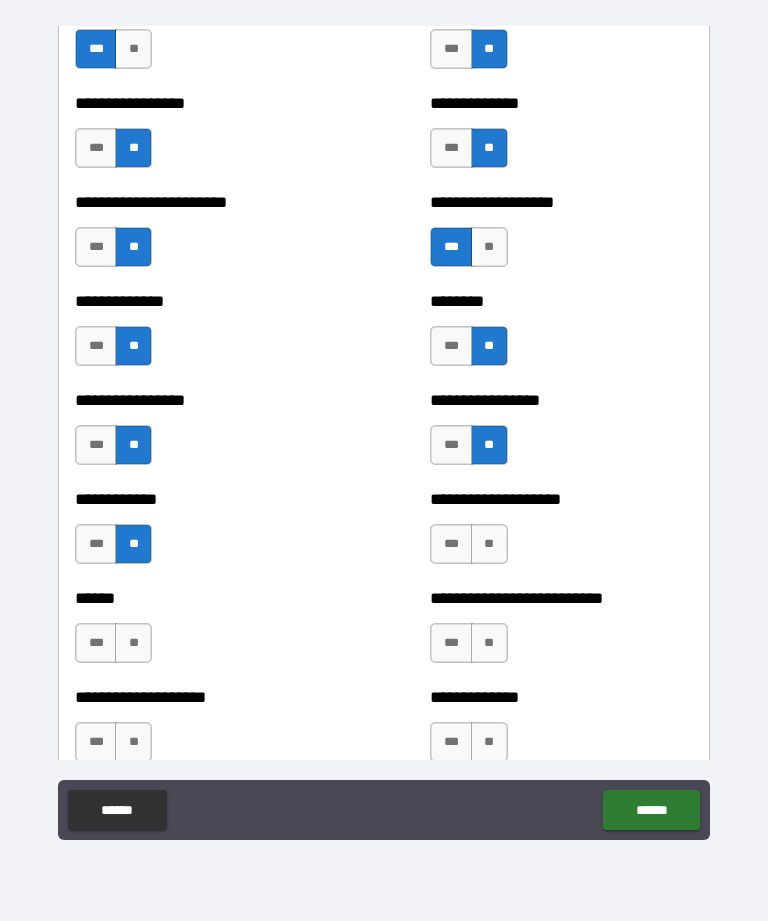 click on "**" at bounding box center [489, 544] 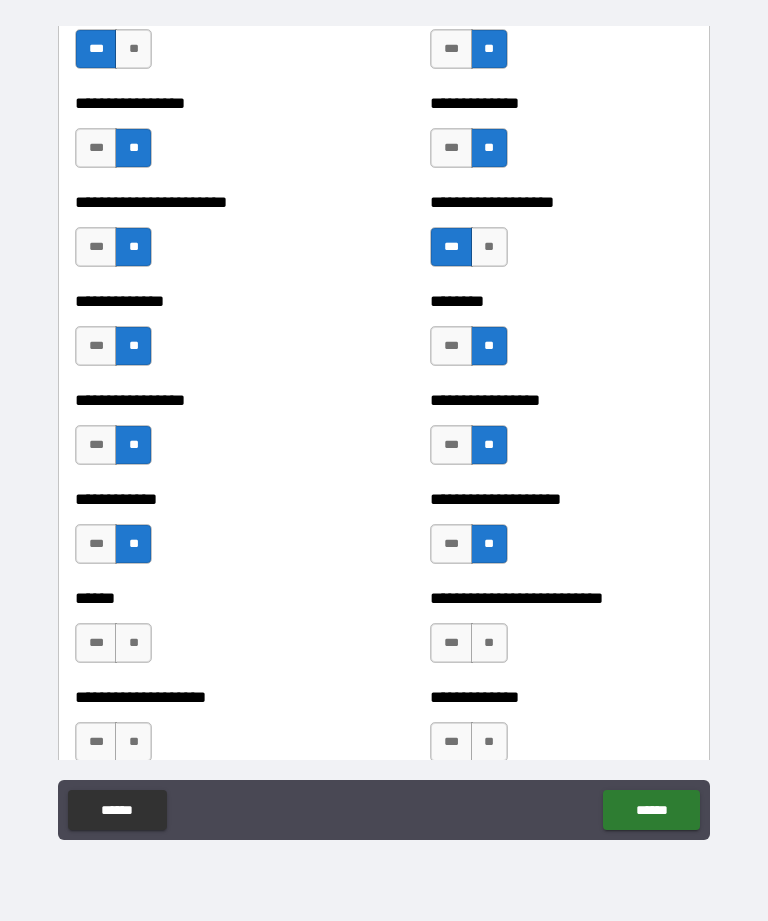 click on "**" at bounding box center (133, 643) 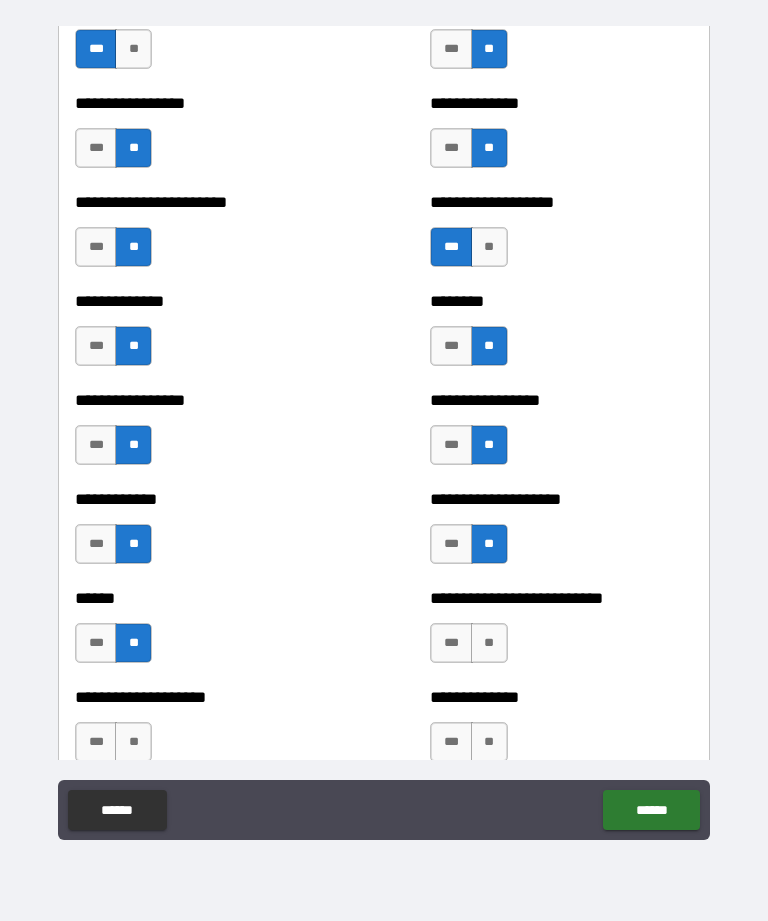click on "**" at bounding box center (489, 643) 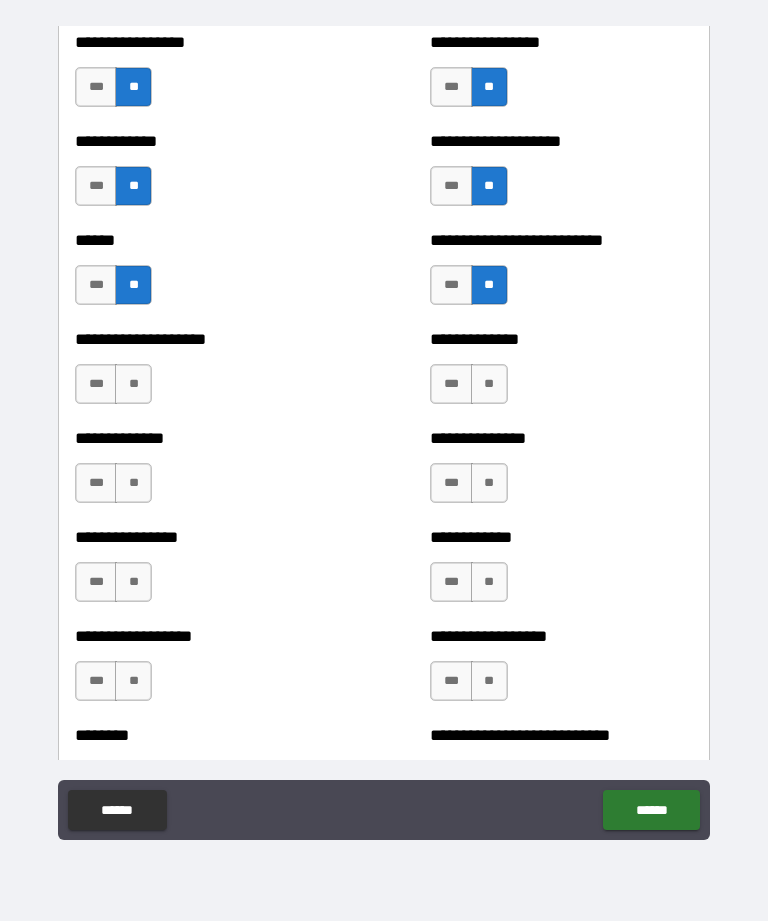 scroll, scrollTop: 3844, scrollLeft: 0, axis: vertical 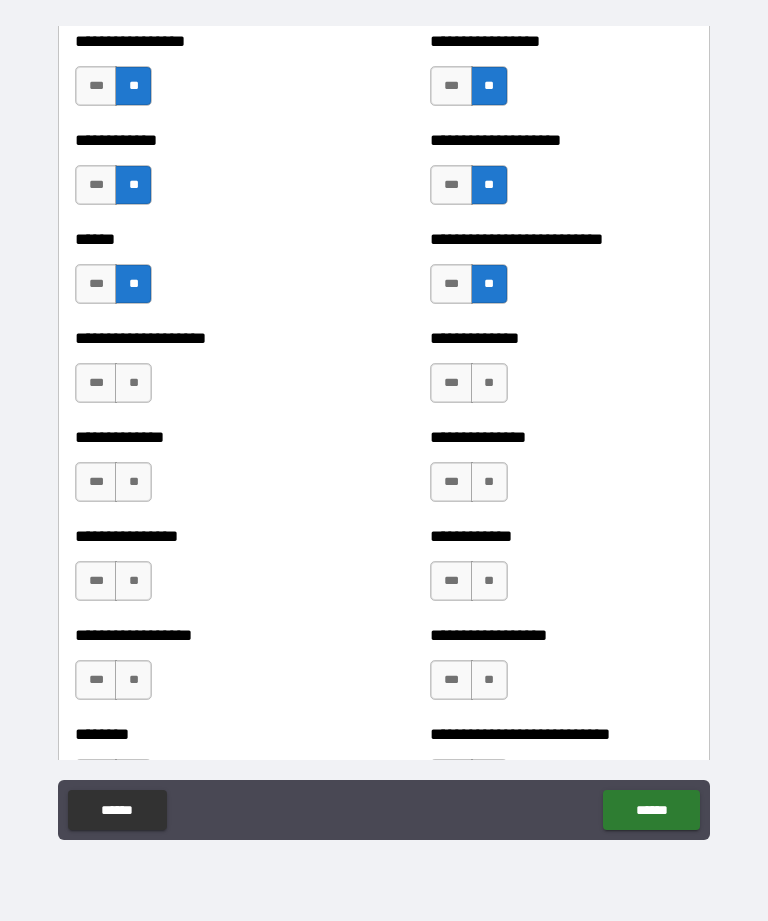 click on "**" at bounding box center [133, 383] 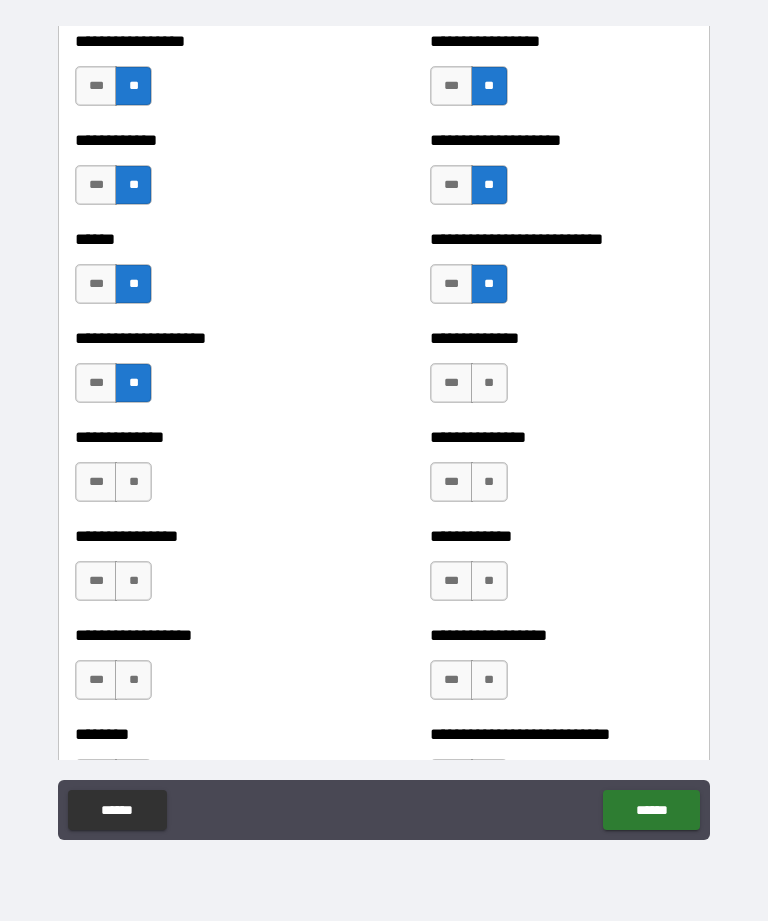 click on "***" at bounding box center (451, 383) 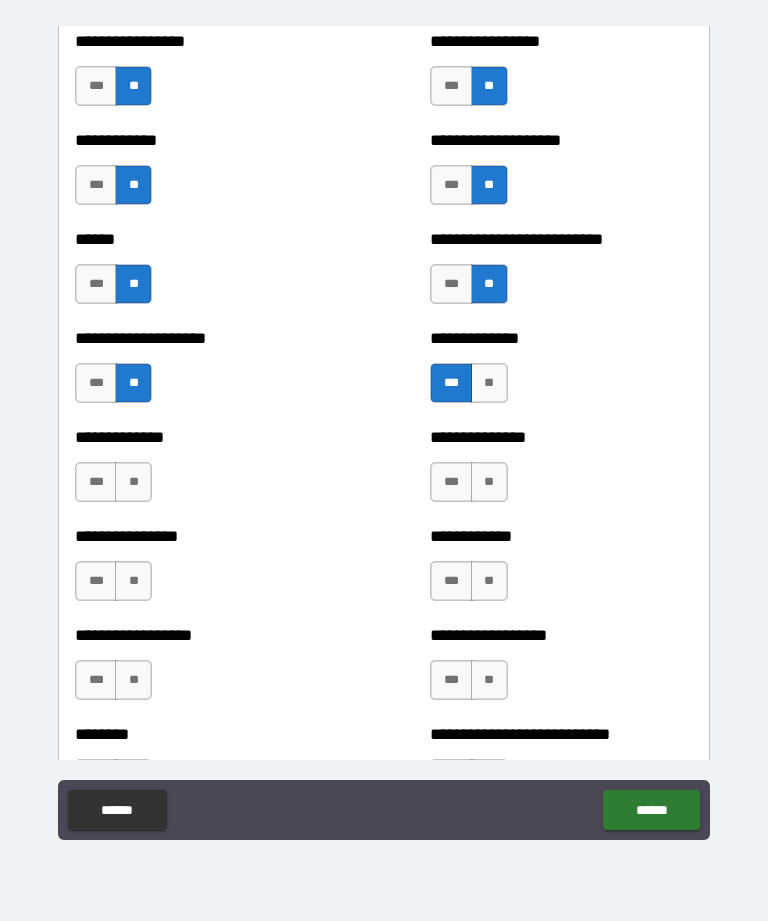 click on "**" at bounding box center [133, 482] 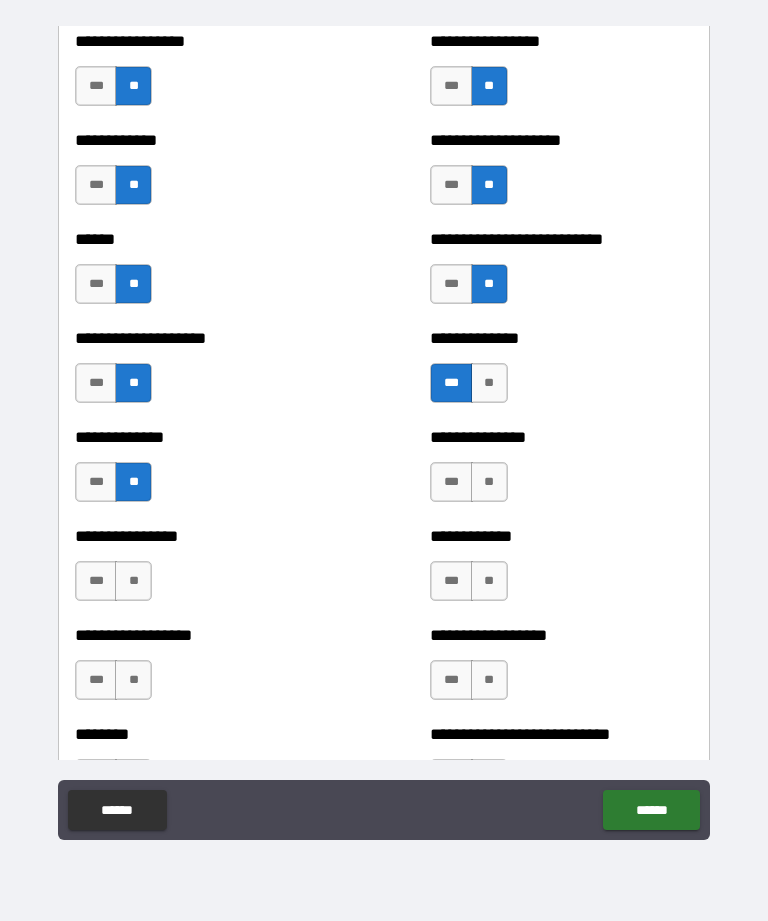click on "**" at bounding box center [133, 581] 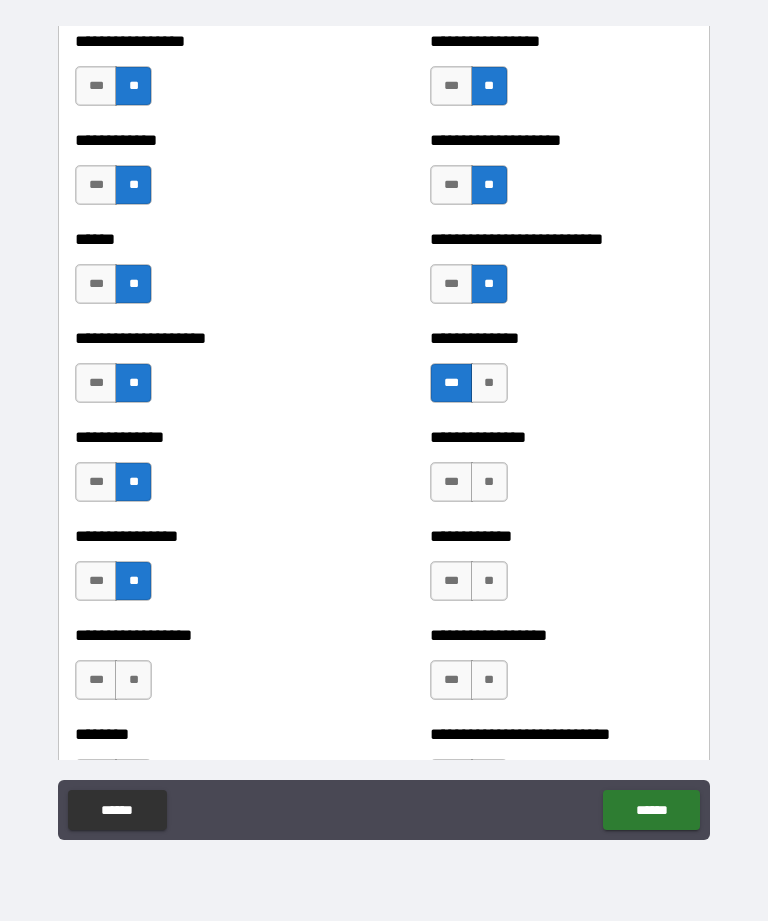 click on "**" at bounding box center [133, 680] 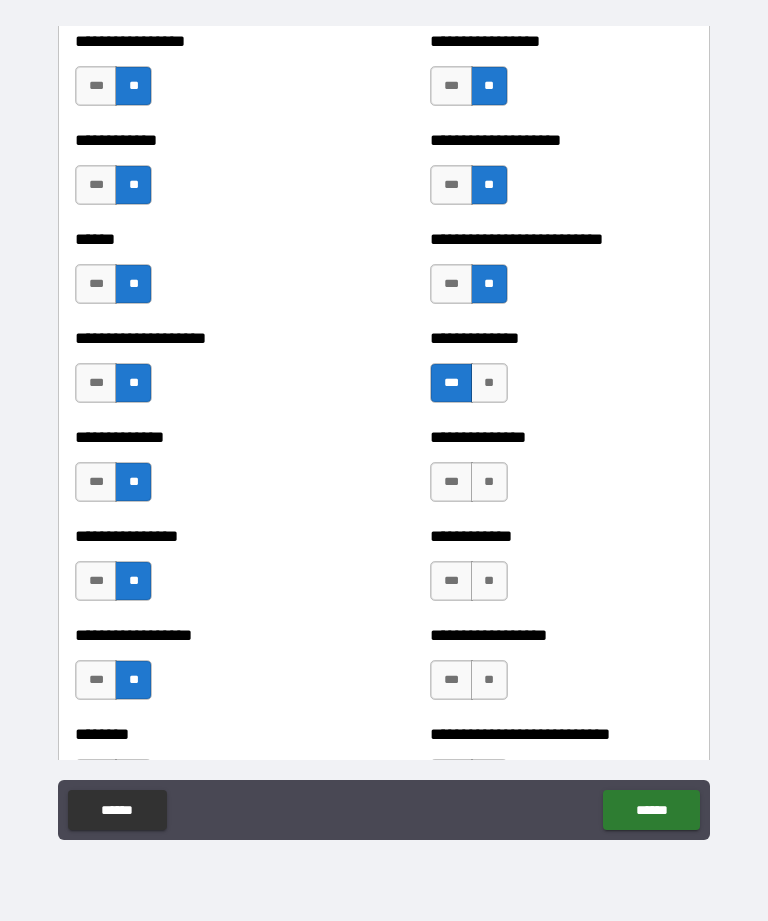 click on "**" at bounding box center [489, 482] 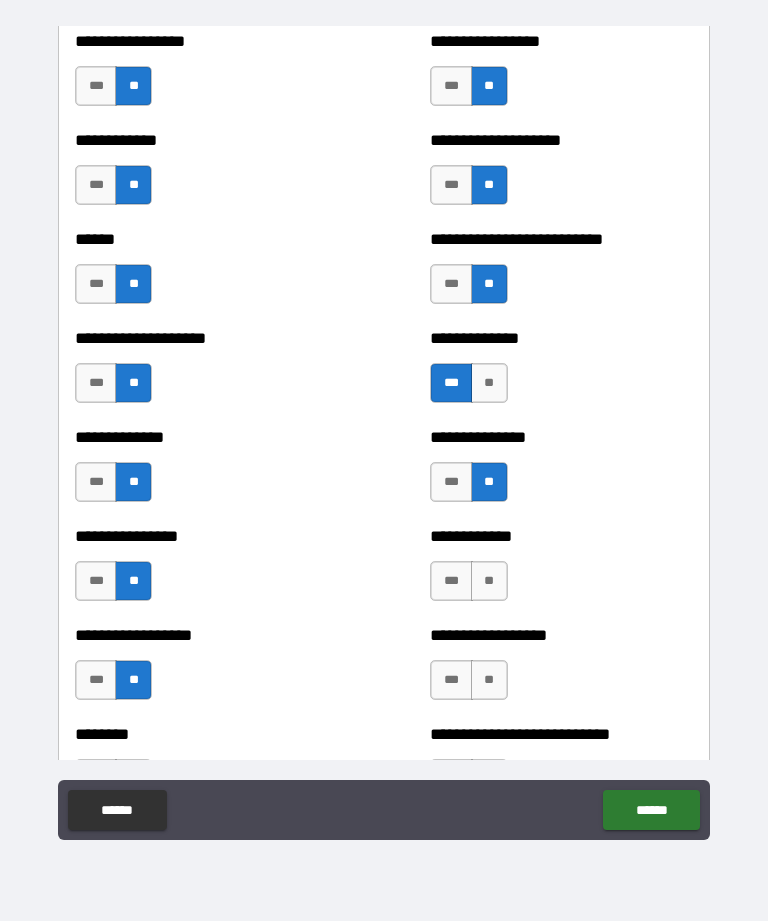 click on "**" at bounding box center [489, 581] 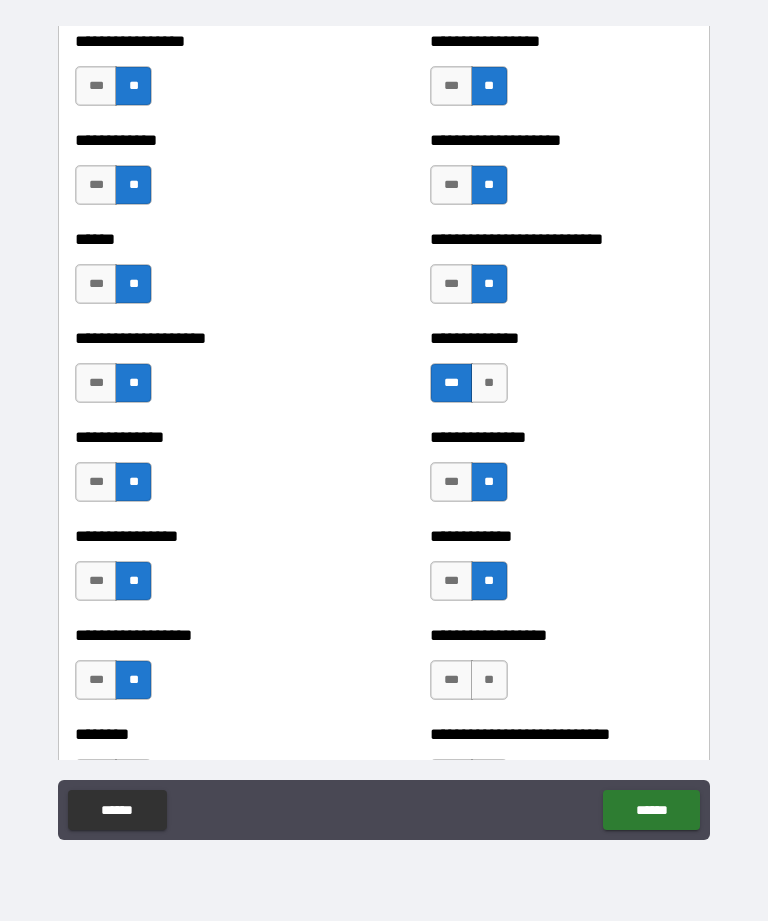 click on "**" at bounding box center [489, 680] 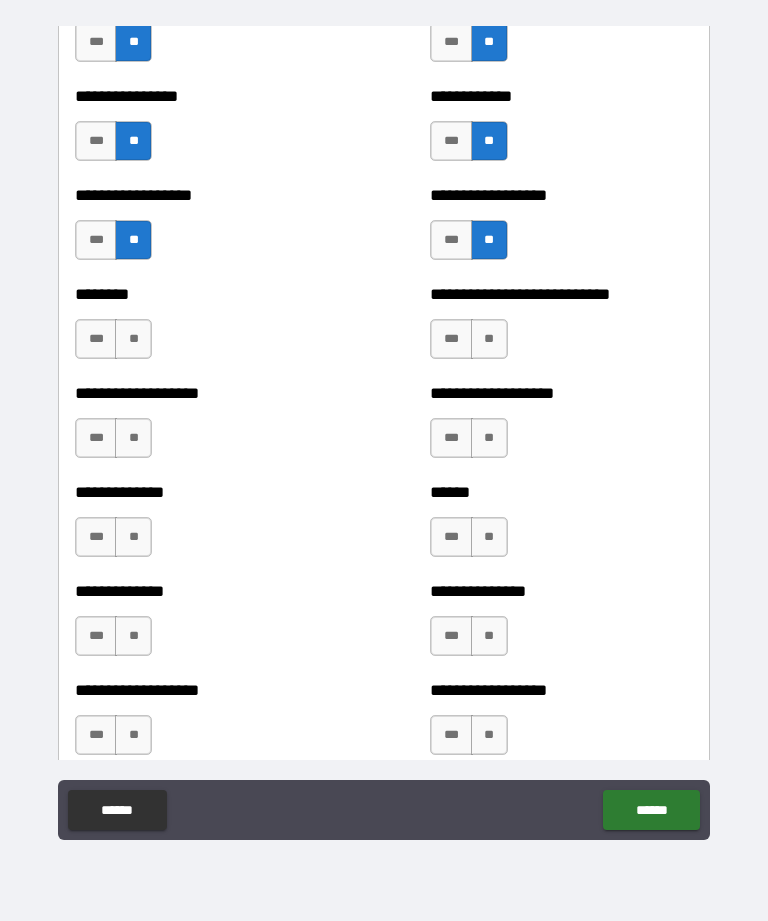 scroll, scrollTop: 4286, scrollLeft: 0, axis: vertical 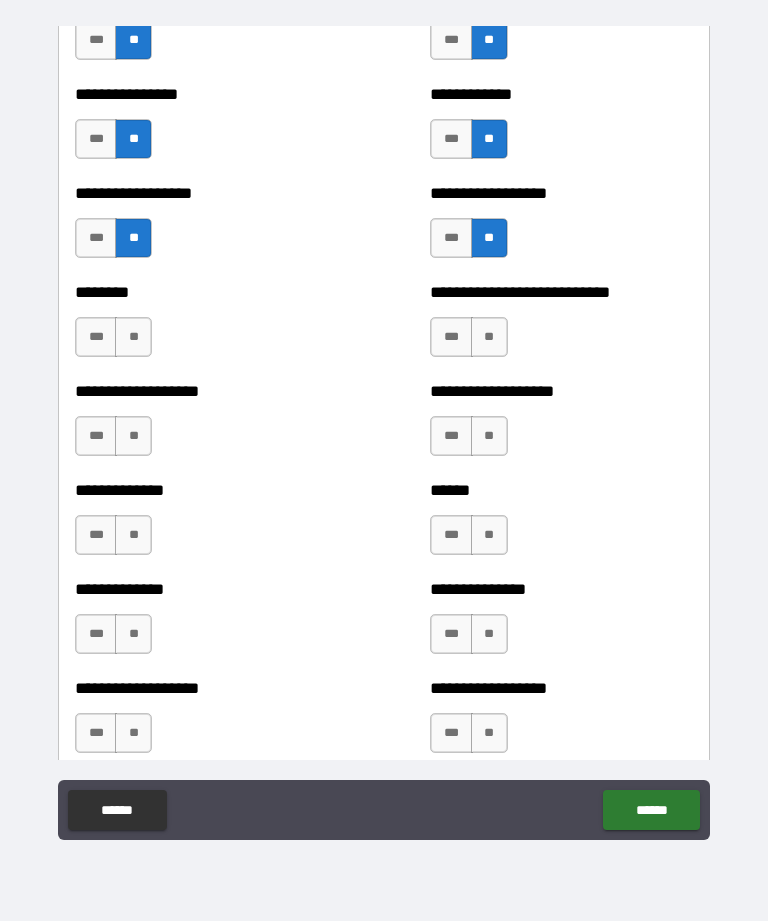 click on "**" at bounding box center (133, 337) 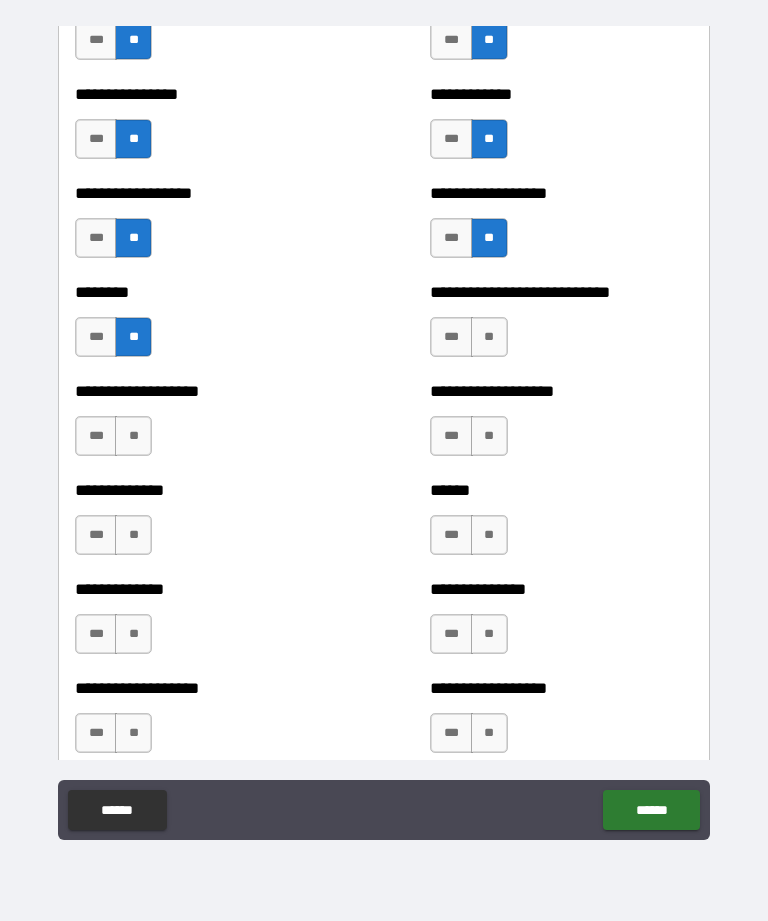 click on "**" at bounding box center (133, 436) 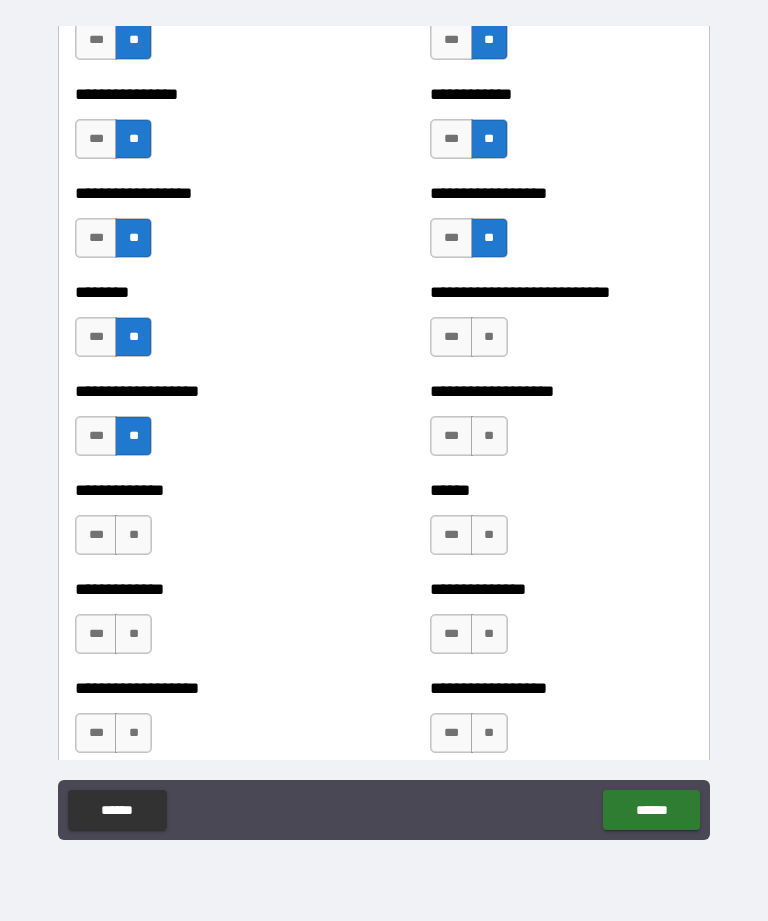 click on "**" at bounding box center (133, 535) 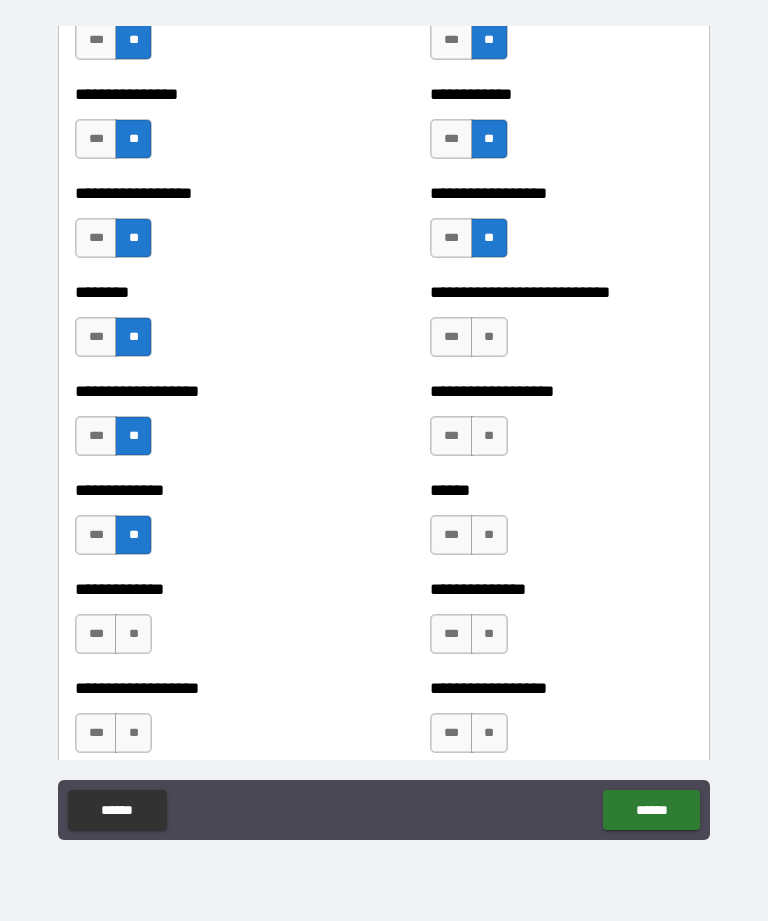 click on "**" at bounding box center (133, 634) 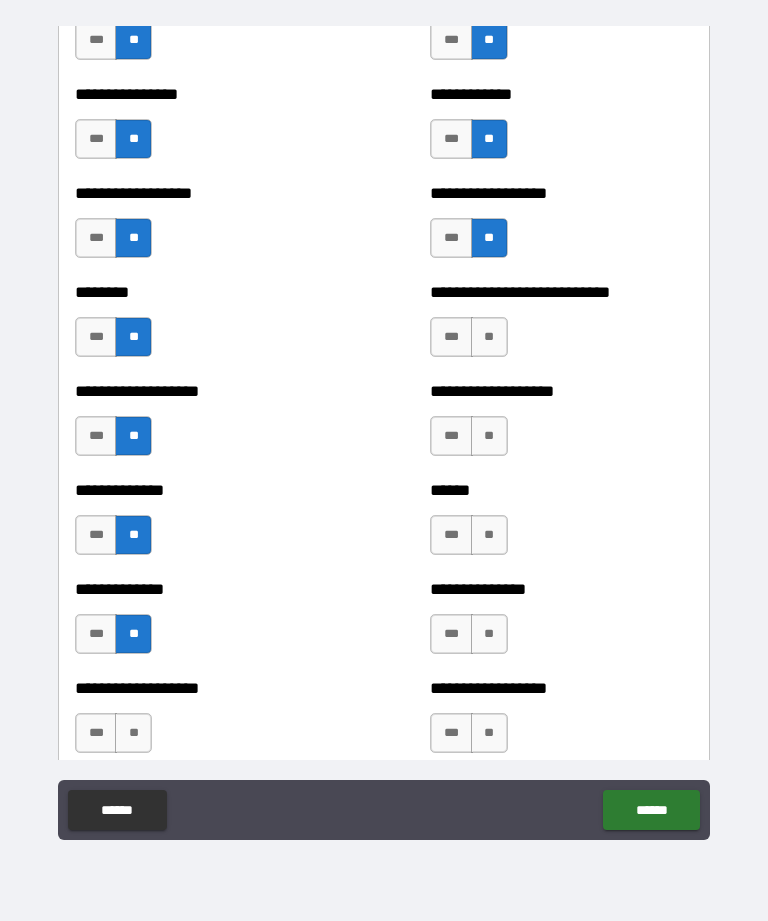 click on "**" at bounding box center (133, 733) 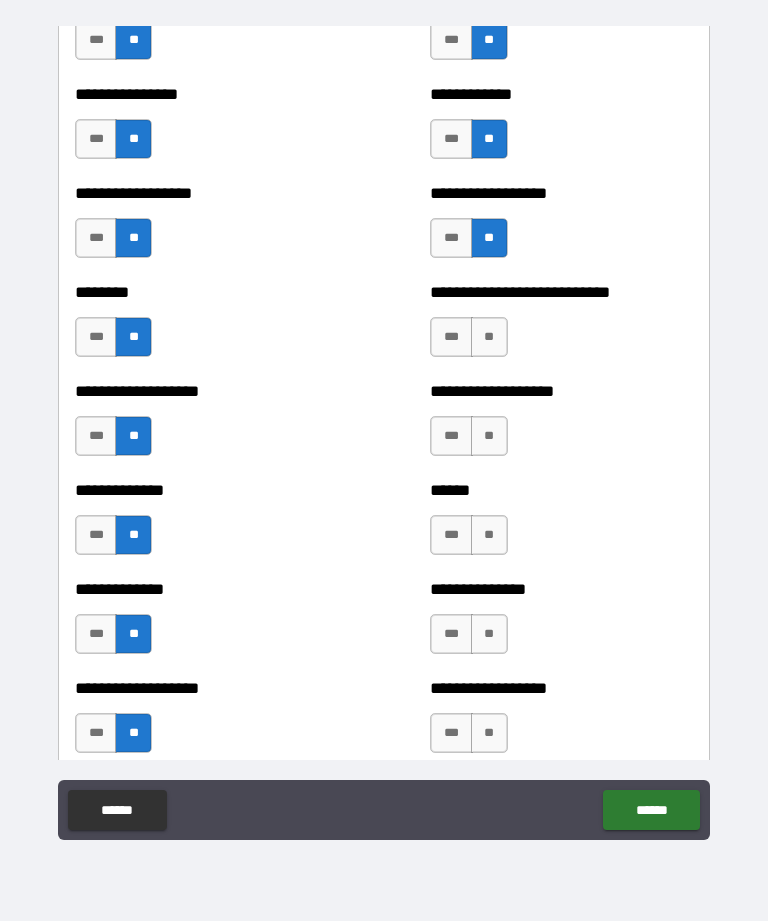 click on "**" at bounding box center [489, 337] 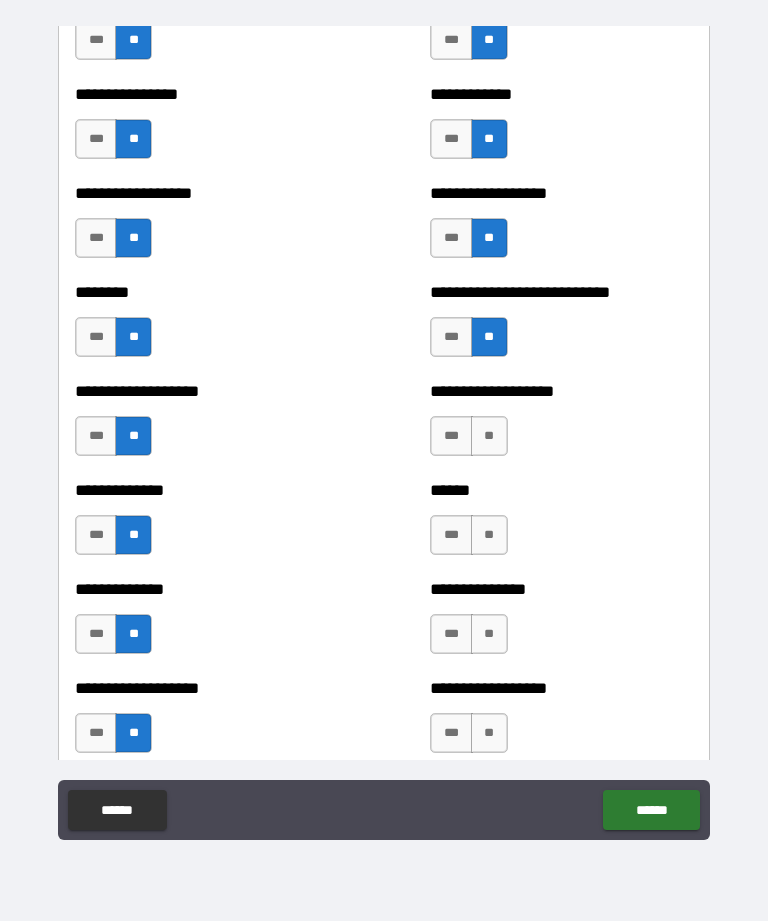 click on "**" at bounding box center [489, 436] 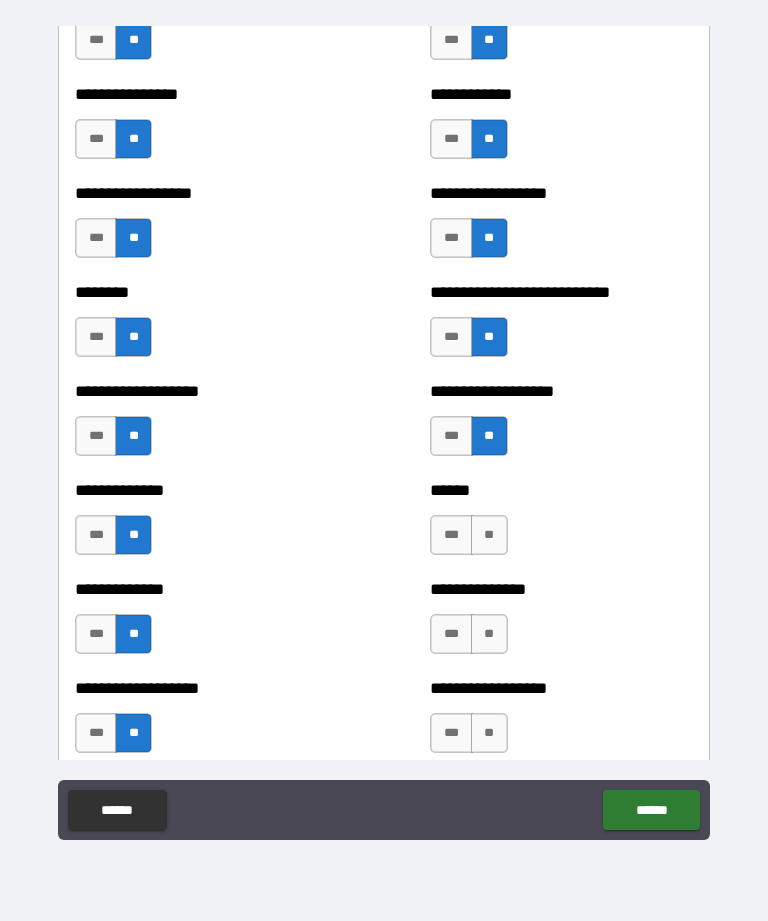 click on "***" at bounding box center (451, 535) 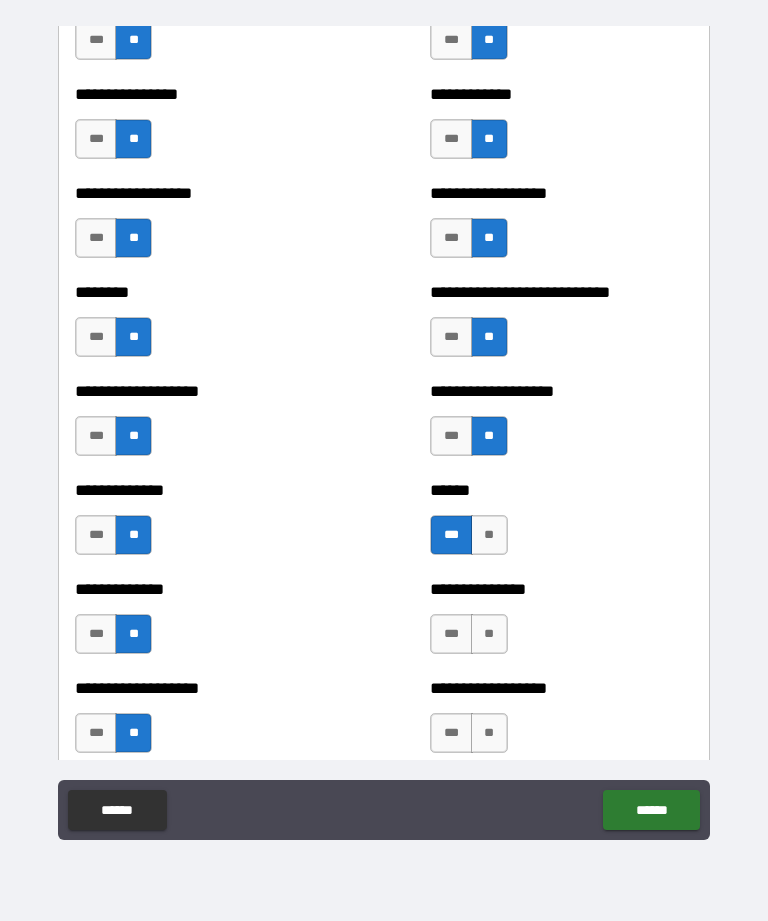 click on "**" at bounding box center [489, 634] 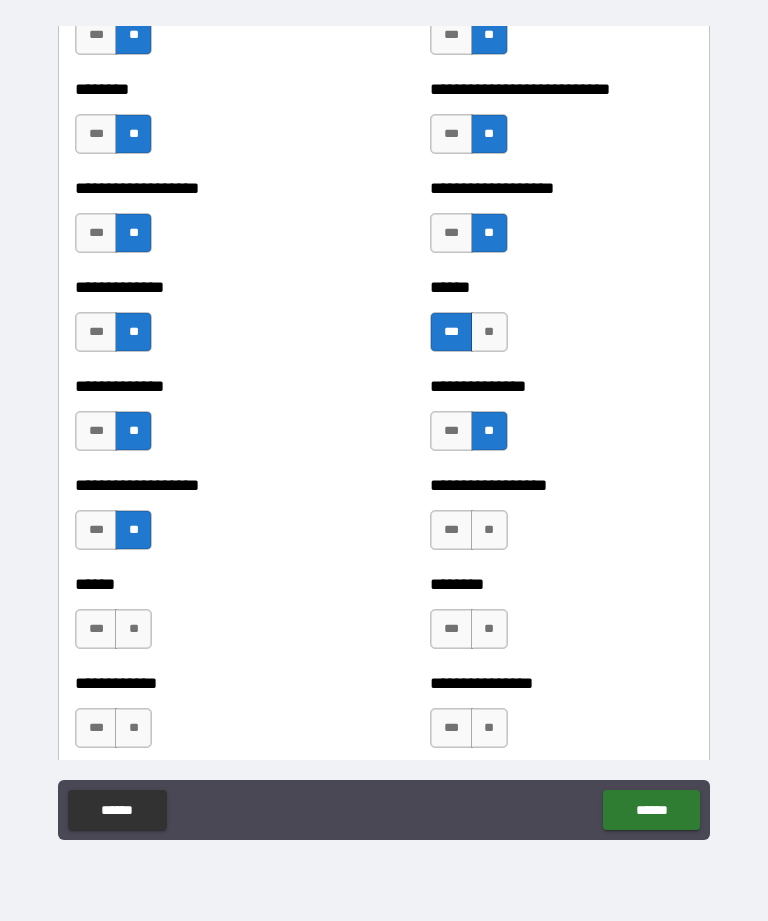 scroll, scrollTop: 4523, scrollLeft: 0, axis: vertical 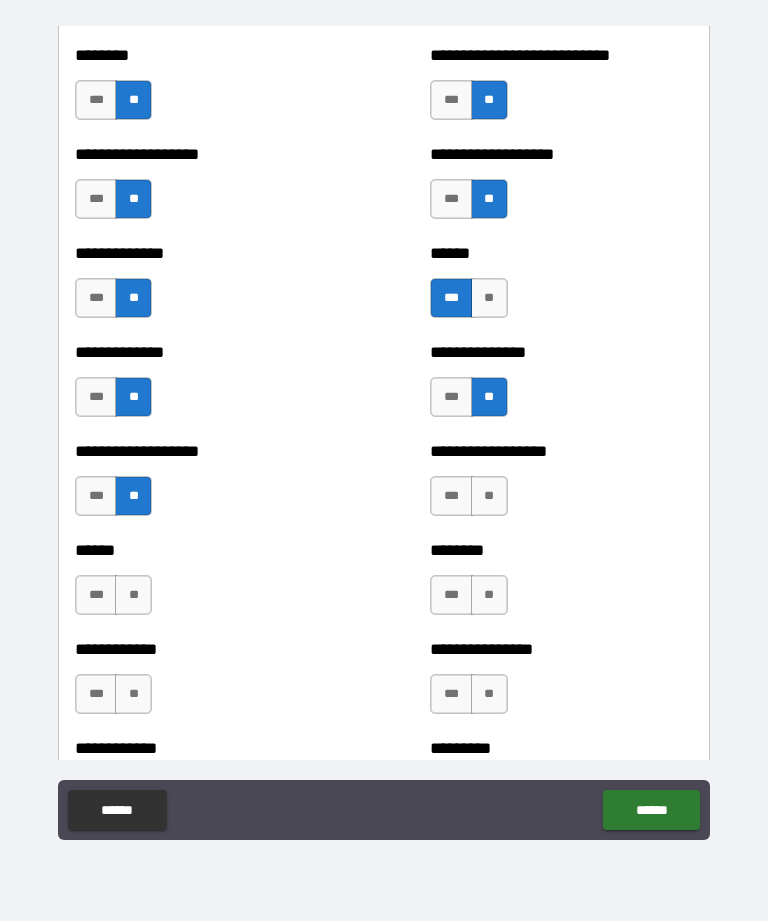 click on "**" at bounding box center (489, 496) 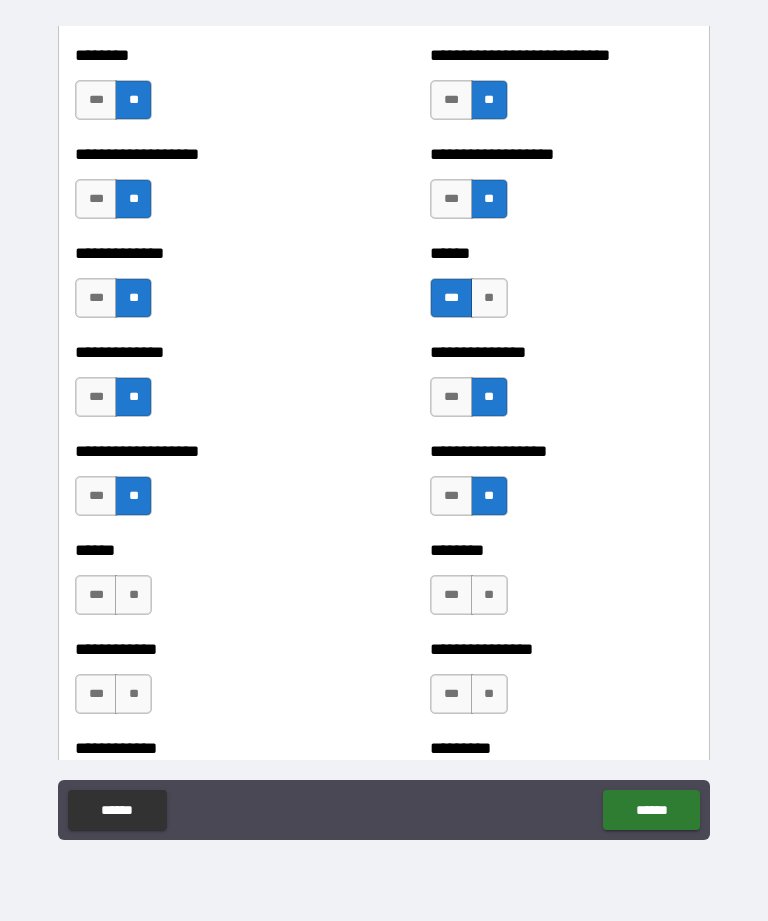 click on "**" at bounding box center (133, 595) 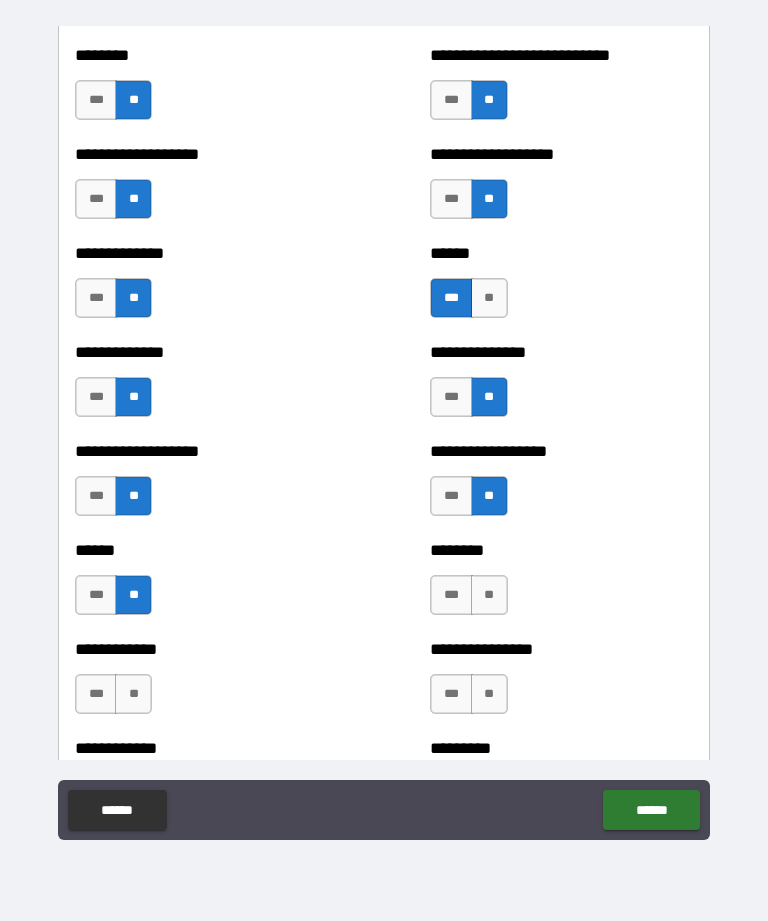 click on "**" at bounding box center [133, 694] 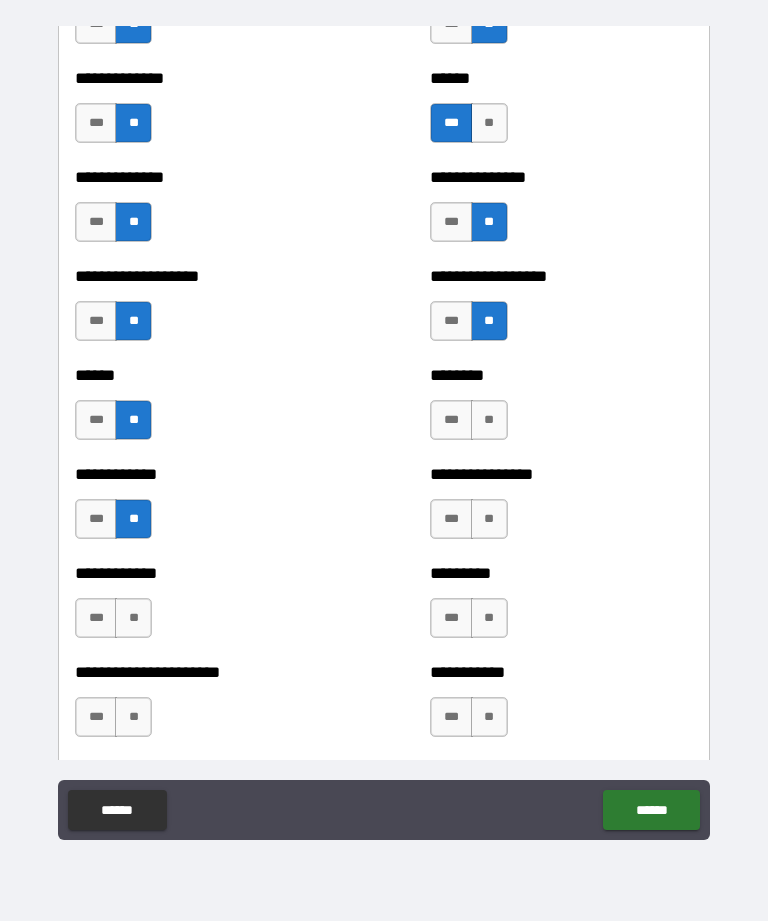 scroll, scrollTop: 4700, scrollLeft: 0, axis: vertical 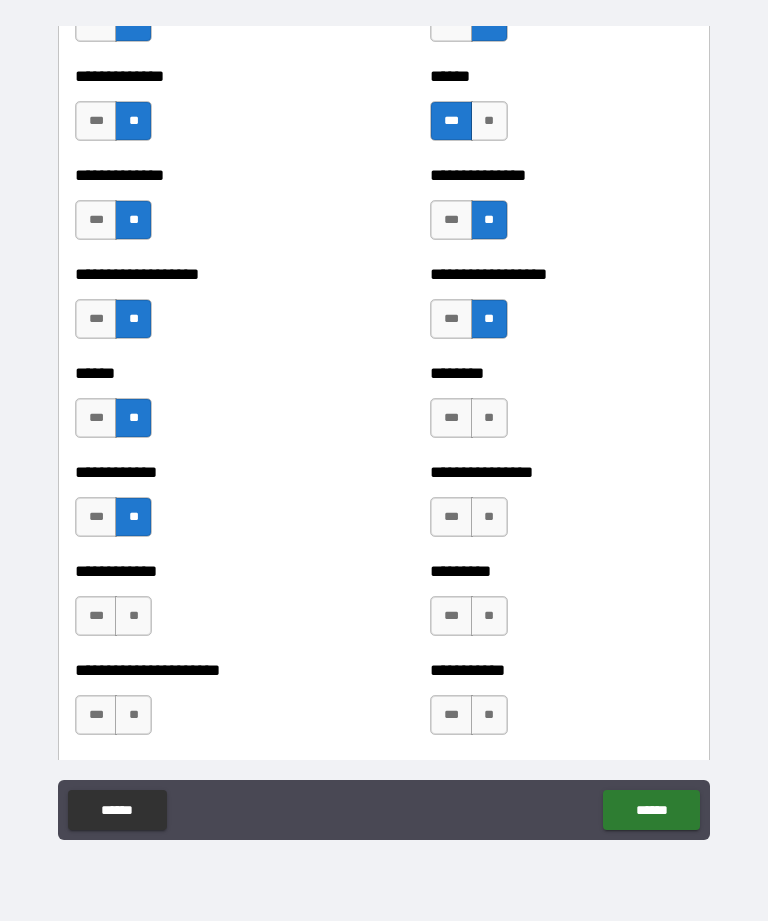 click on "**" at bounding box center [489, 517] 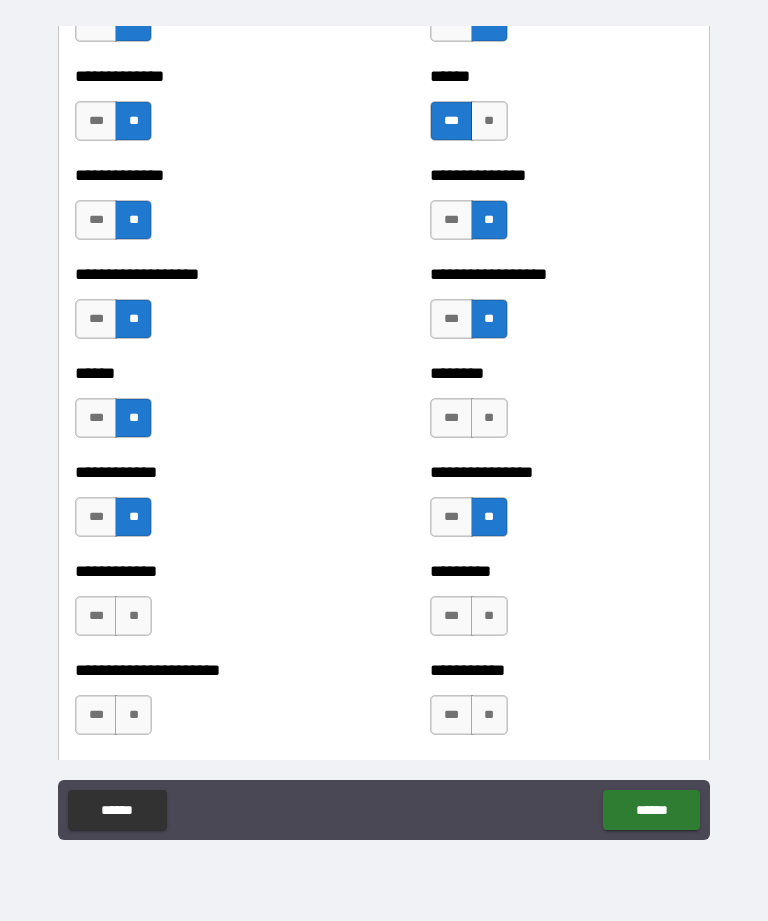 click on "**" at bounding box center (133, 616) 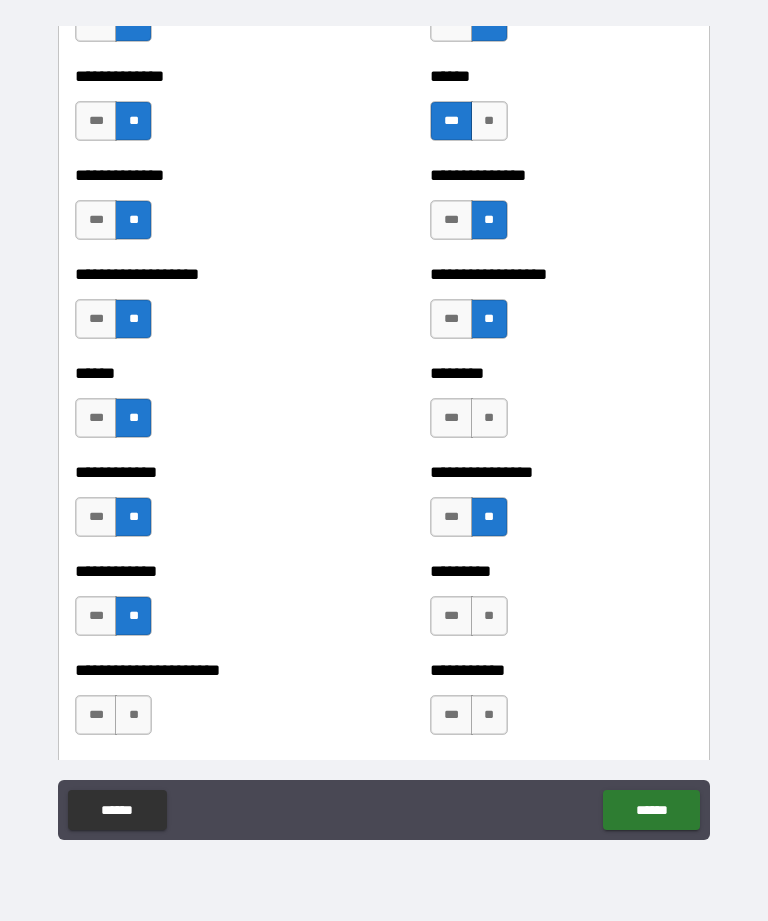 click on "**" at bounding box center [133, 715] 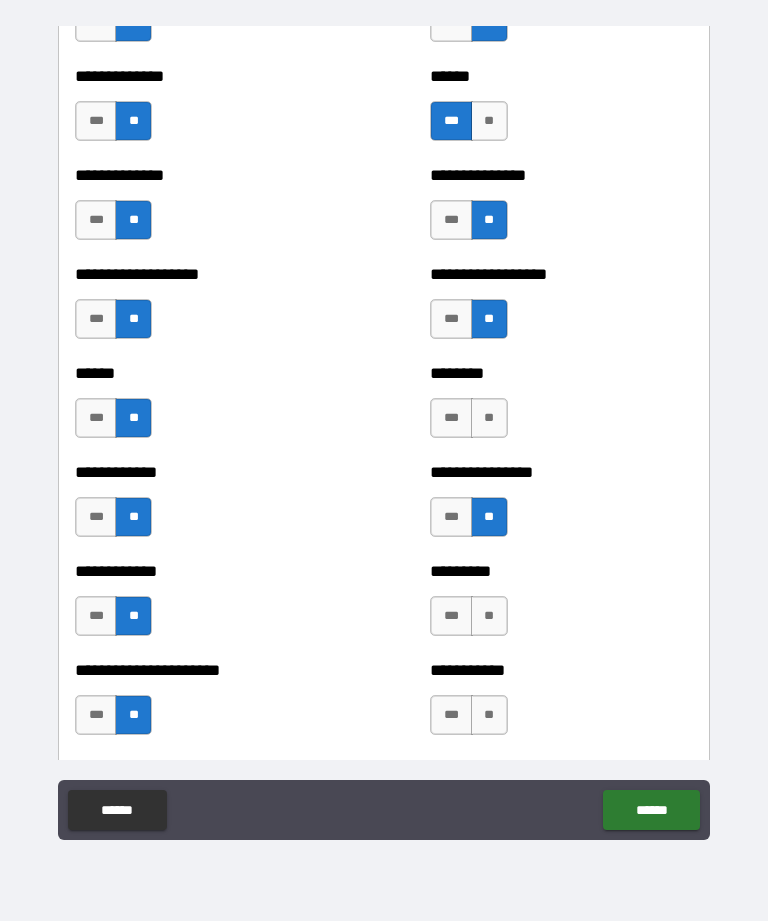 click on "**" at bounding box center [489, 616] 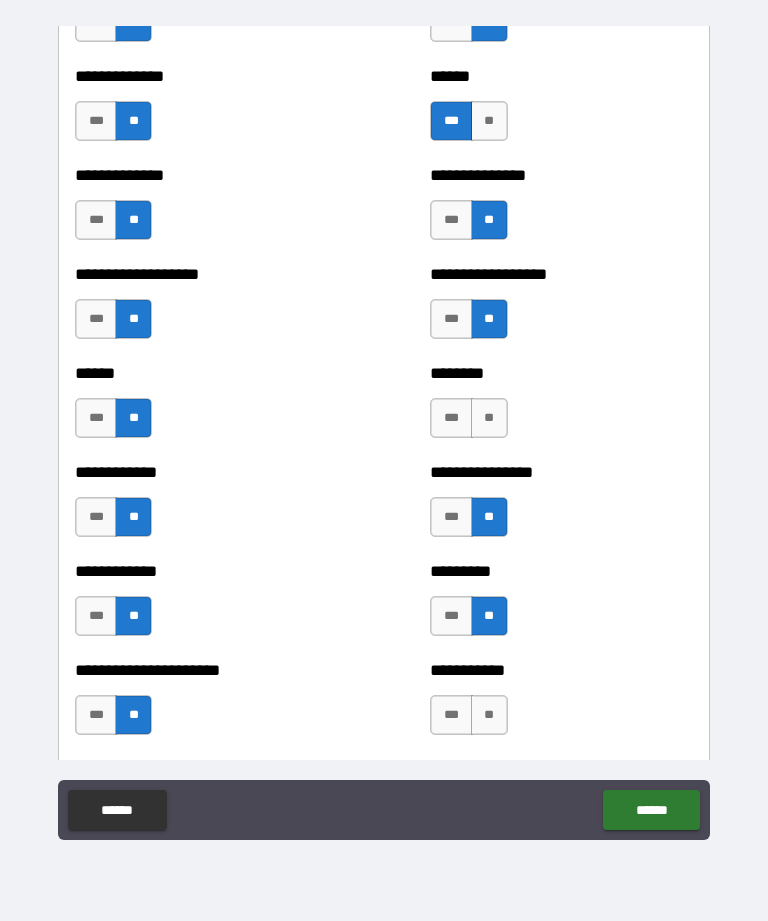 click on "**" at bounding box center [489, 715] 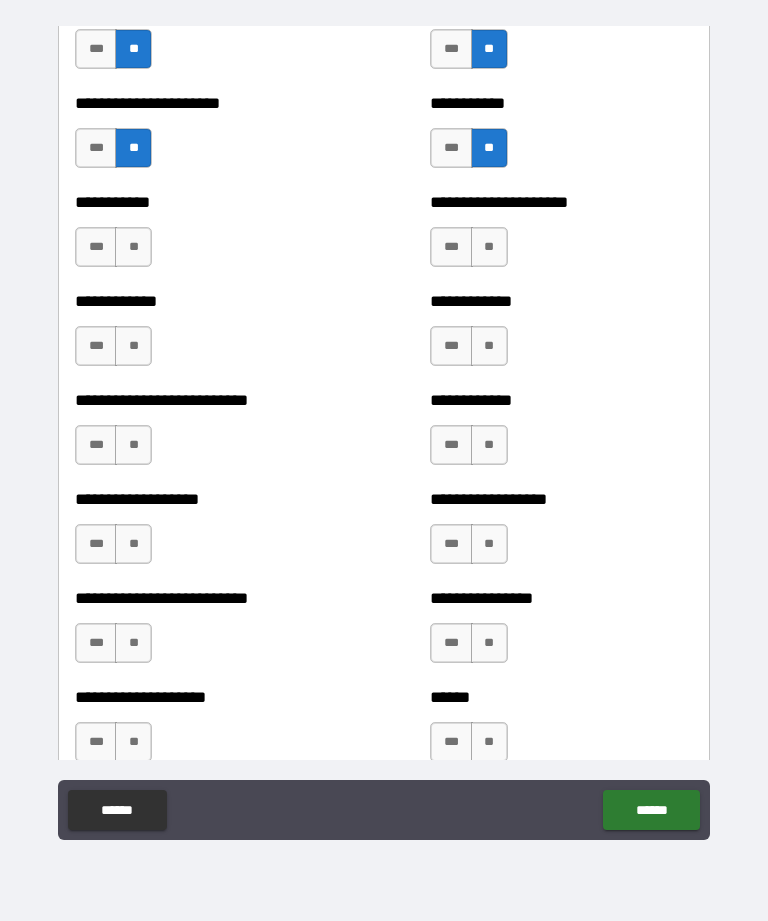 scroll, scrollTop: 5268, scrollLeft: 0, axis: vertical 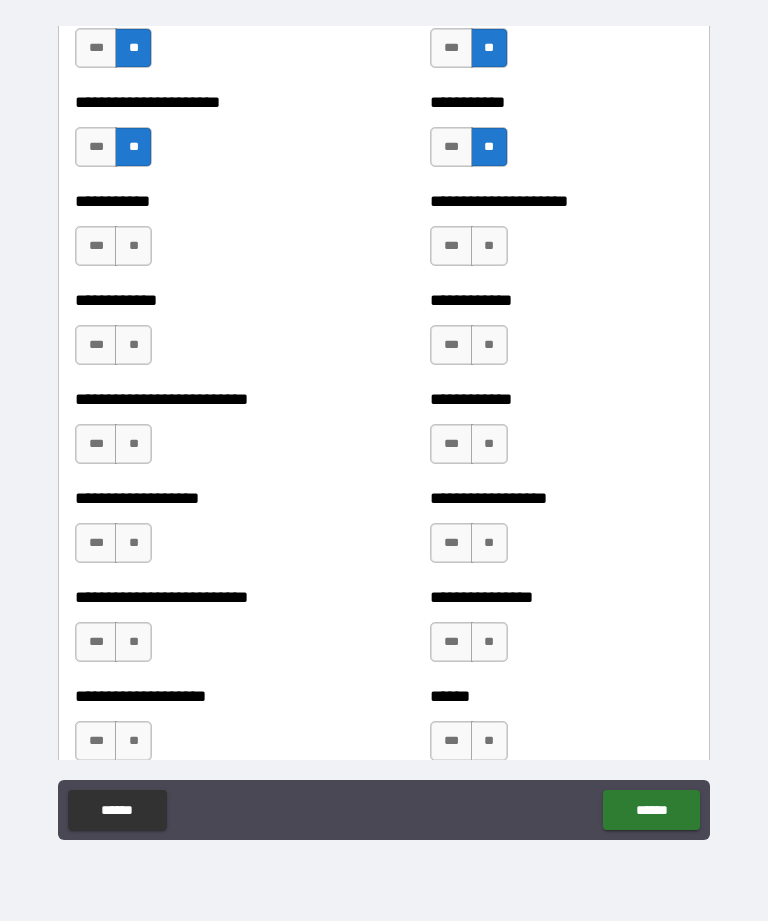 click on "**" at bounding box center [133, 246] 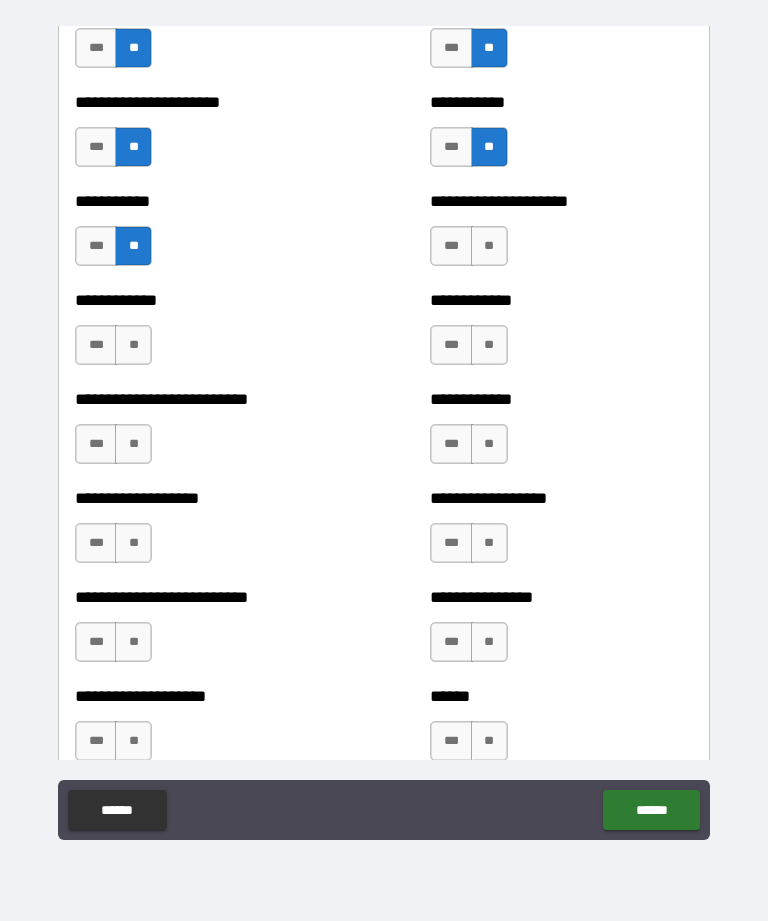 click on "**" at bounding box center (133, 345) 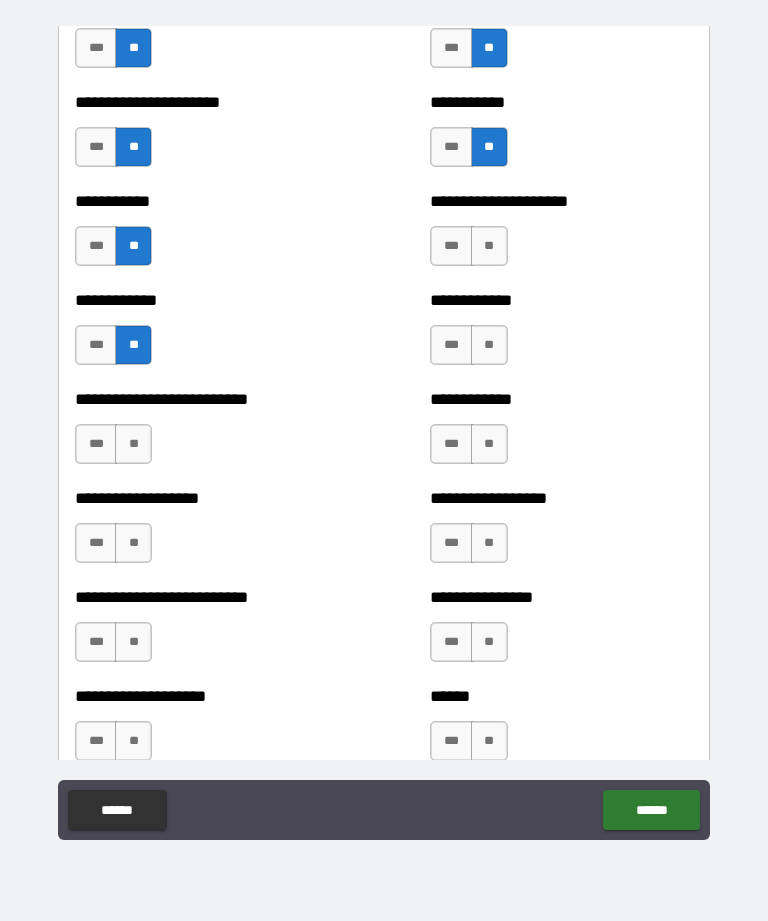 click on "**" at bounding box center [133, 444] 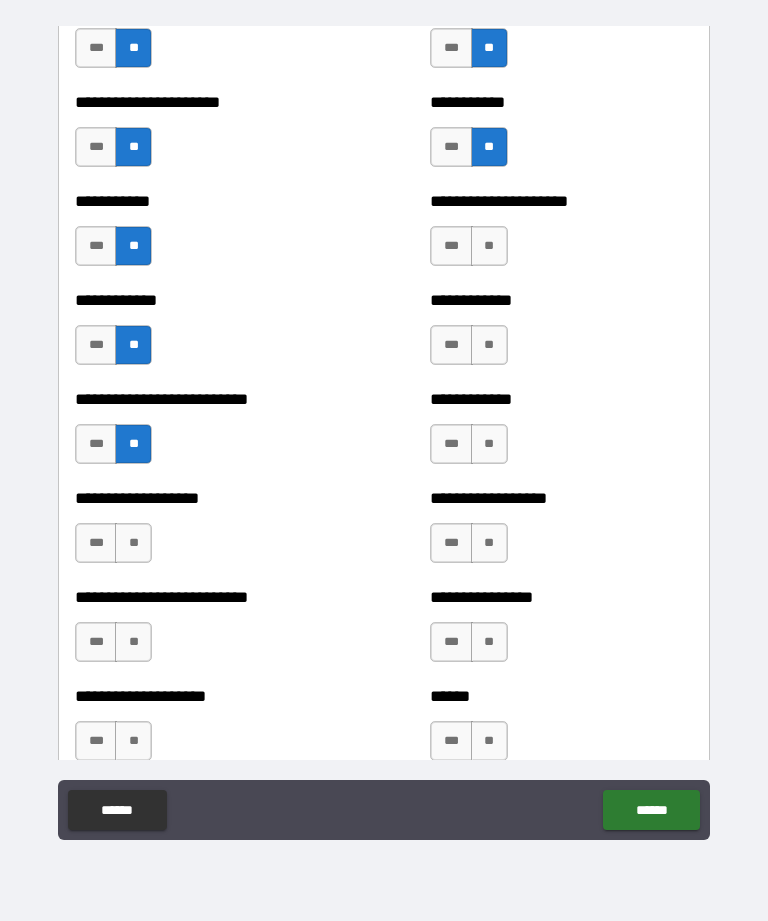 click on "***" at bounding box center [96, 543] 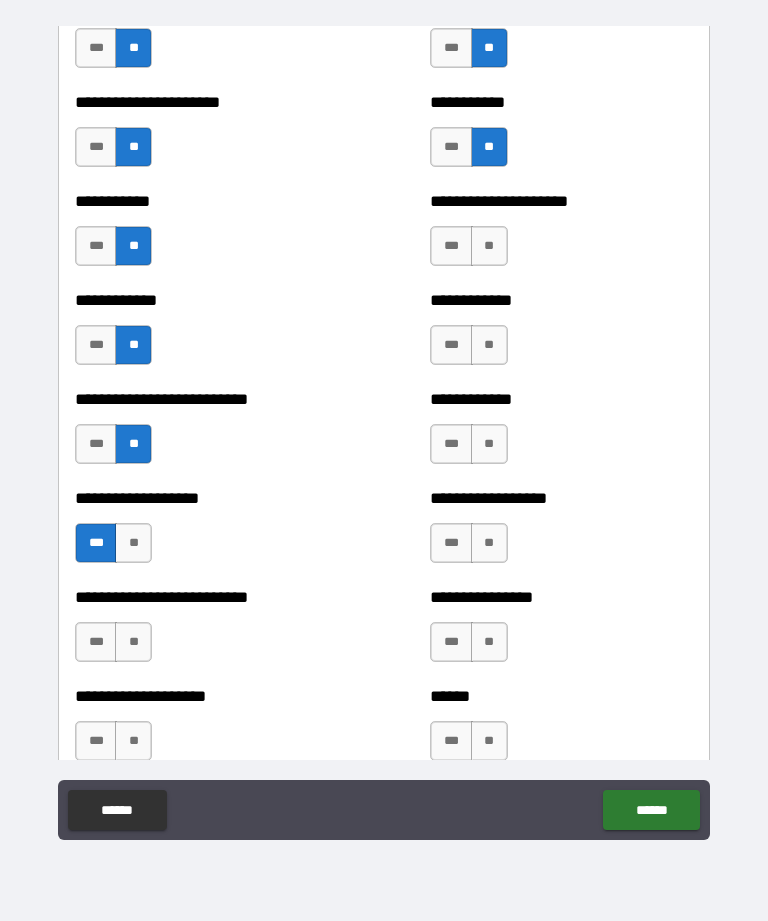 click on "**" at bounding box center [133, 642] 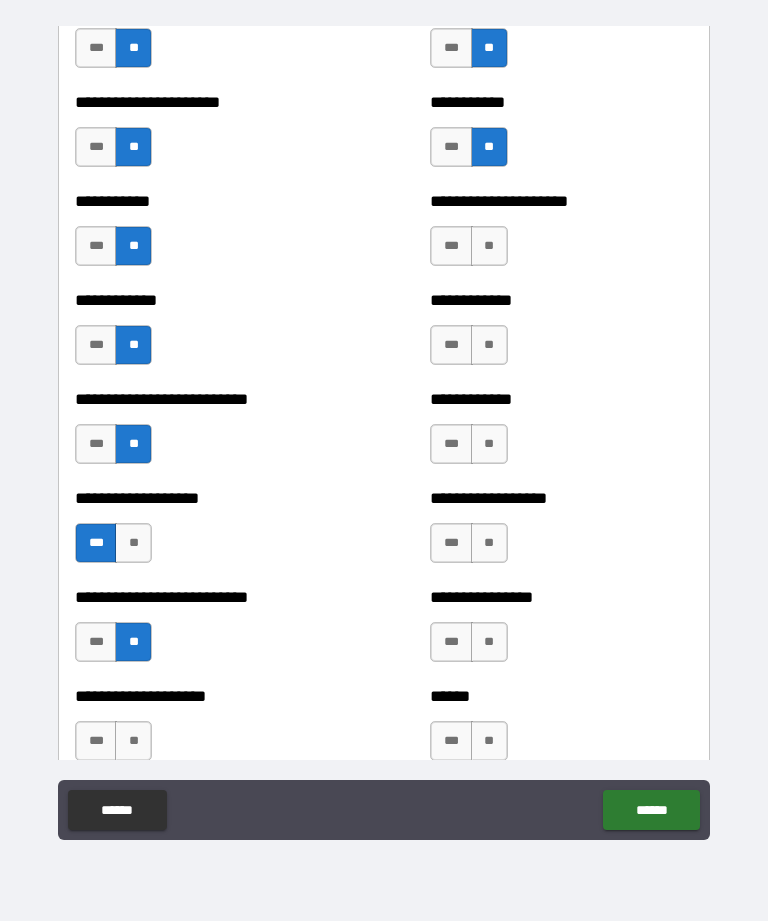 click on "***" at bounding box center (96, 642) 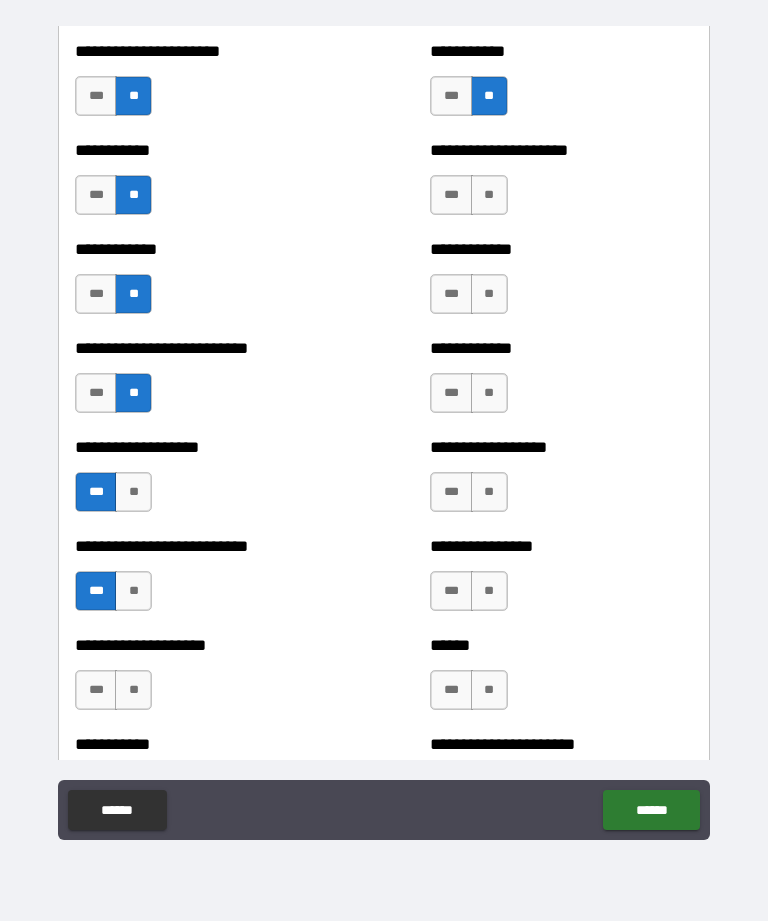 scroll, scrollTop: 5312, scrollLeft: 0, axis: vertical 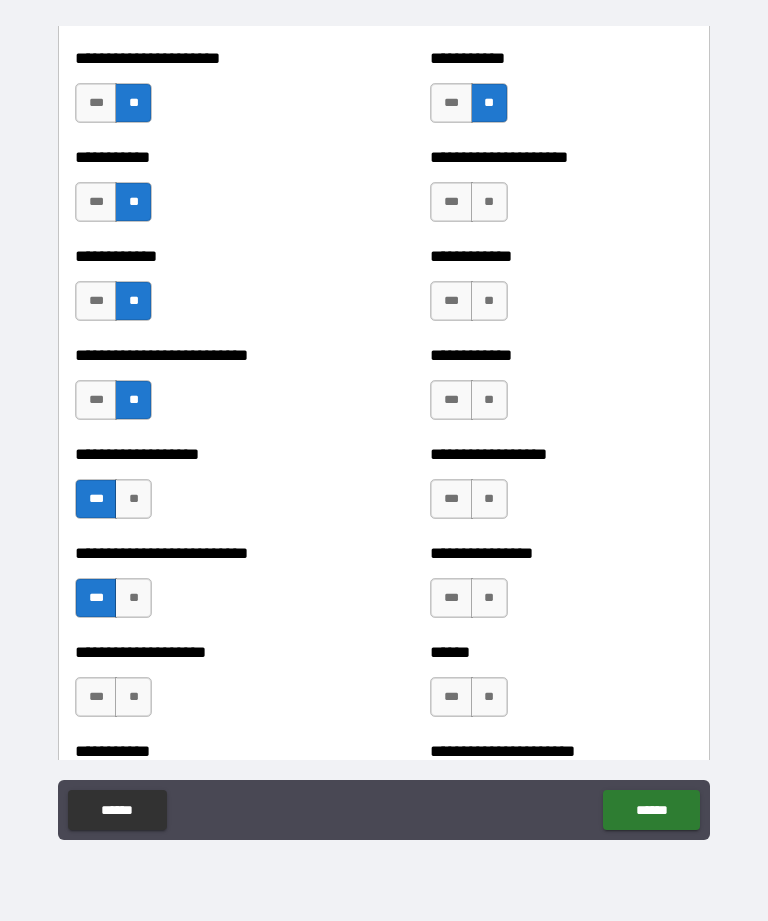 click on "**" at bounding box center [489, 202] 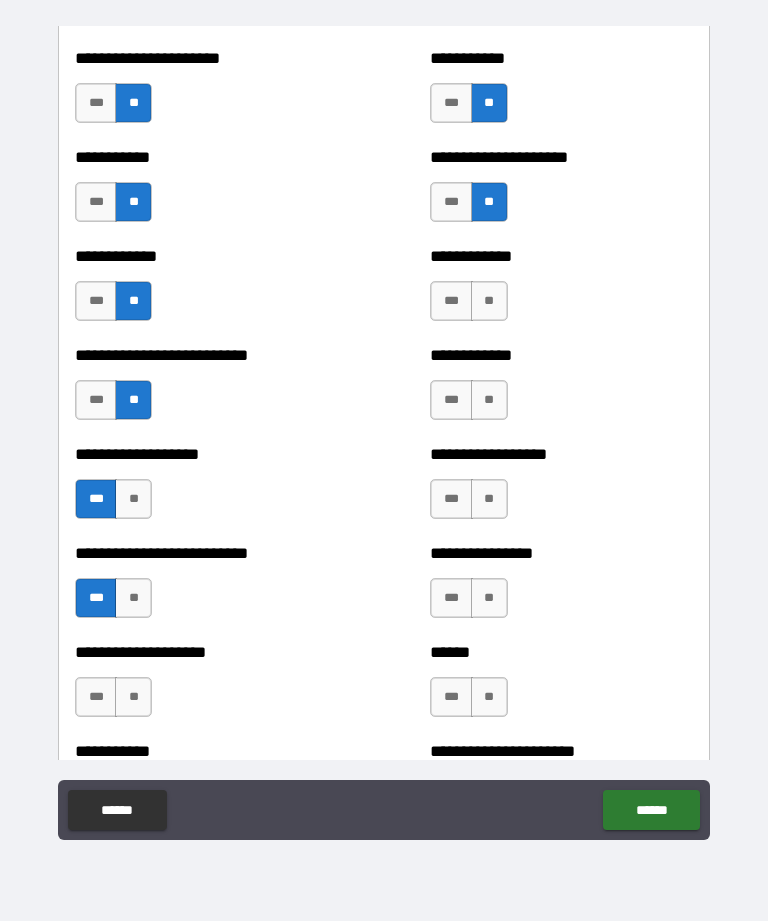 click on "**" at bounding box center (489, 301) 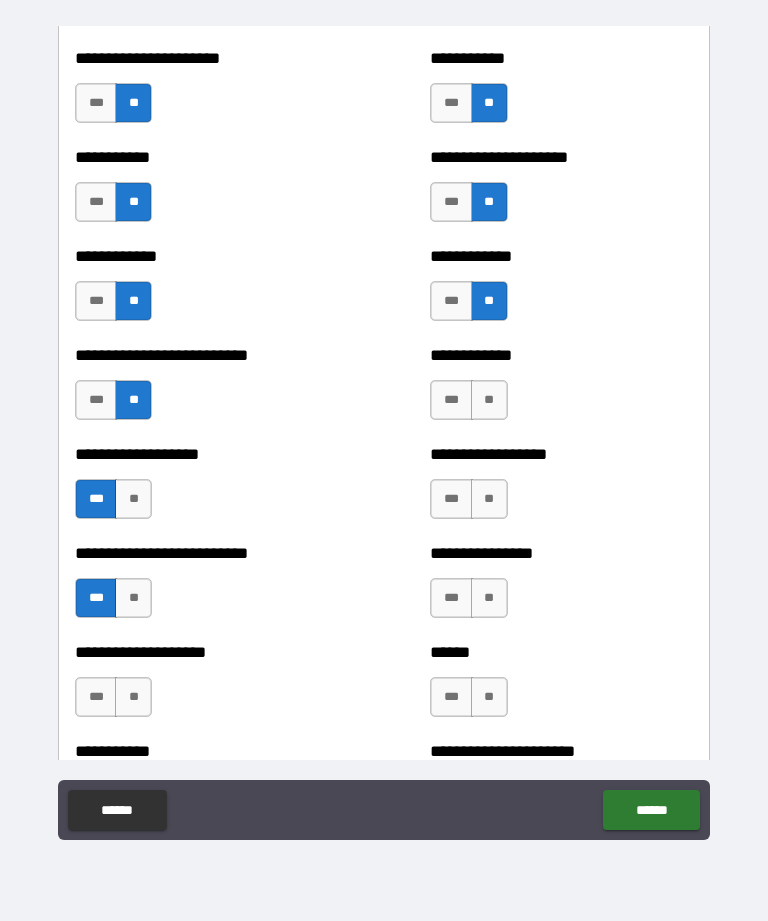click on "**" at bounding box center (489, 400) 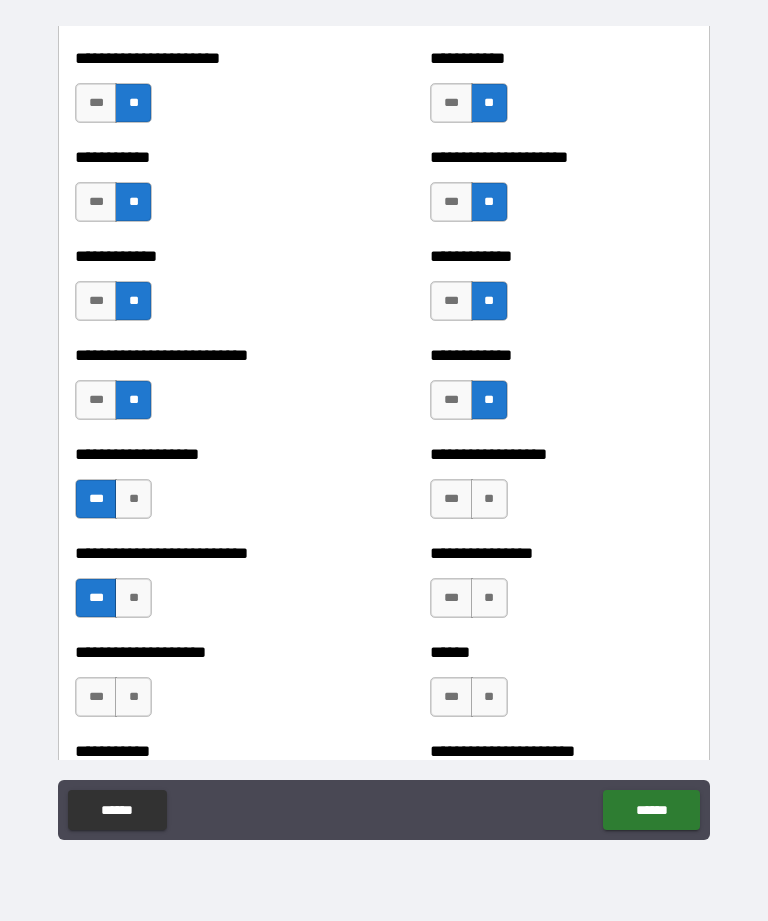 click on "***" at bounding box center (451, 499) 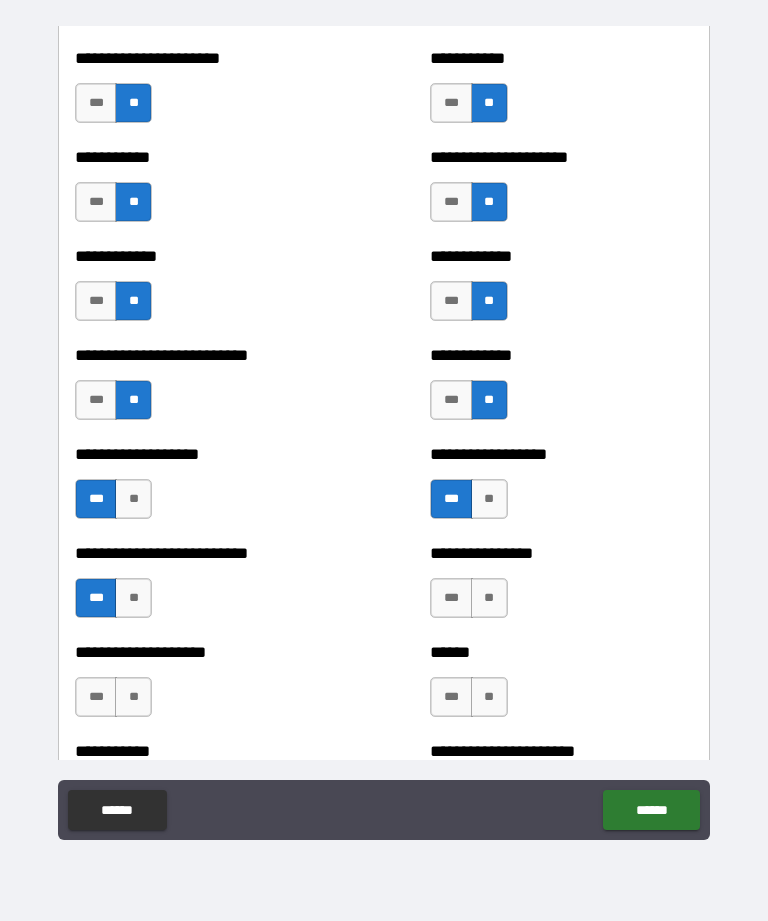 click on "**" at bounding box center (489, 598) 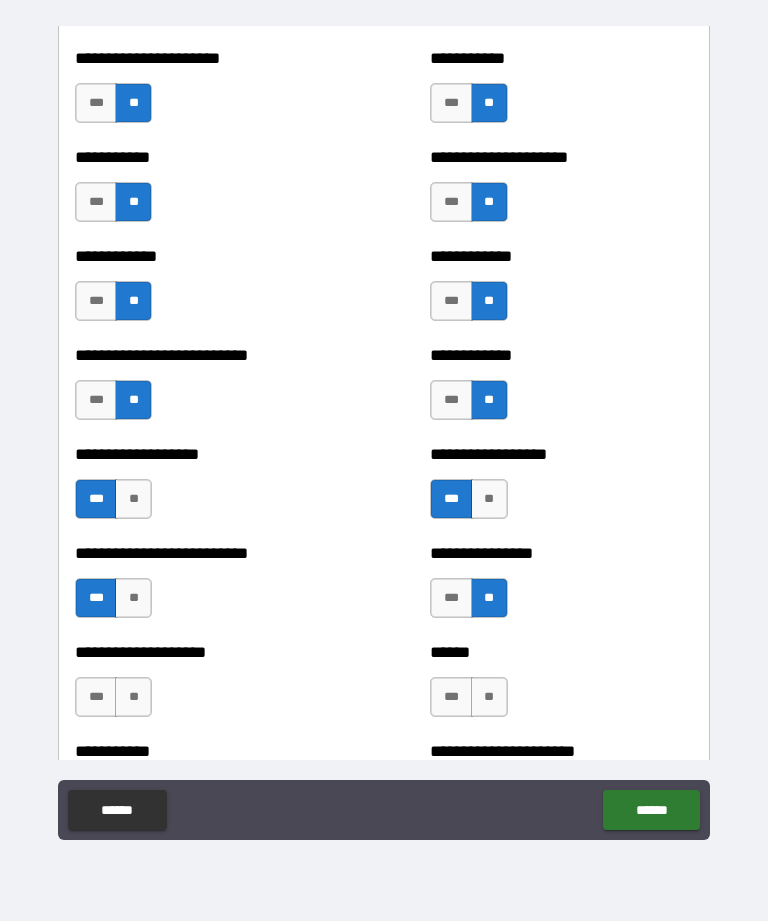click on "**" at bounding box center [133, 697] 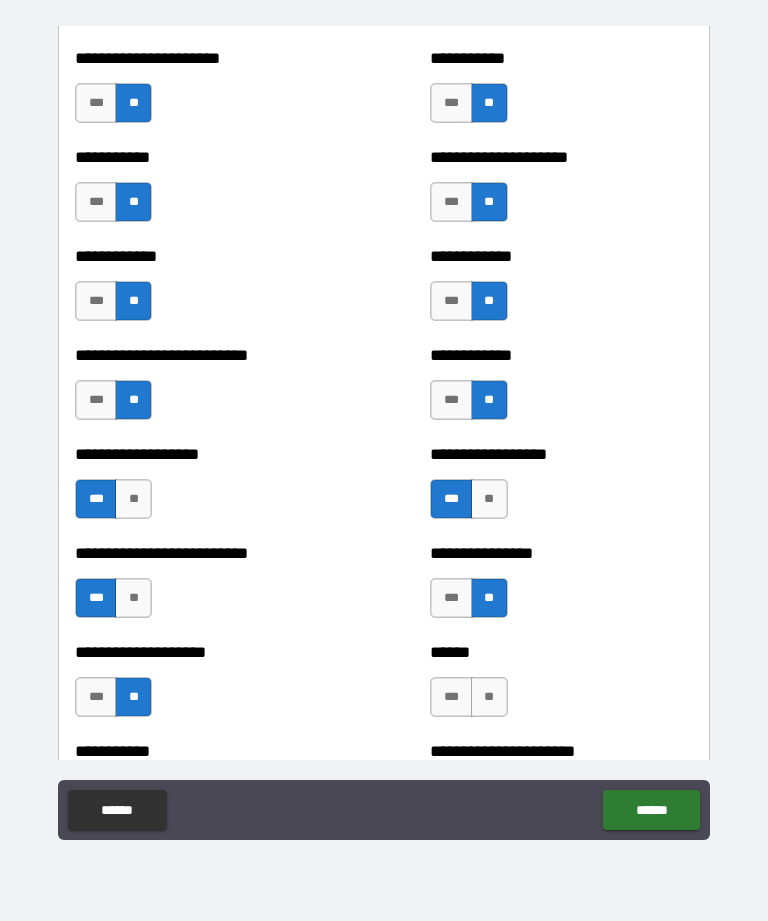 click on "**" at bounding box center [489, 697] 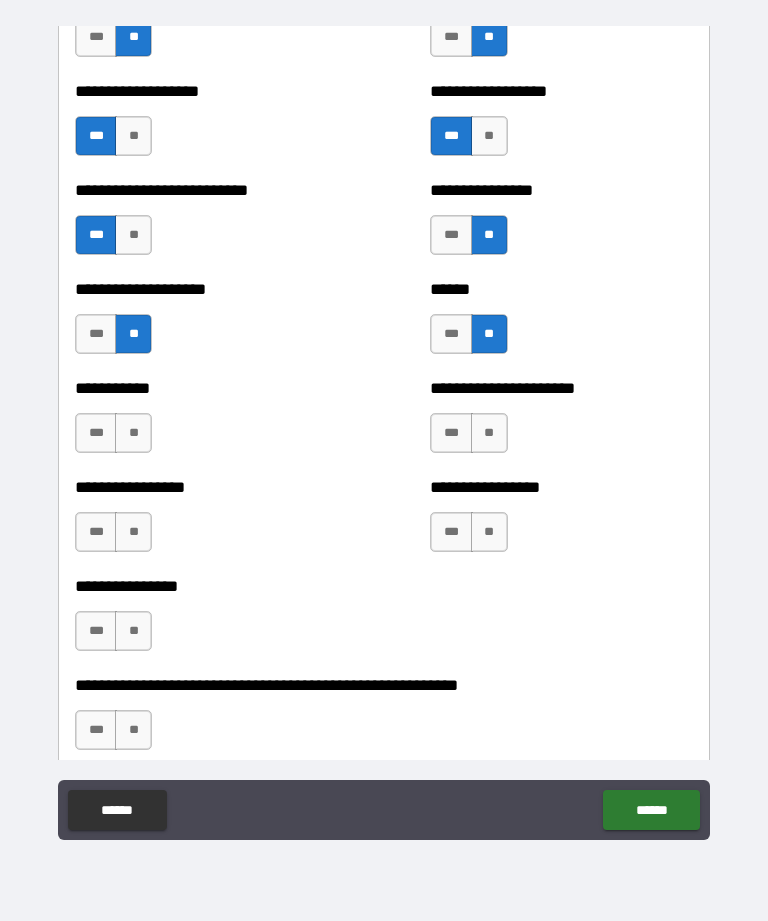 scroll, scrollTop: 5689, scrollLeft: 0, axis: vertical 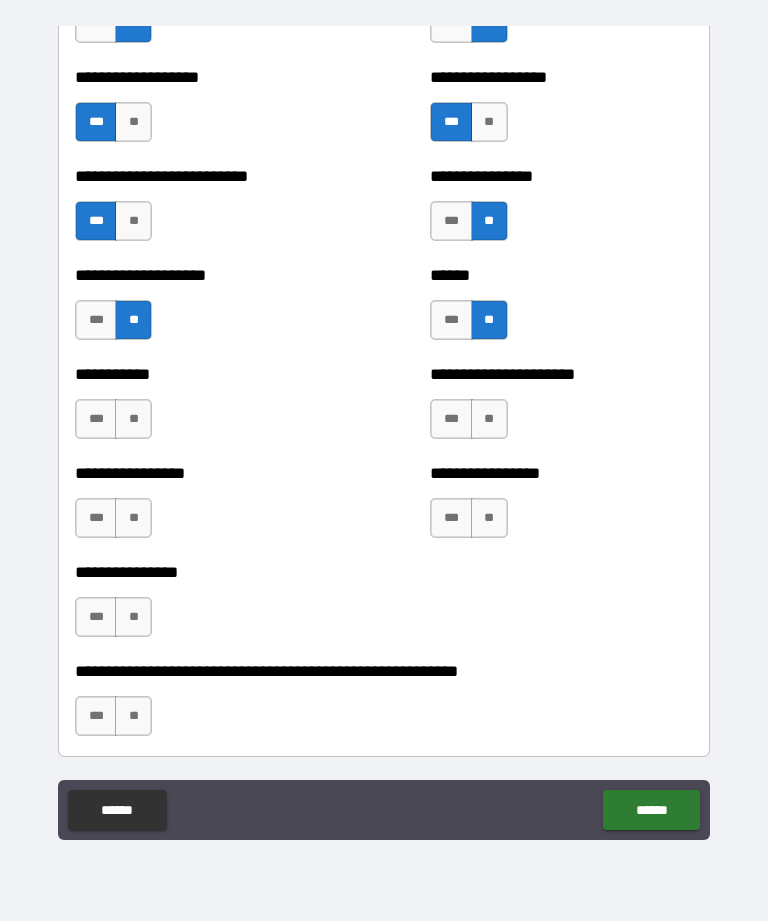click on "**" at bounding box center (133, 419) 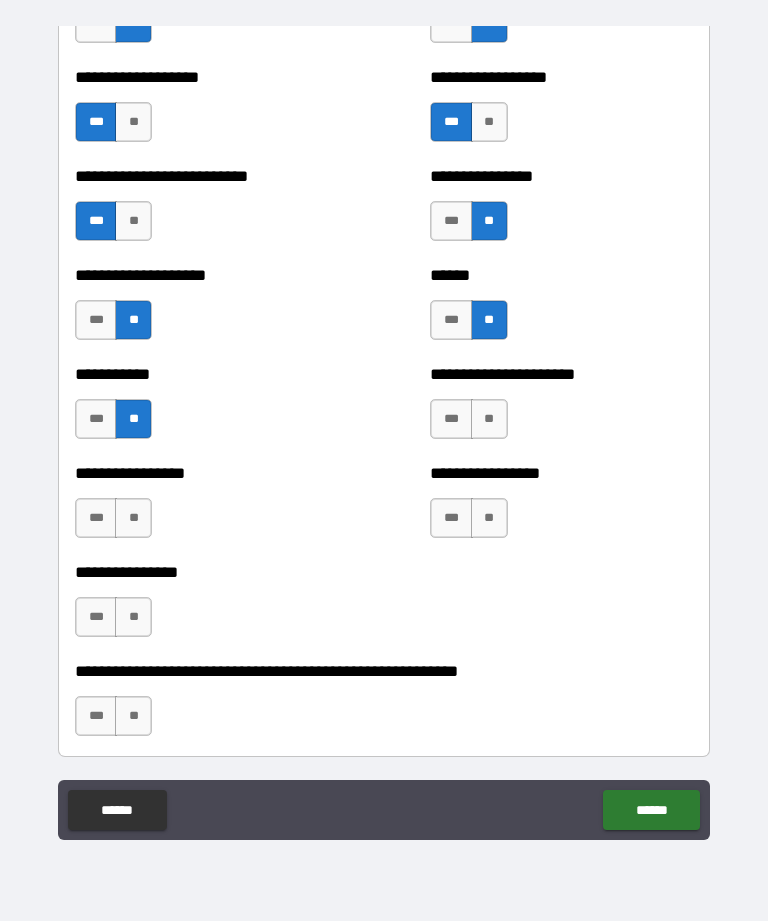 click on "**" at bounding box center (133, 518) 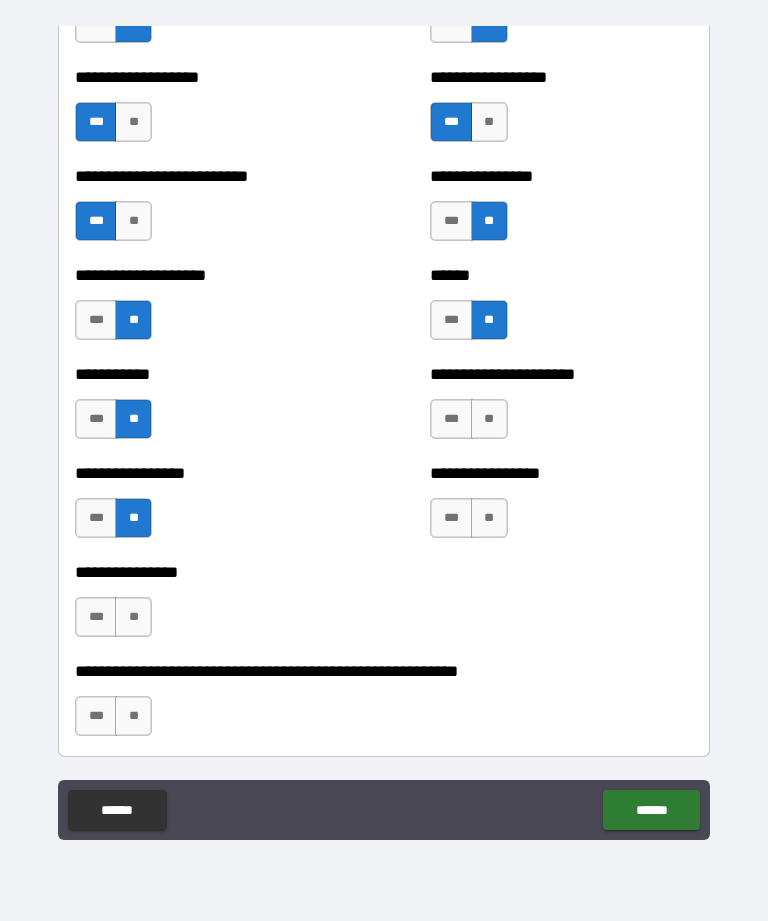 click on "**" at bounding box center (133, 617) 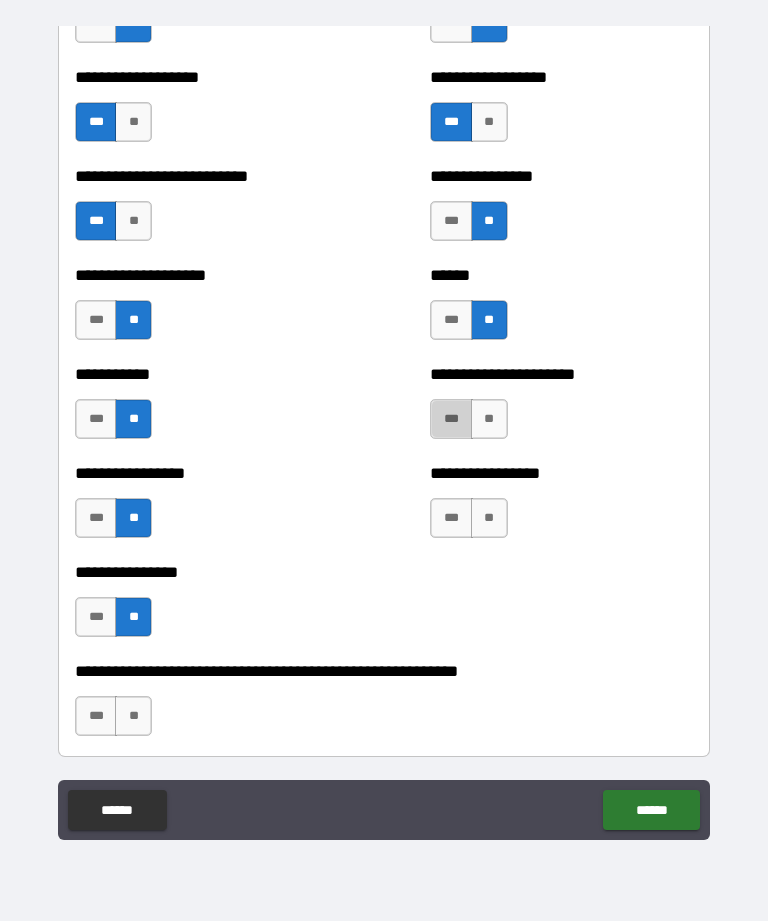 click on "***" at bounding box center [451, 419] 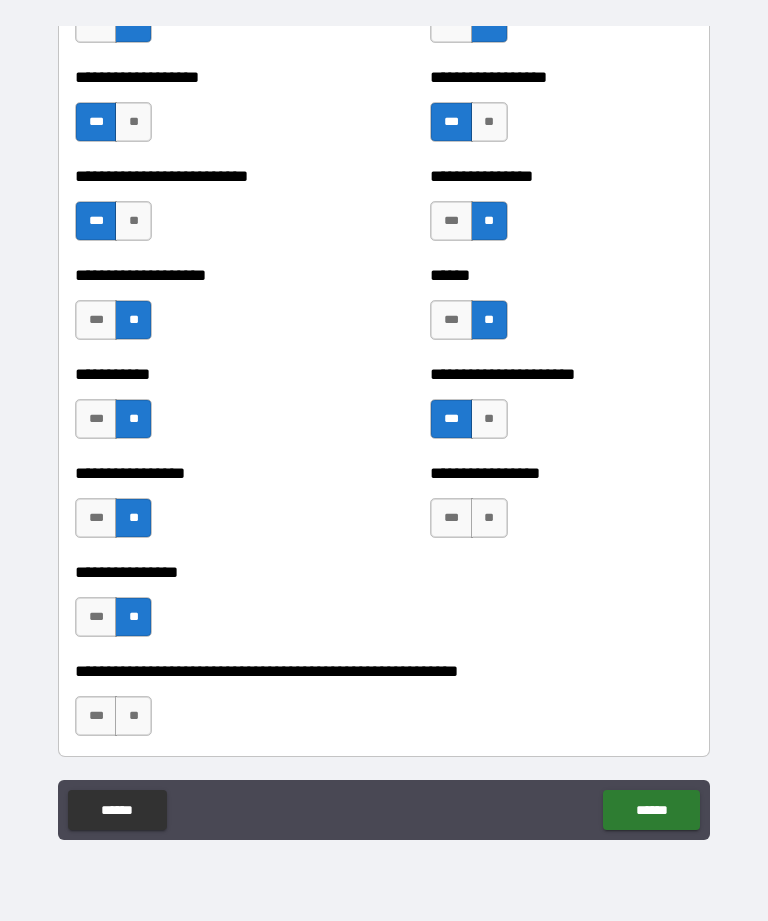 click on "**" at bounding box center [489, 518] 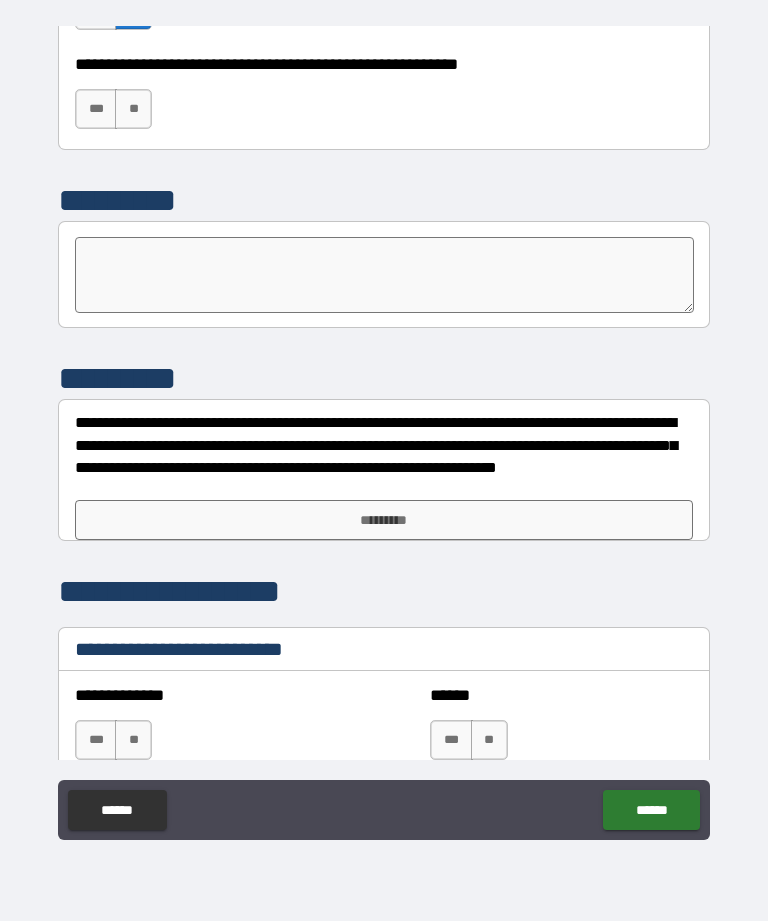 scroll, scrollTop: 6298, scrollLeft: 0, axis: vertical 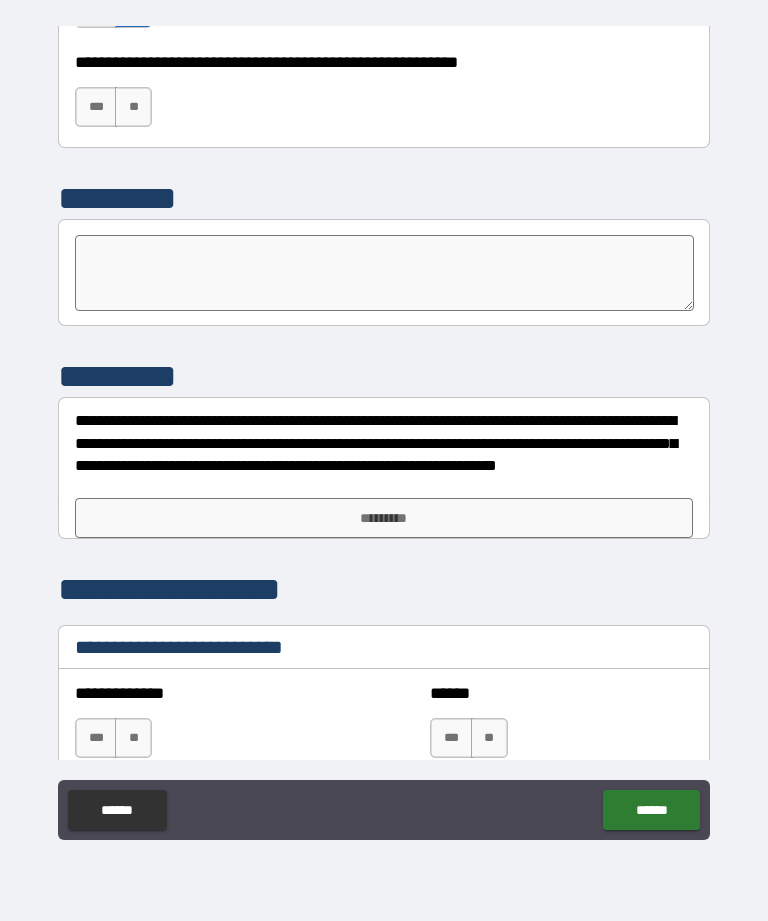 click on "*********" at bounding box center (384, 518) 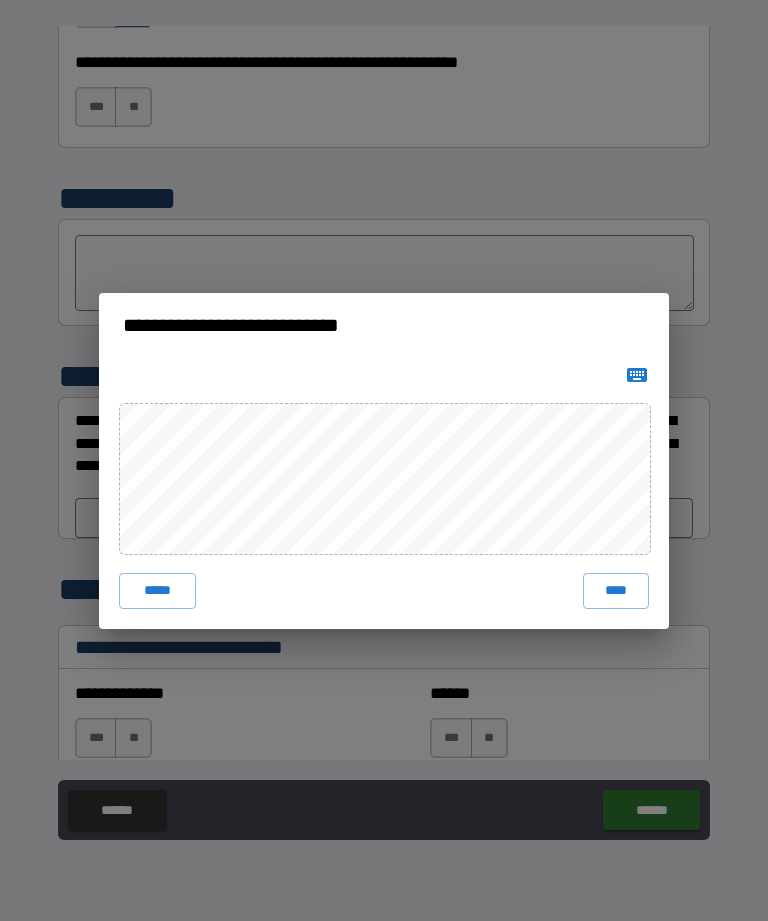 click on "****" at bounding box center [616, 591] 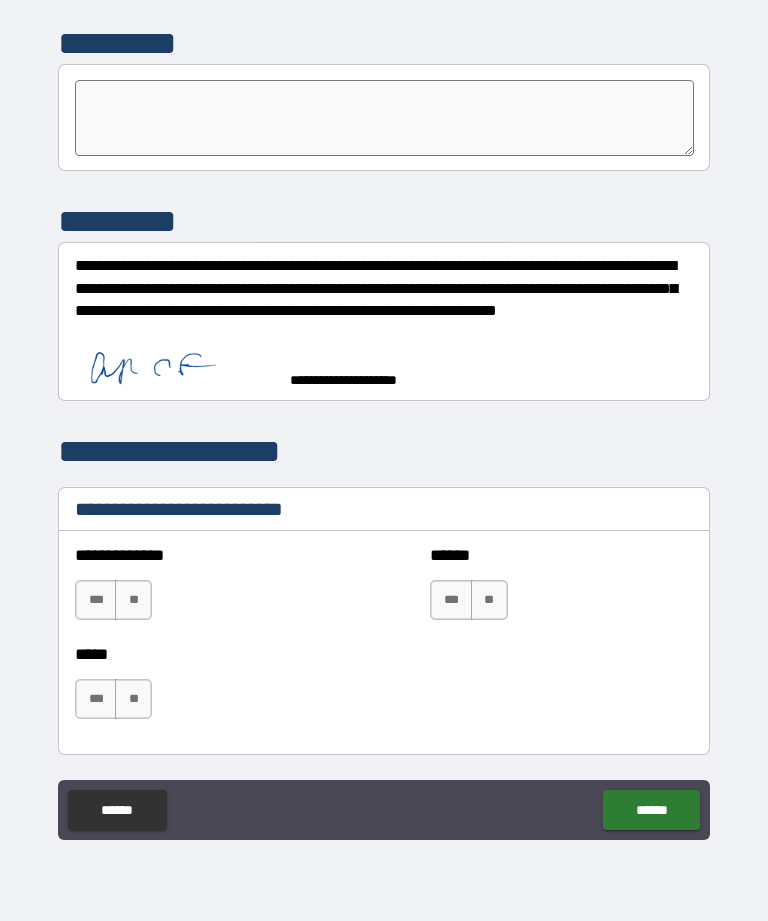 scroll, scrollTop: 6453, scrollLeft: 0, axis: vertical 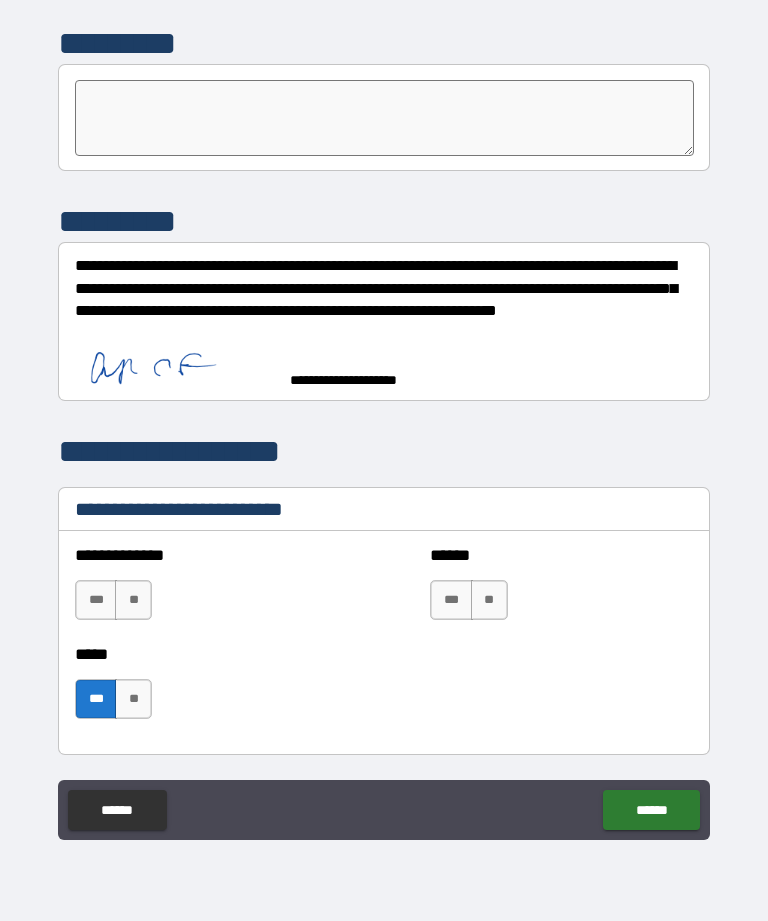 click on "******" at bounding box center [651, 810] 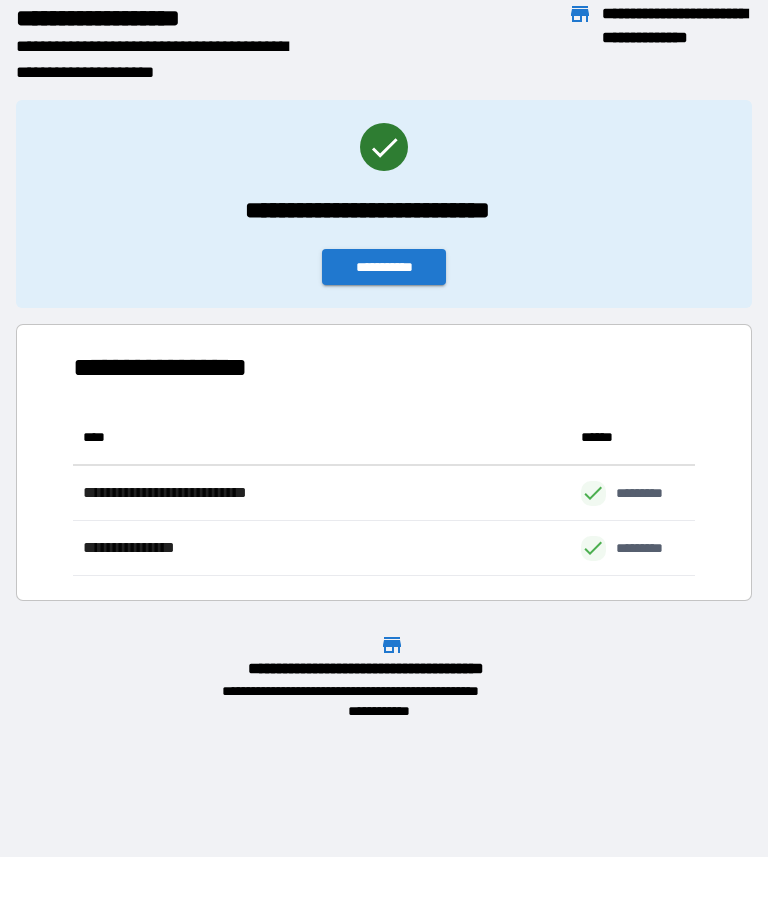 scroll, scrollTop: 166, scrollLeft: 622, axis: both 